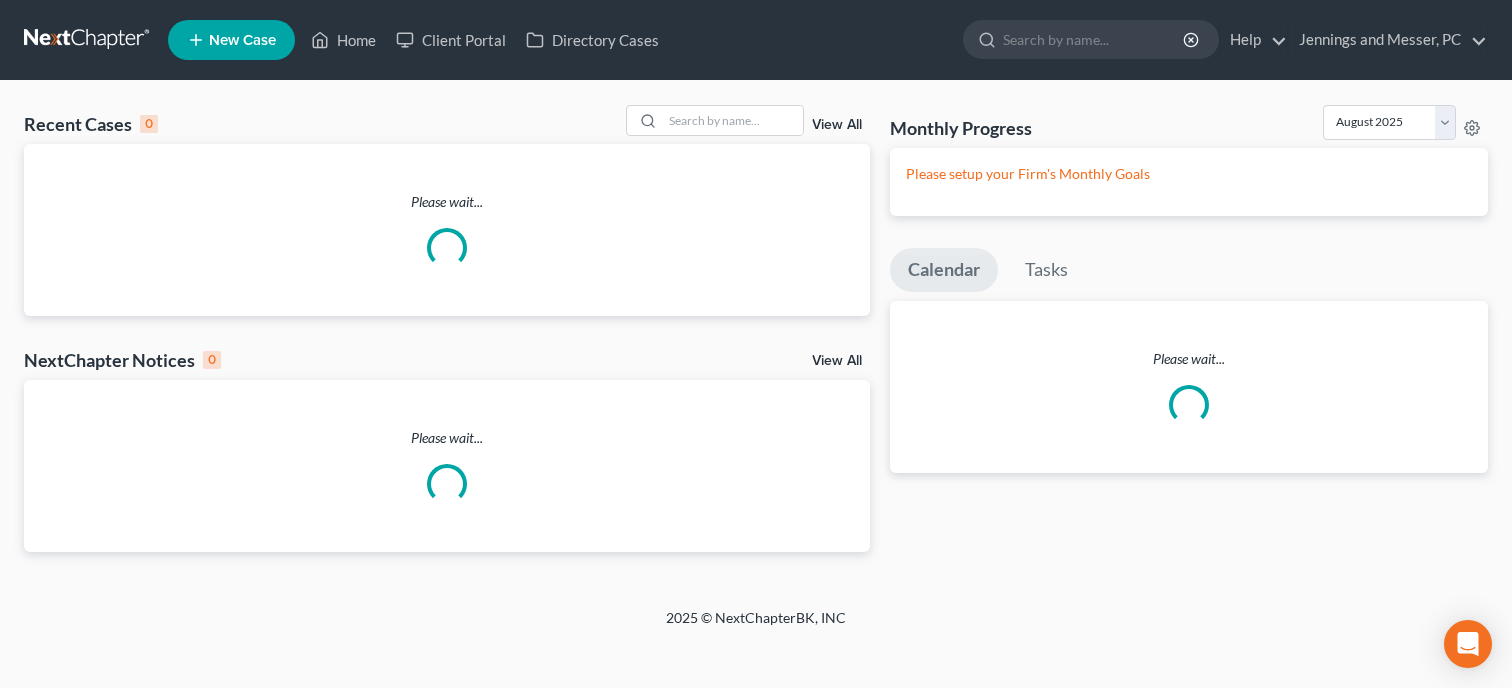 scroll, scrollTop: 0, scrollLeft: 0, axis: both 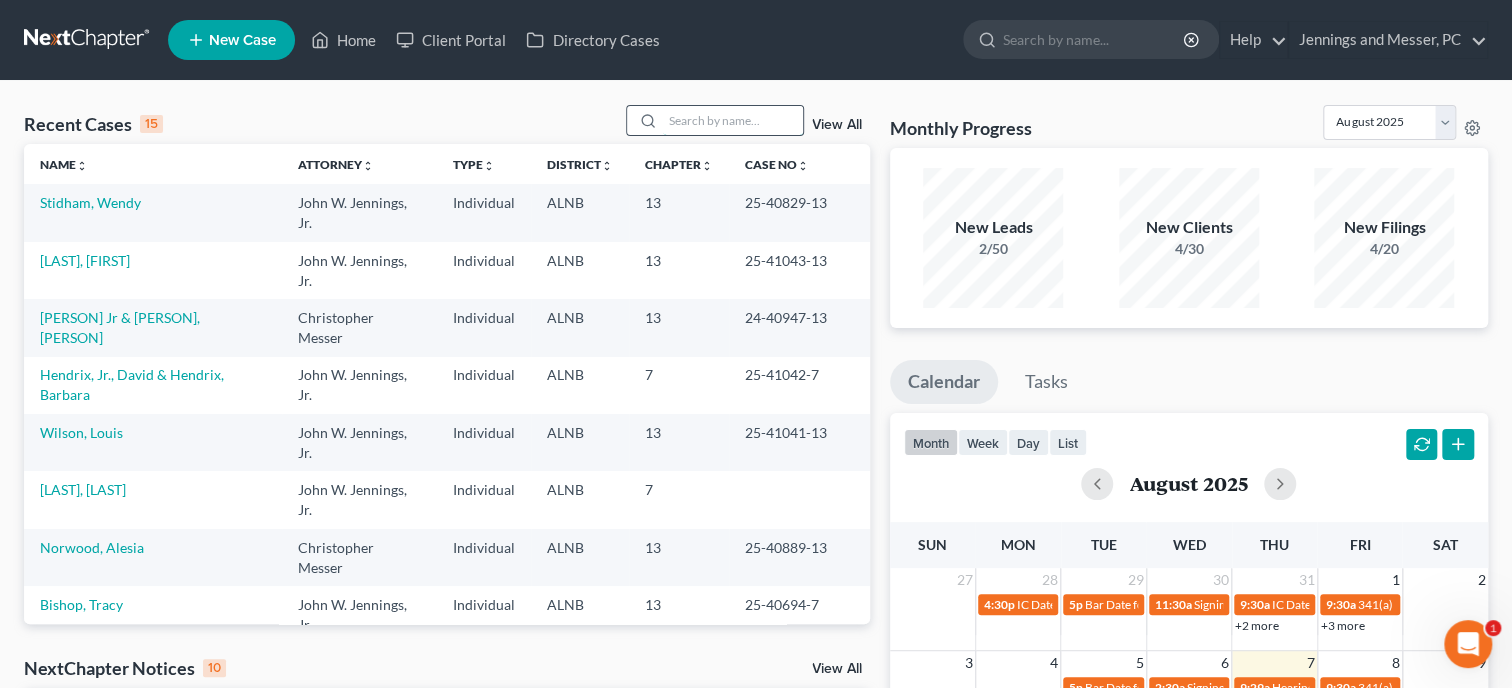 click at bounding box center (733, 120) 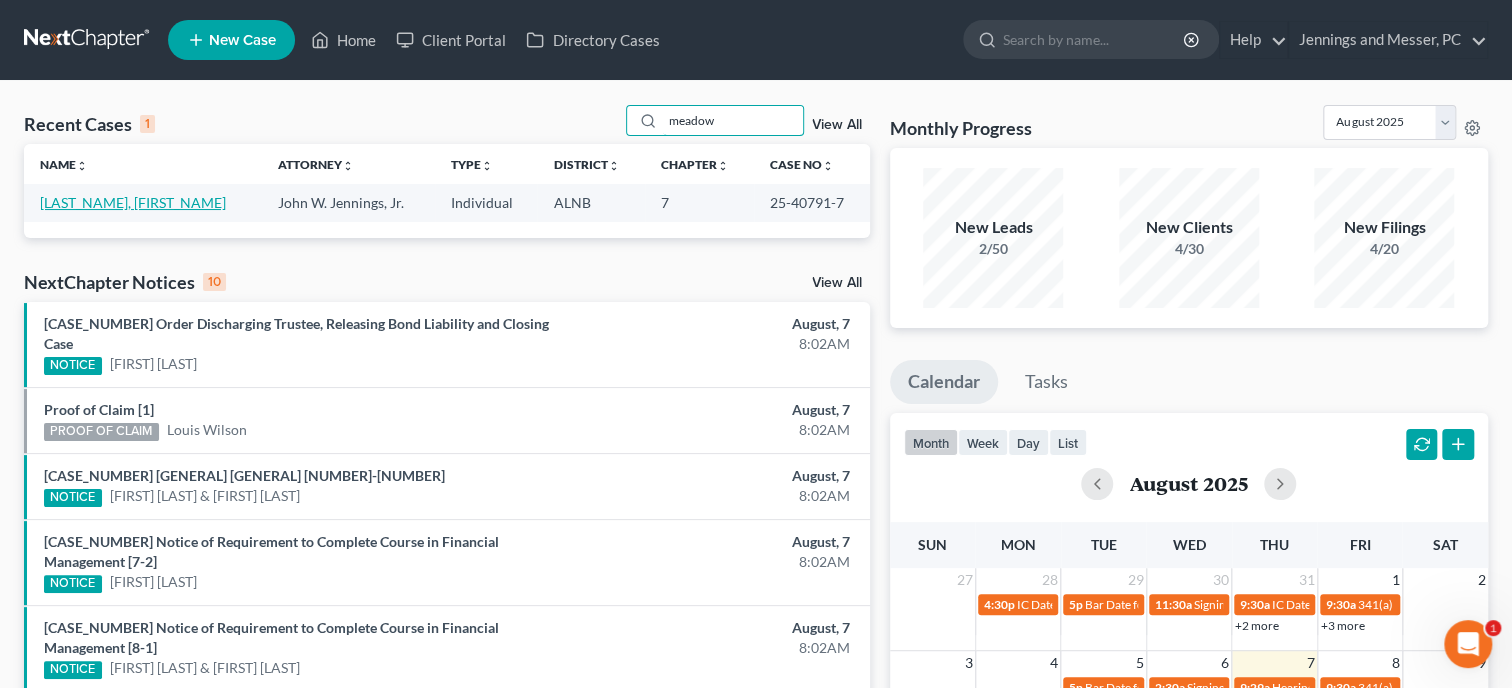 type on "meadow" 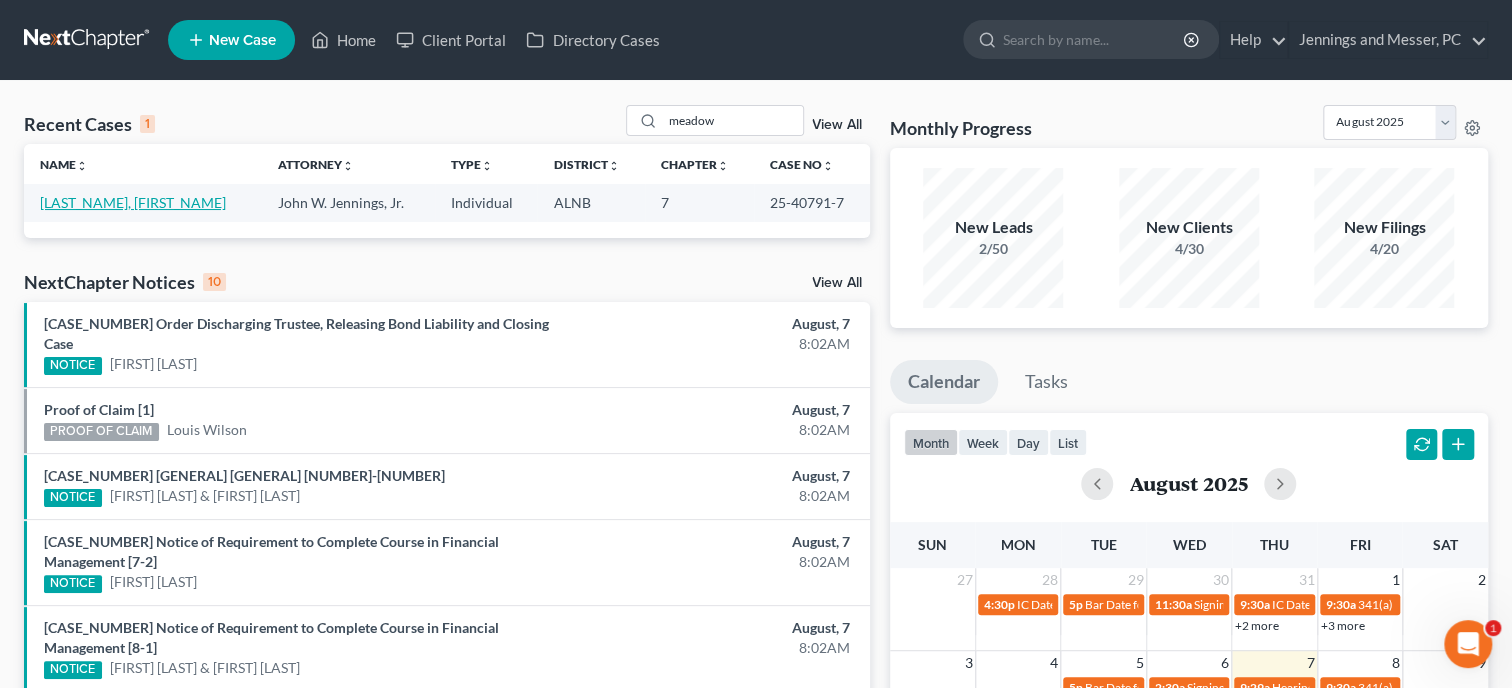 click on "[LAST_NAME], [FIRST_NAME]" at bounding box center [133, 202] 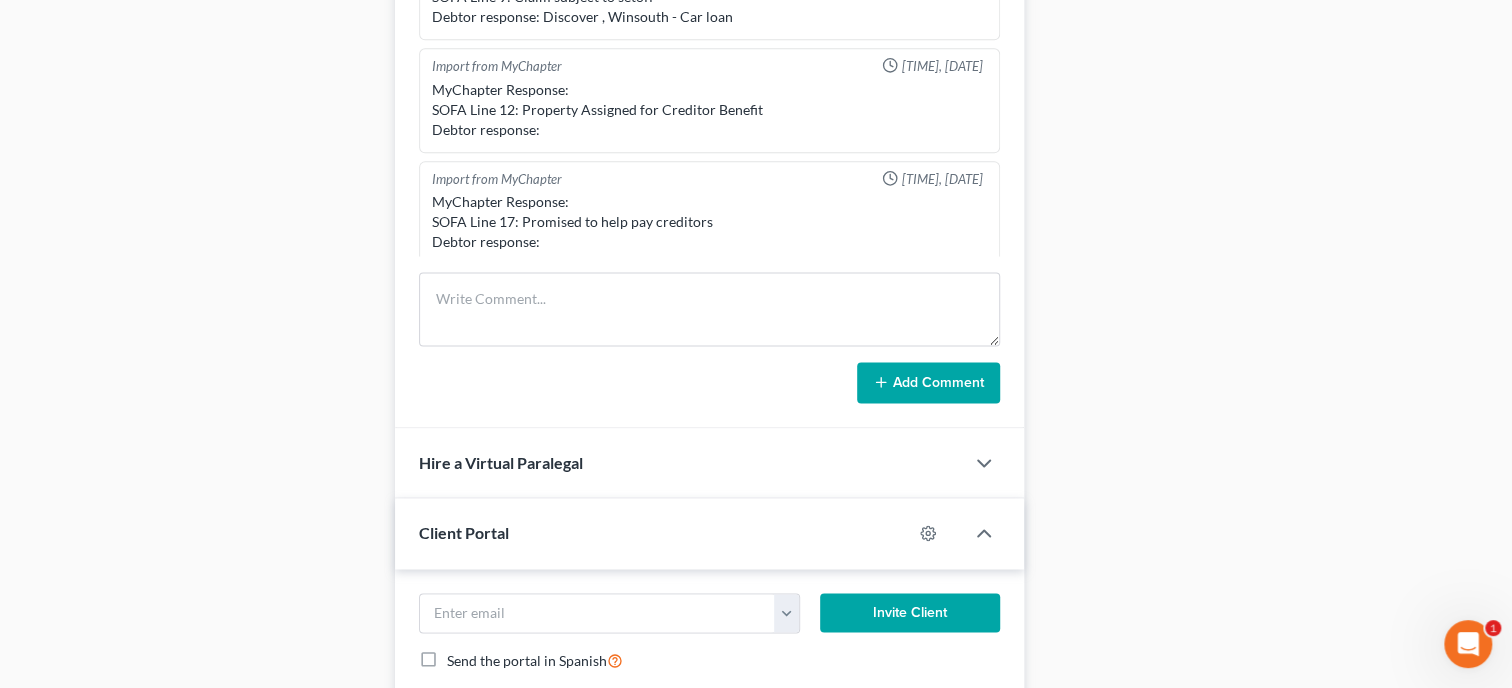 scroll, scrollTop: 1543, scrollLeft: 0, axis: vertical 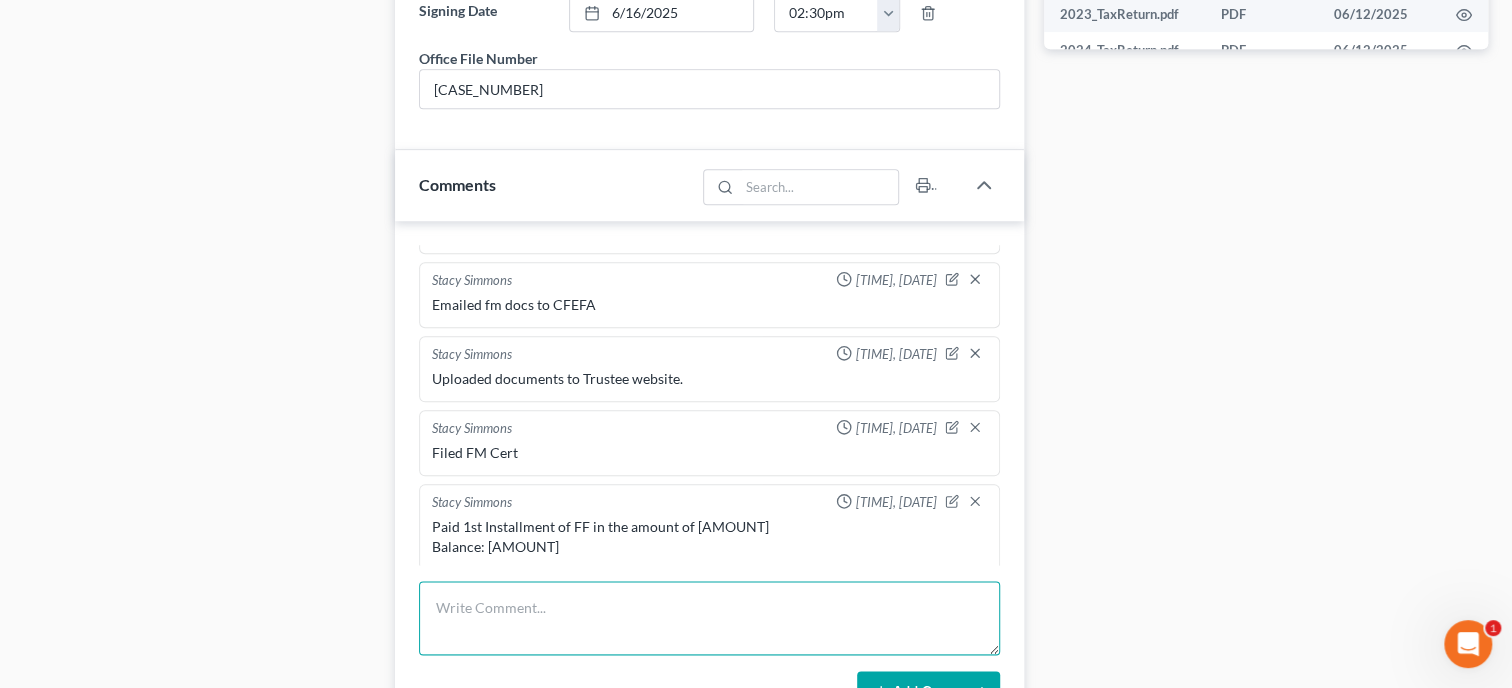 click at bounding box center [709, 618] 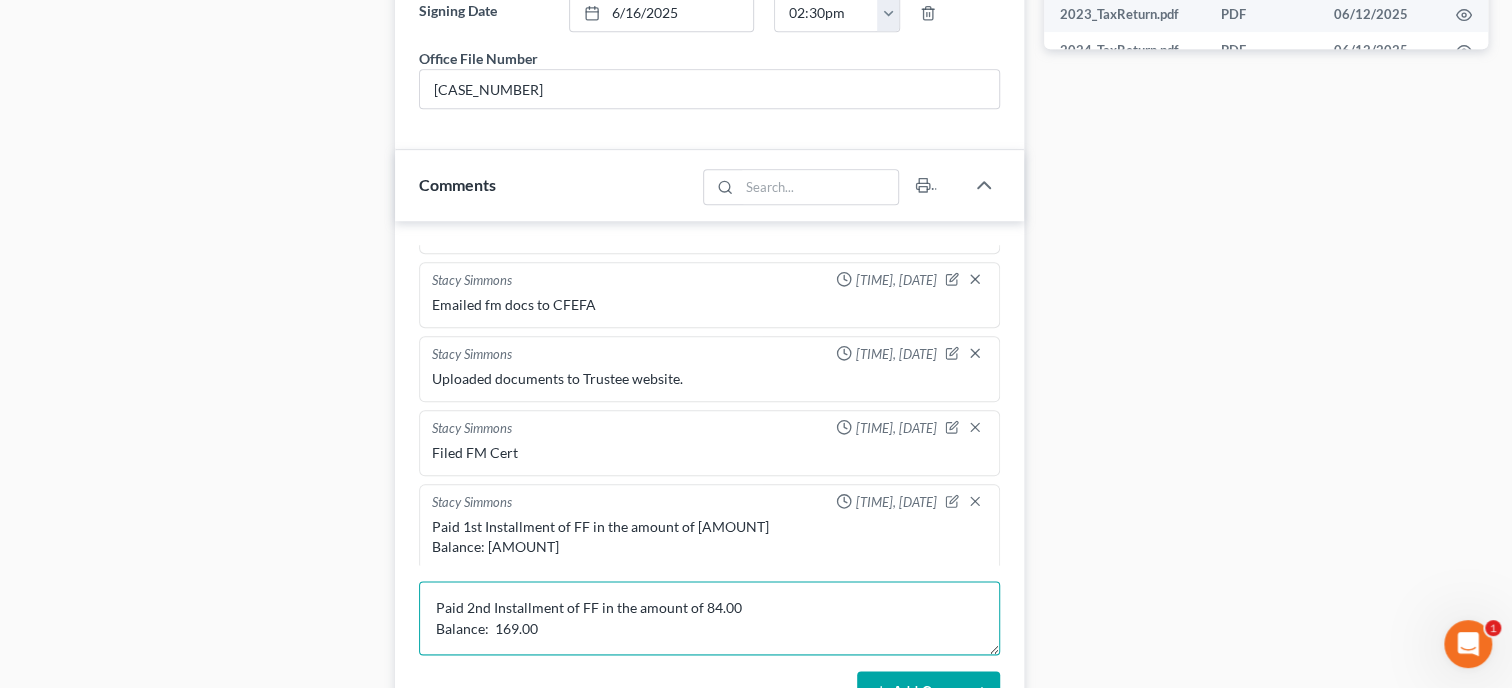 scroll, scrollTop: 1337, scrollLeft: 0, axis: vertical 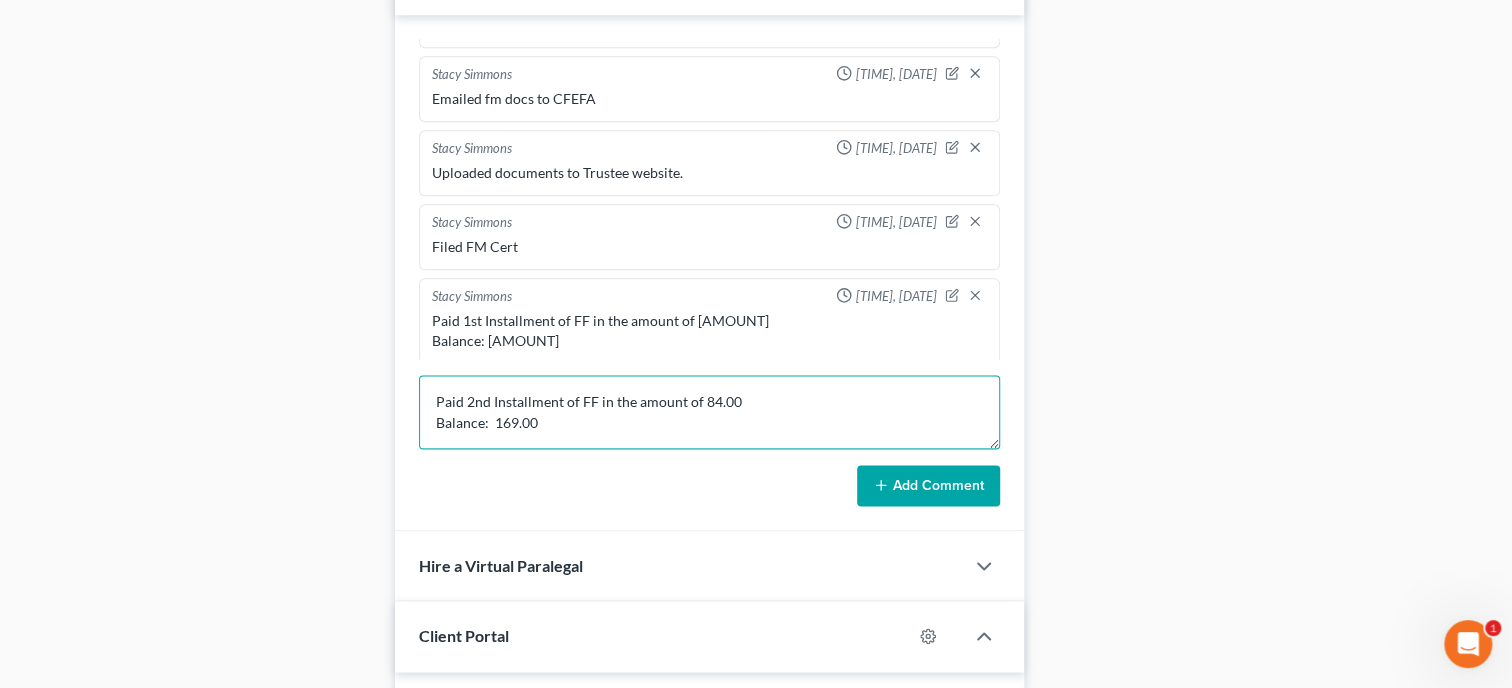 type on "Paid 2nd Installment of FF in the amount of 84.00
Balance:  169.00" 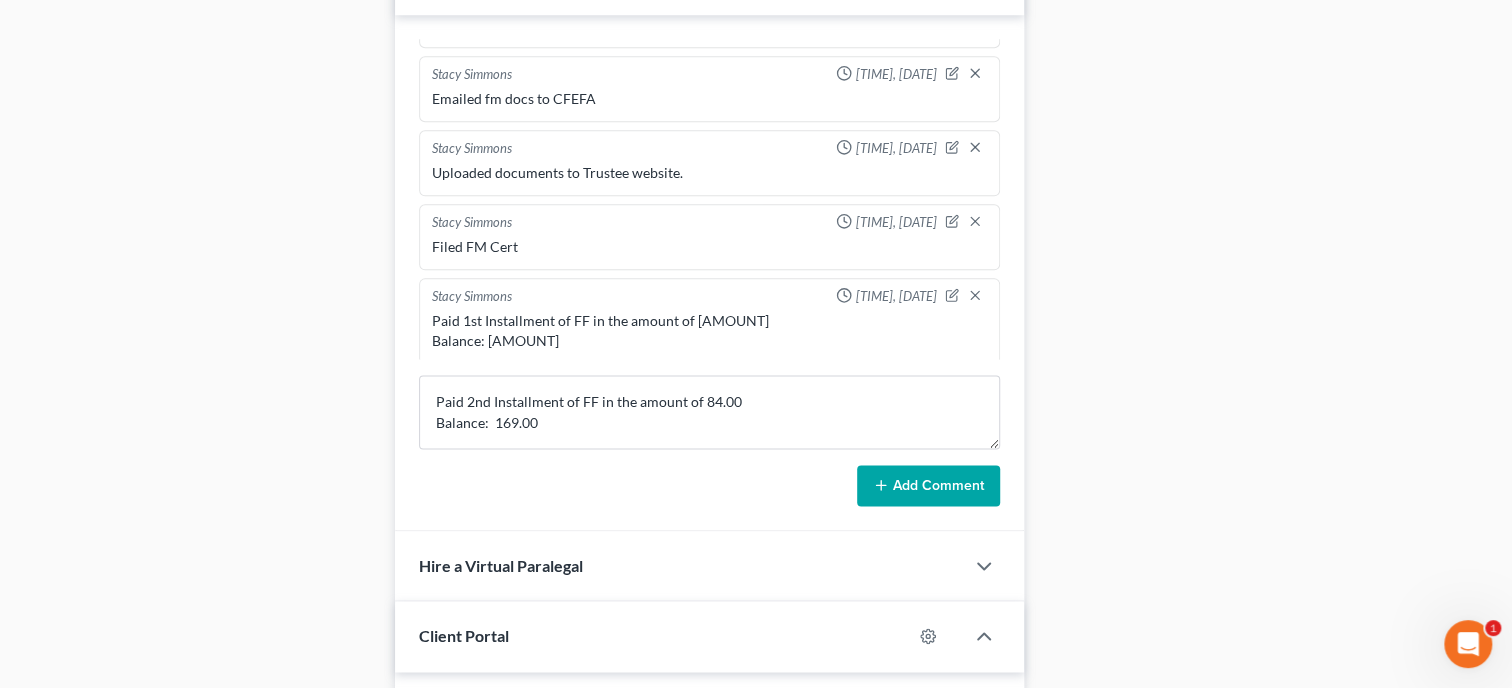 click on "Add Comment" at bounding box center [928, 486] 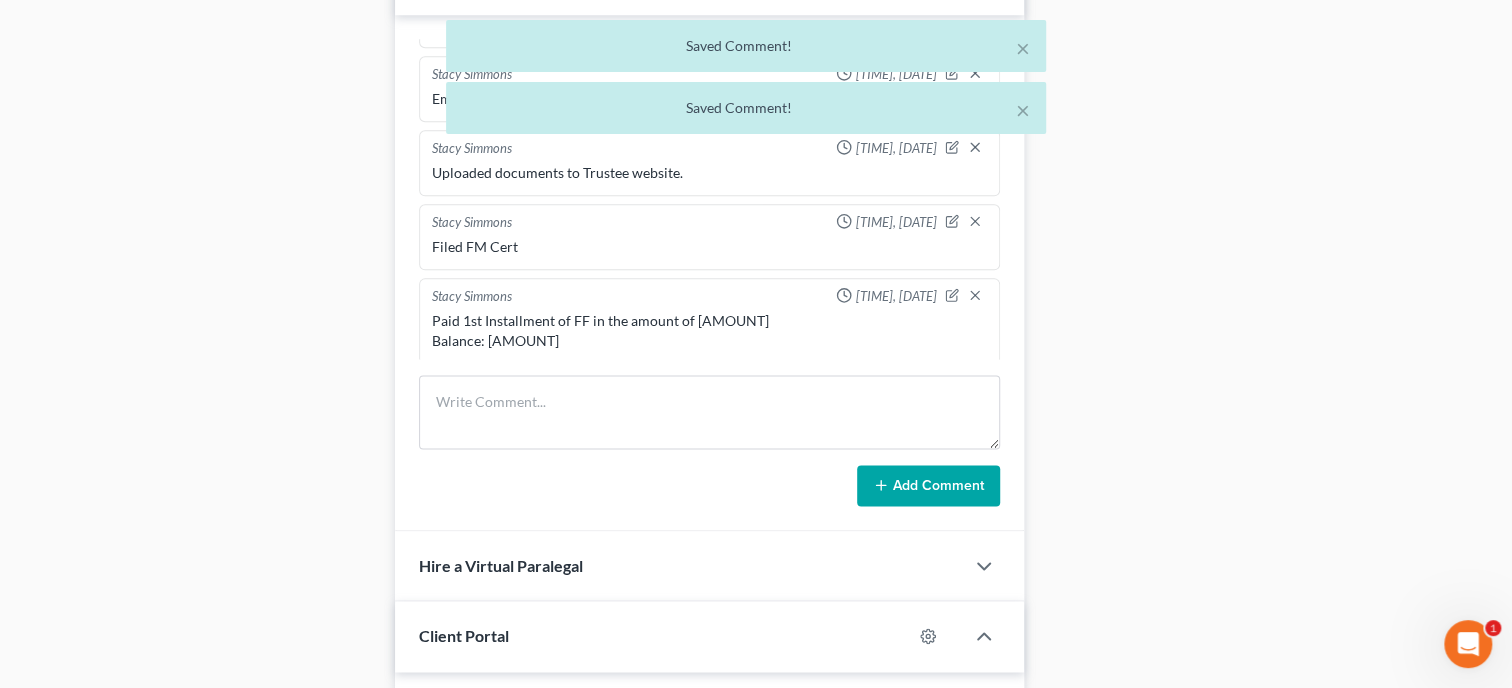 scroll, scrollTop: 1025, scrollLeft: 0, axis: vertical 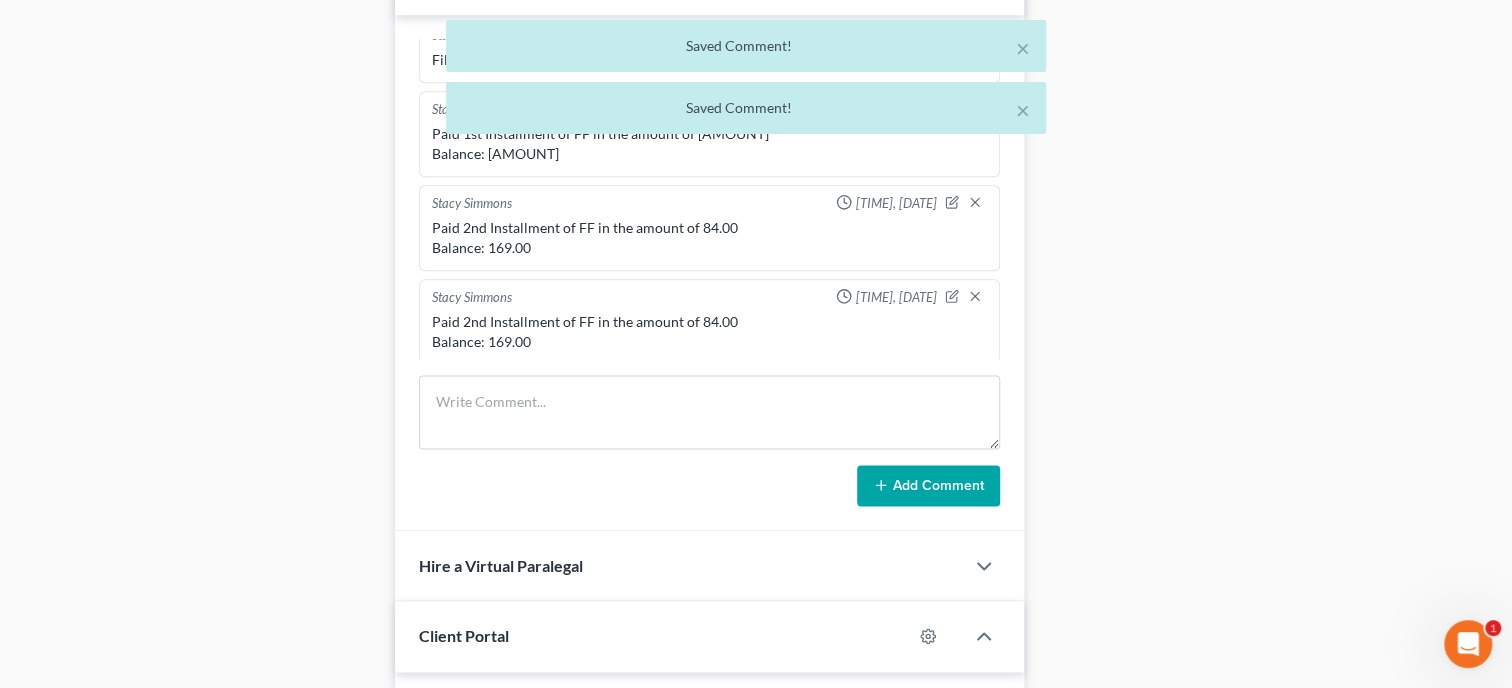 click on "Add Comment" at bounding box center [928, 486] 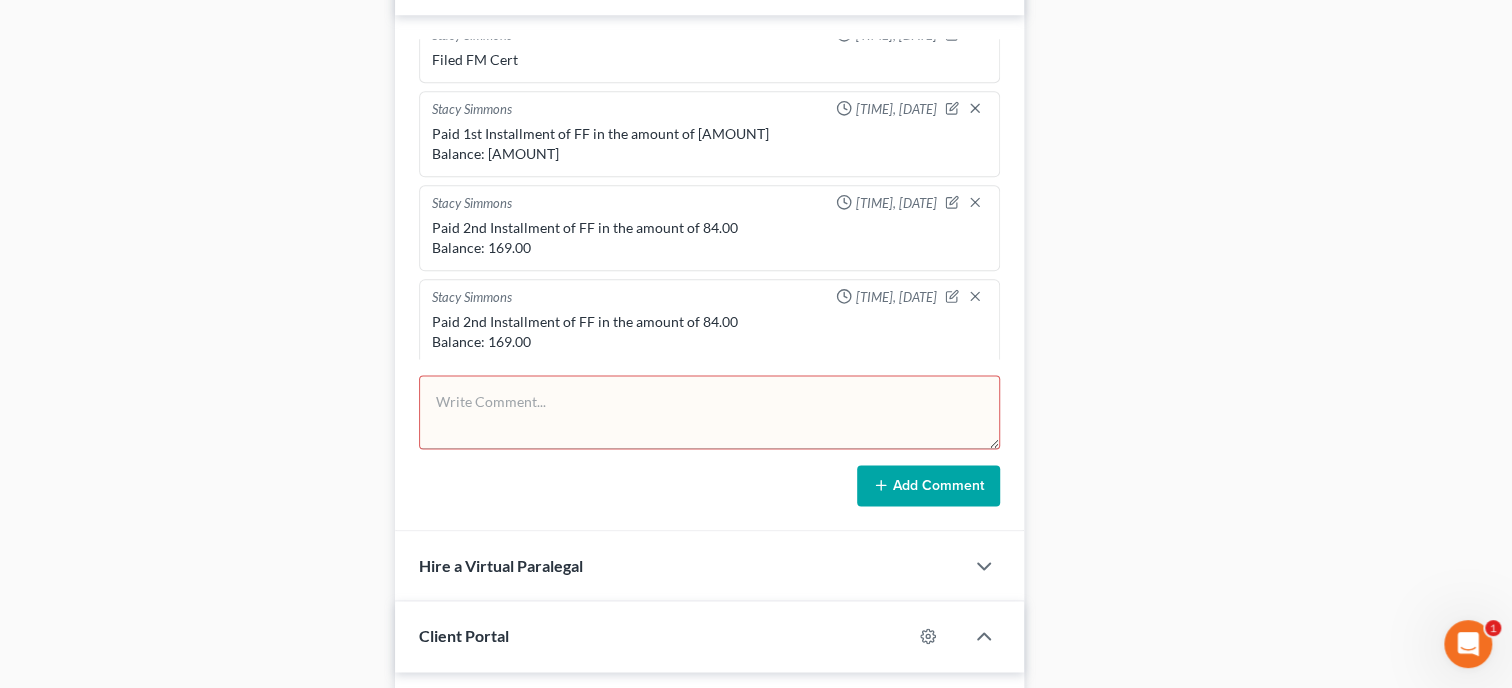 click at bounding box center [709, 412] 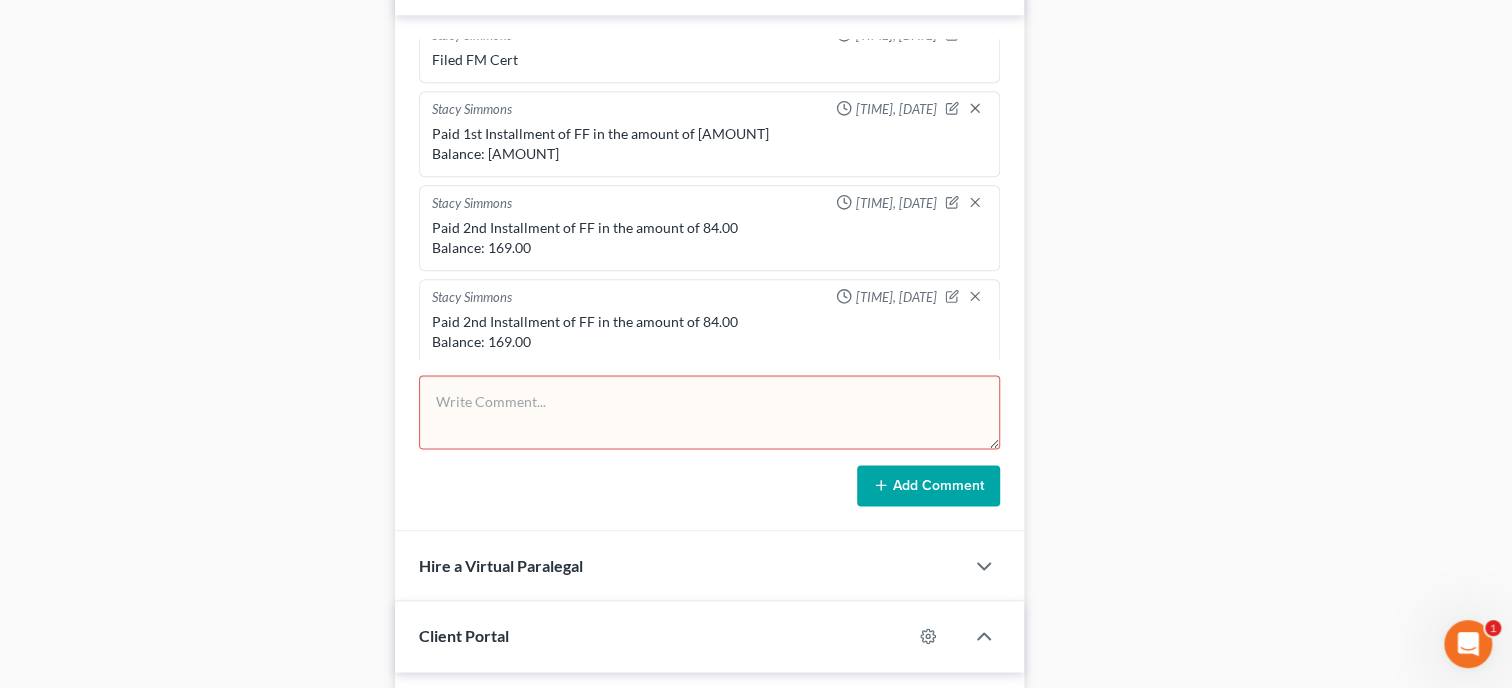 click on "Hire a Virtual Paralegal" at bounding box center (679, 565) 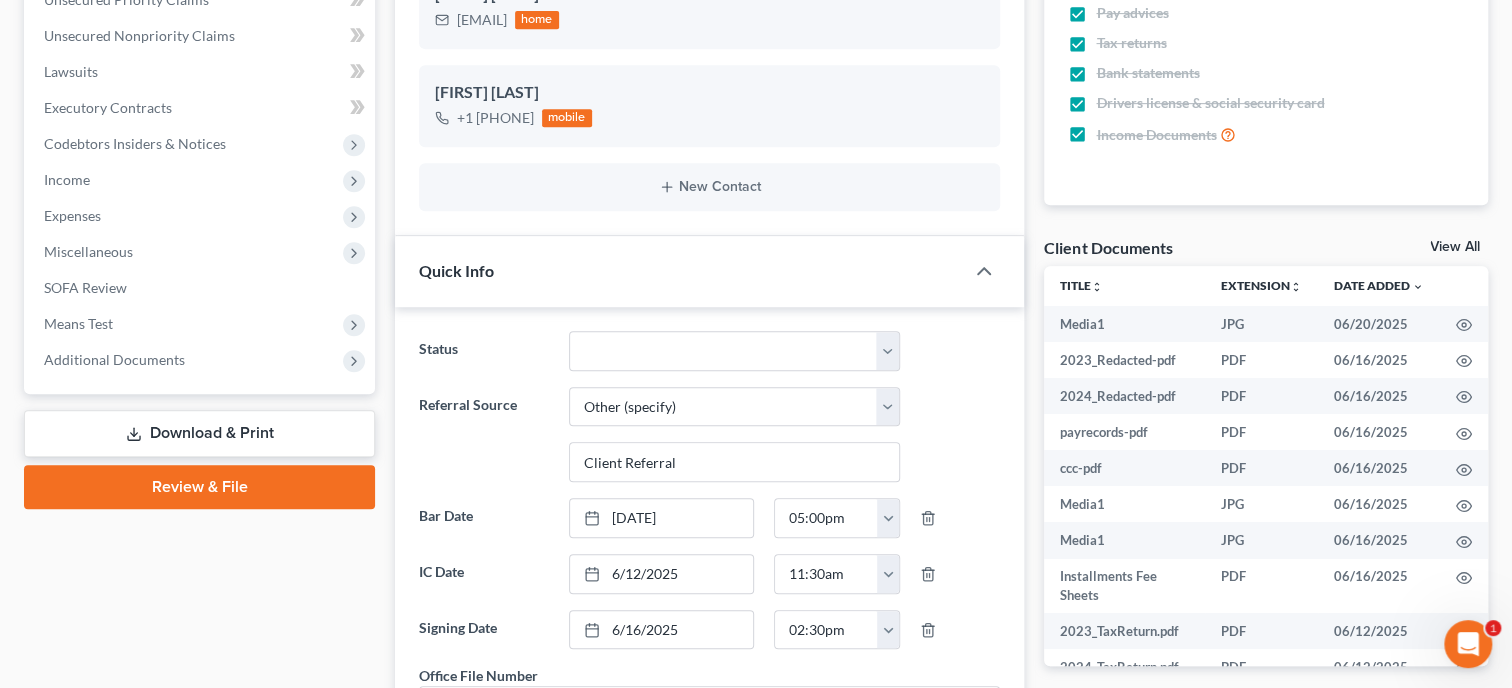 scroll, scrollTop: 0, scrollLeft: 0, axis: both 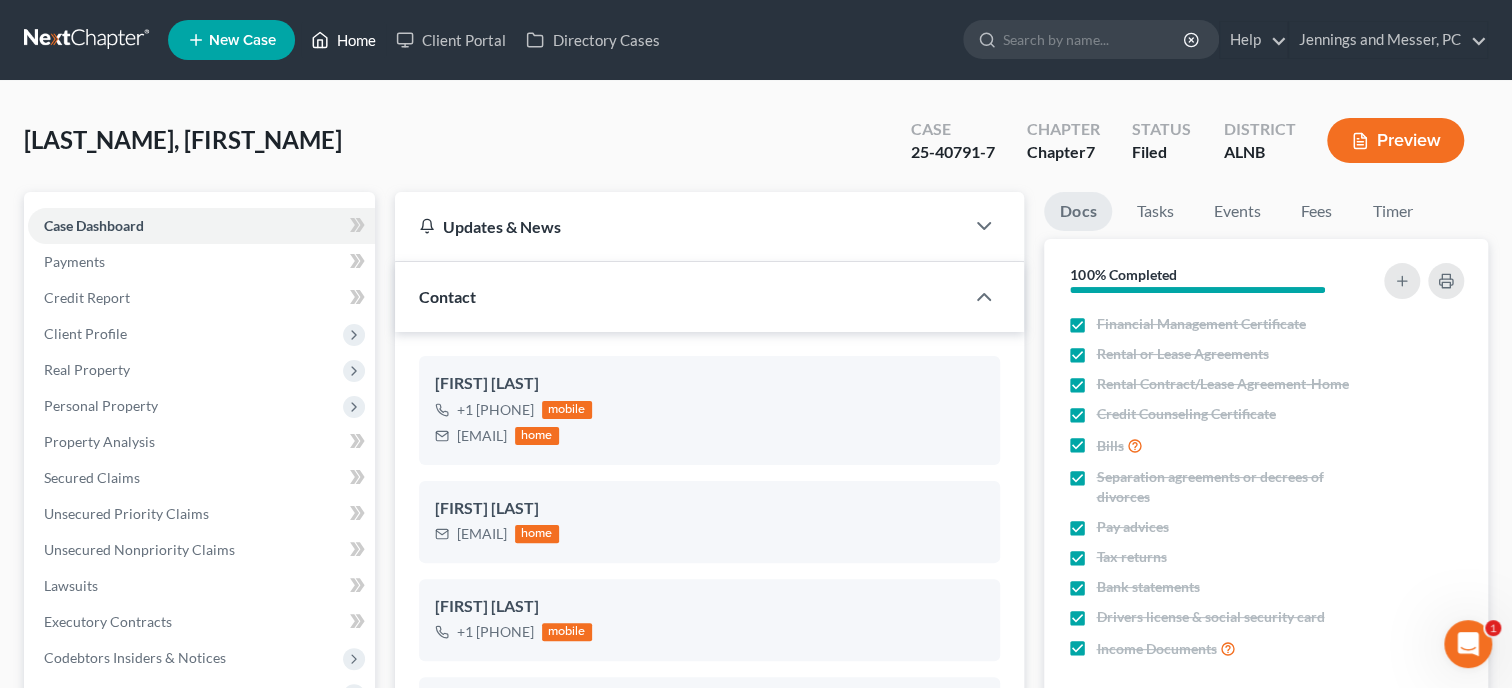 click on "Home" at bounding box center (343, 40) 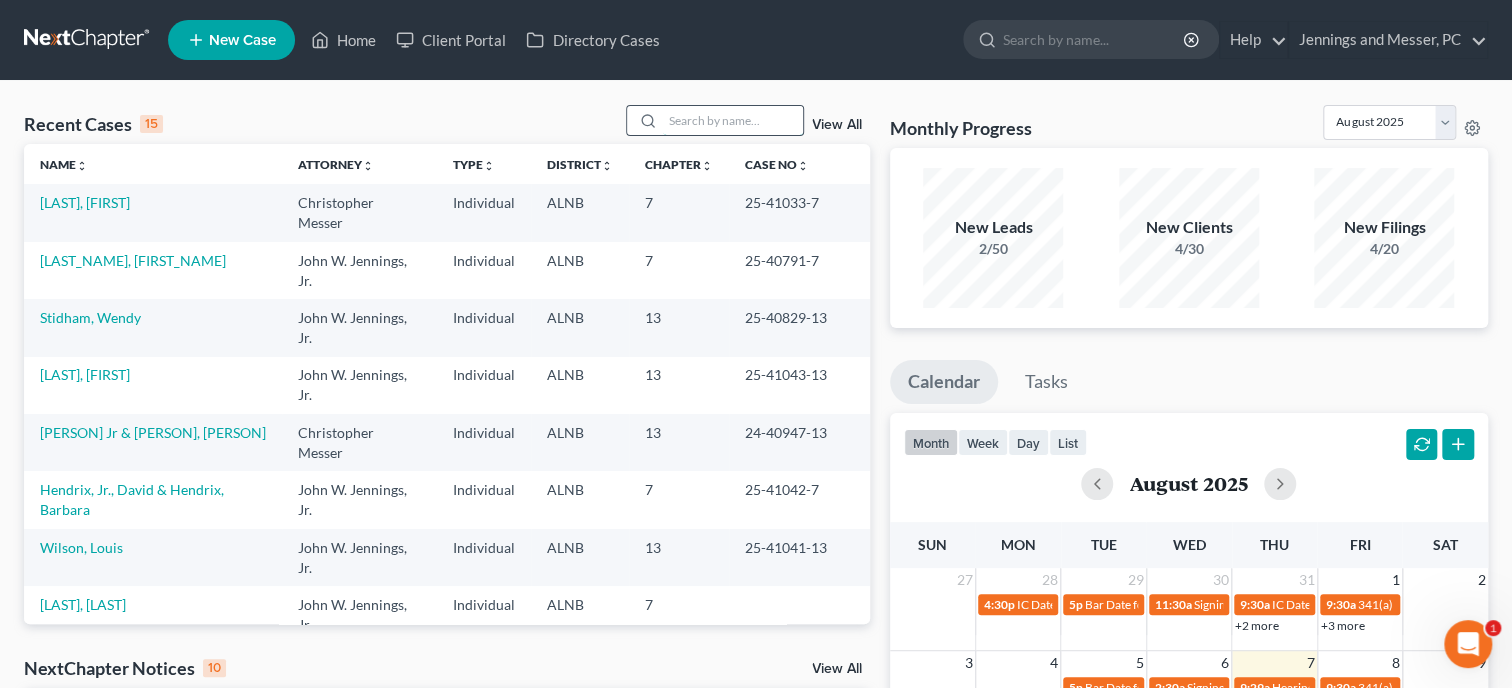 click at bounding box center [733, 120] 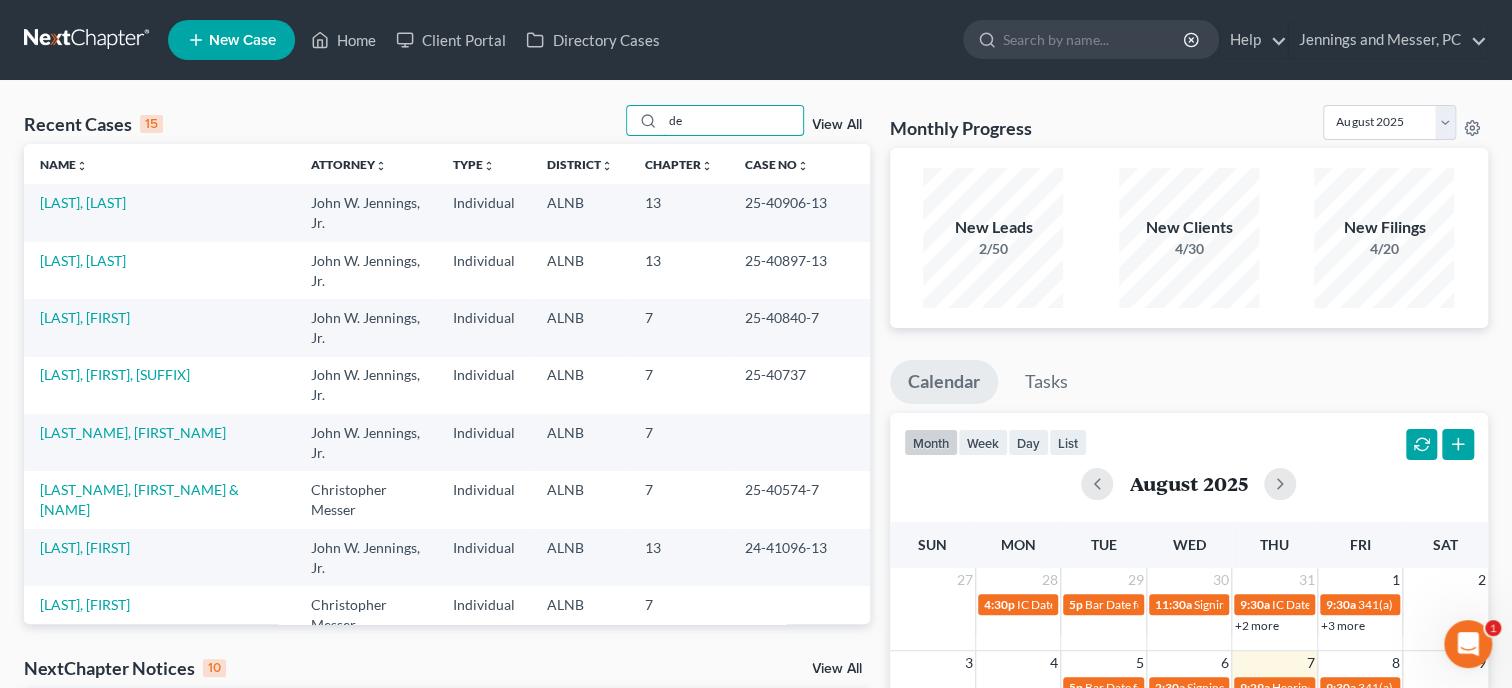 type on "d" 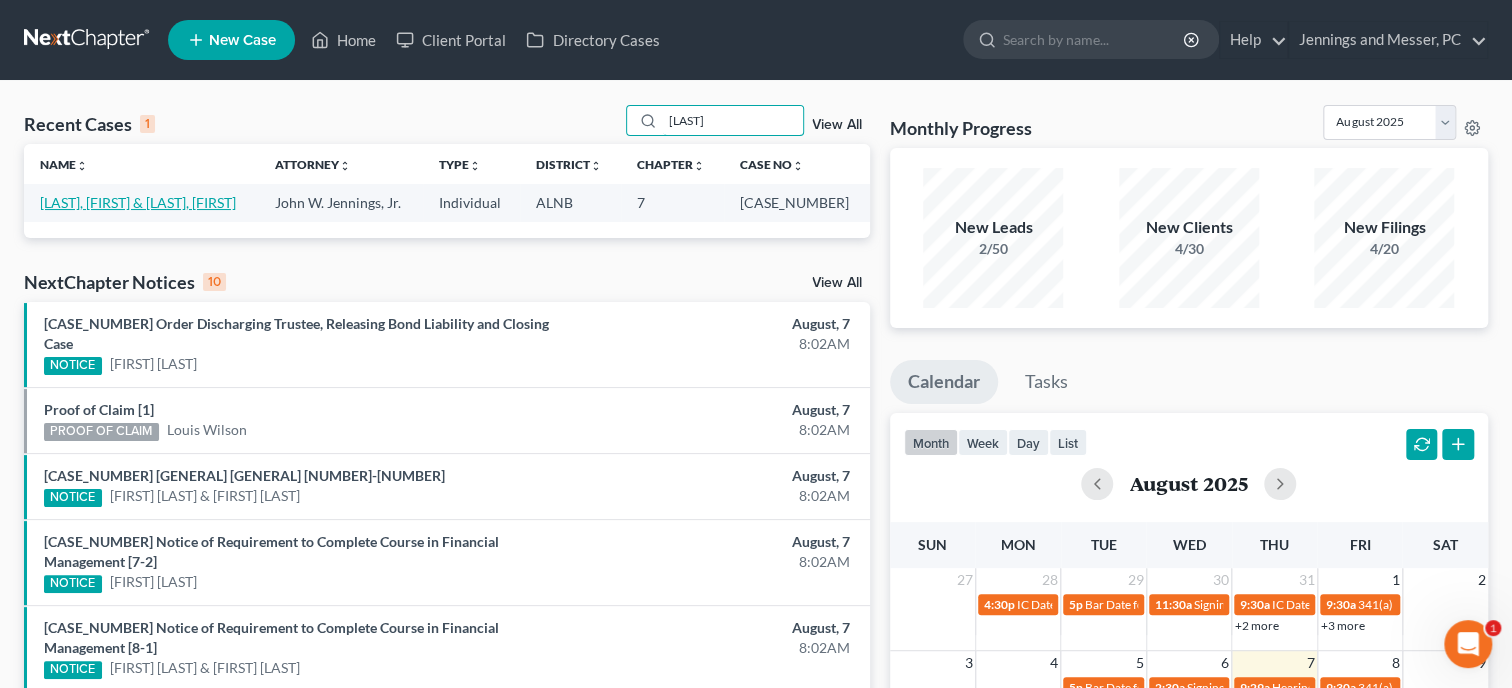 type on "[LAST]" 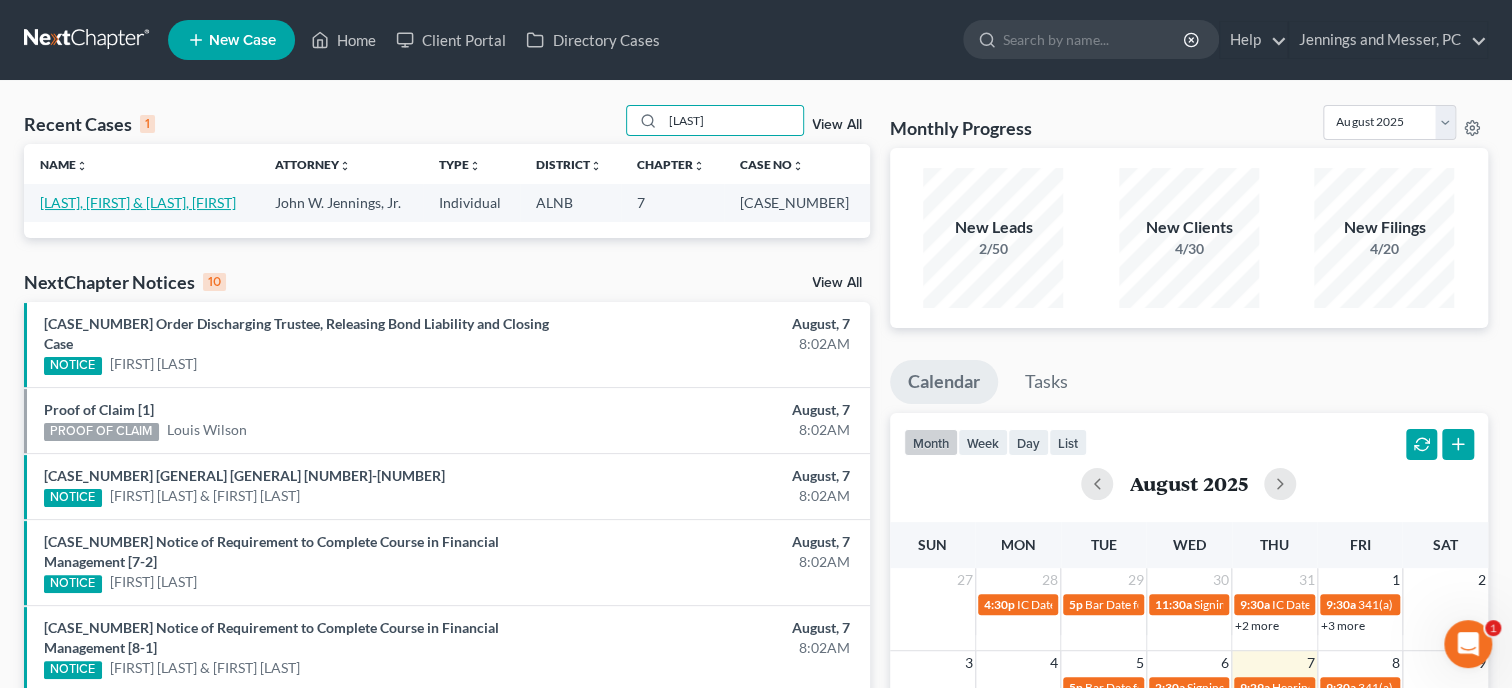 click on "[LAST], [FIRST] & [LAST], [FIRST]" at bounding box center [138, 202] 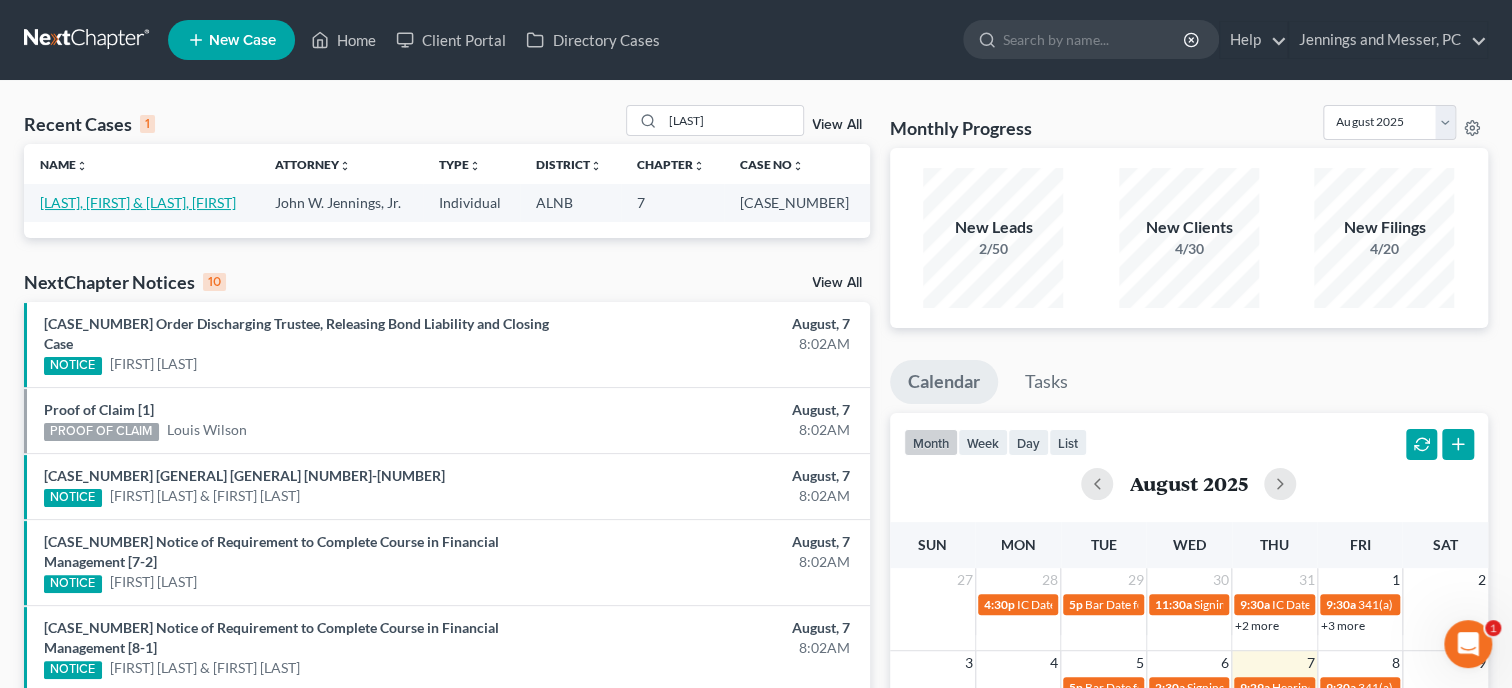 select on "6" 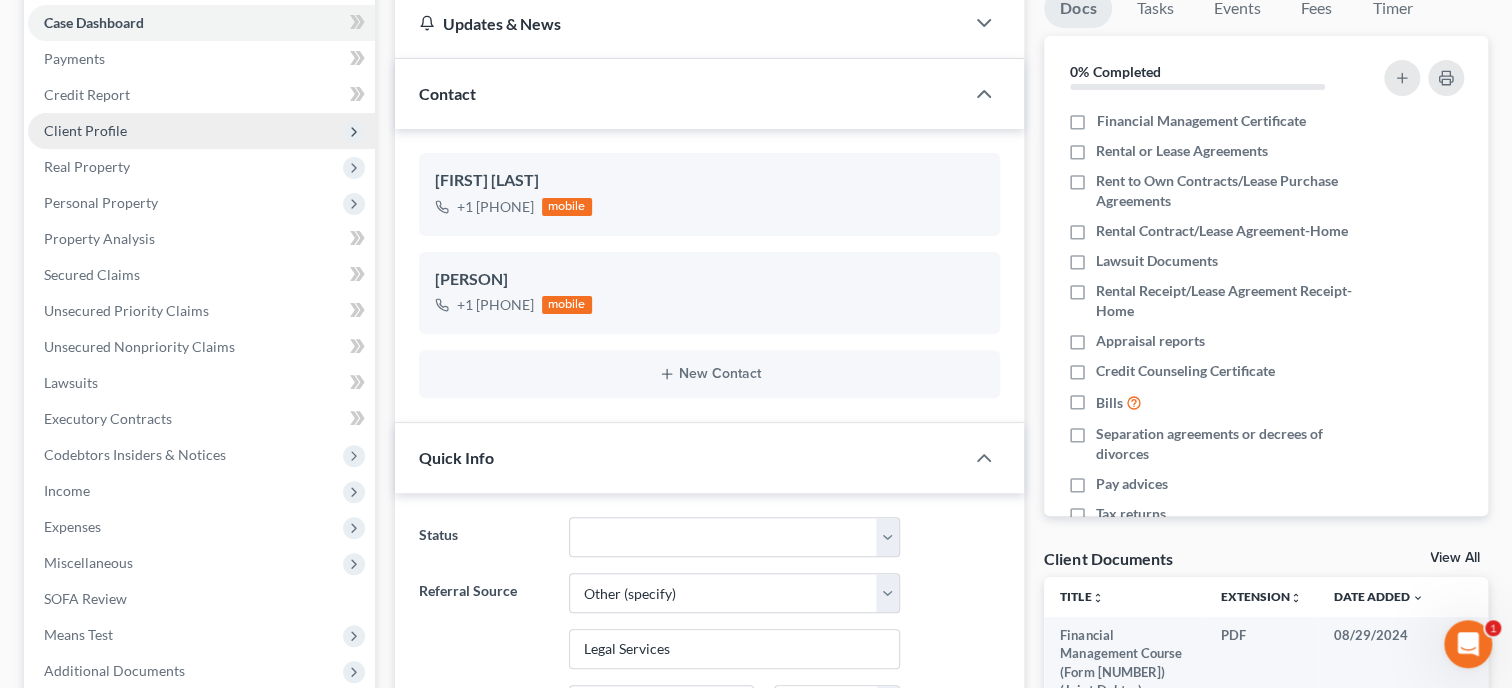 scroll, scrollTop: 205, scrollLeft: 0, axis: vertical 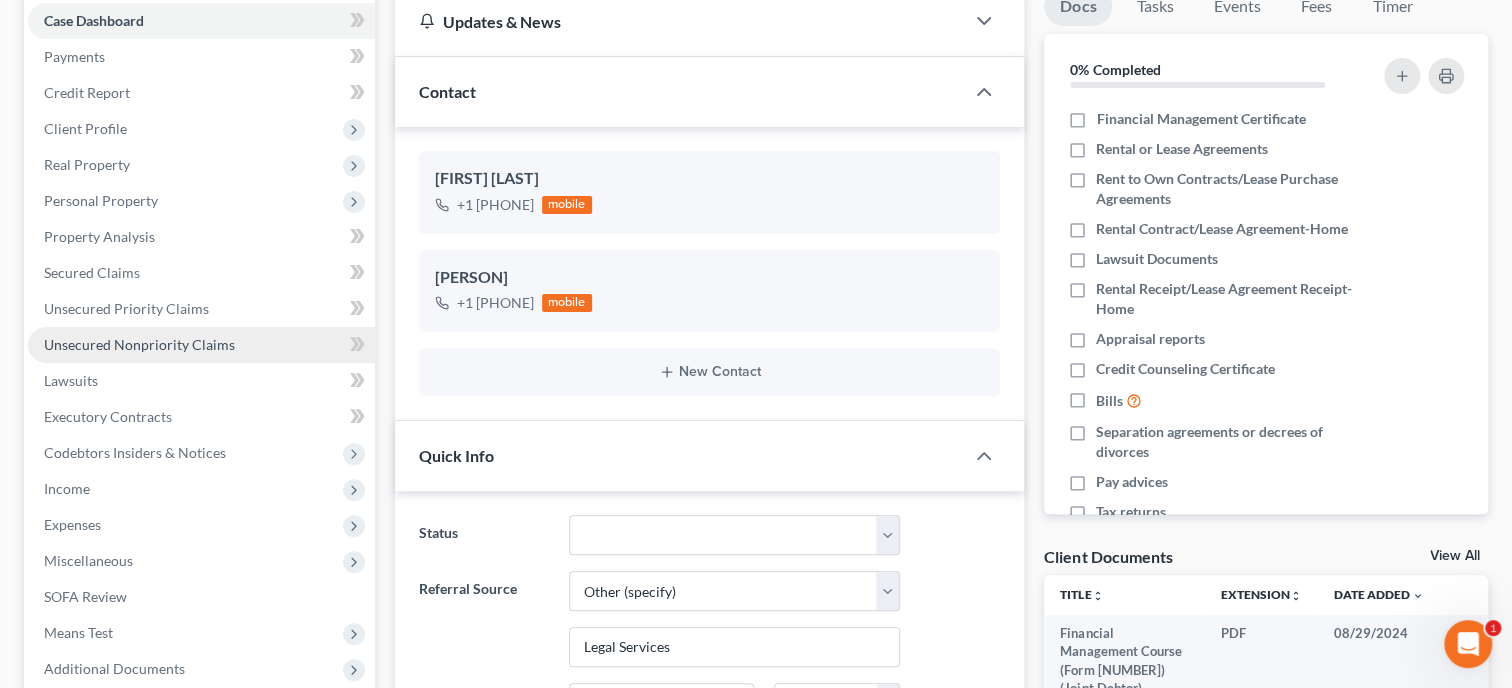 click on "Unsecured Nonpriority Claims" at bounding box center (139, 344) 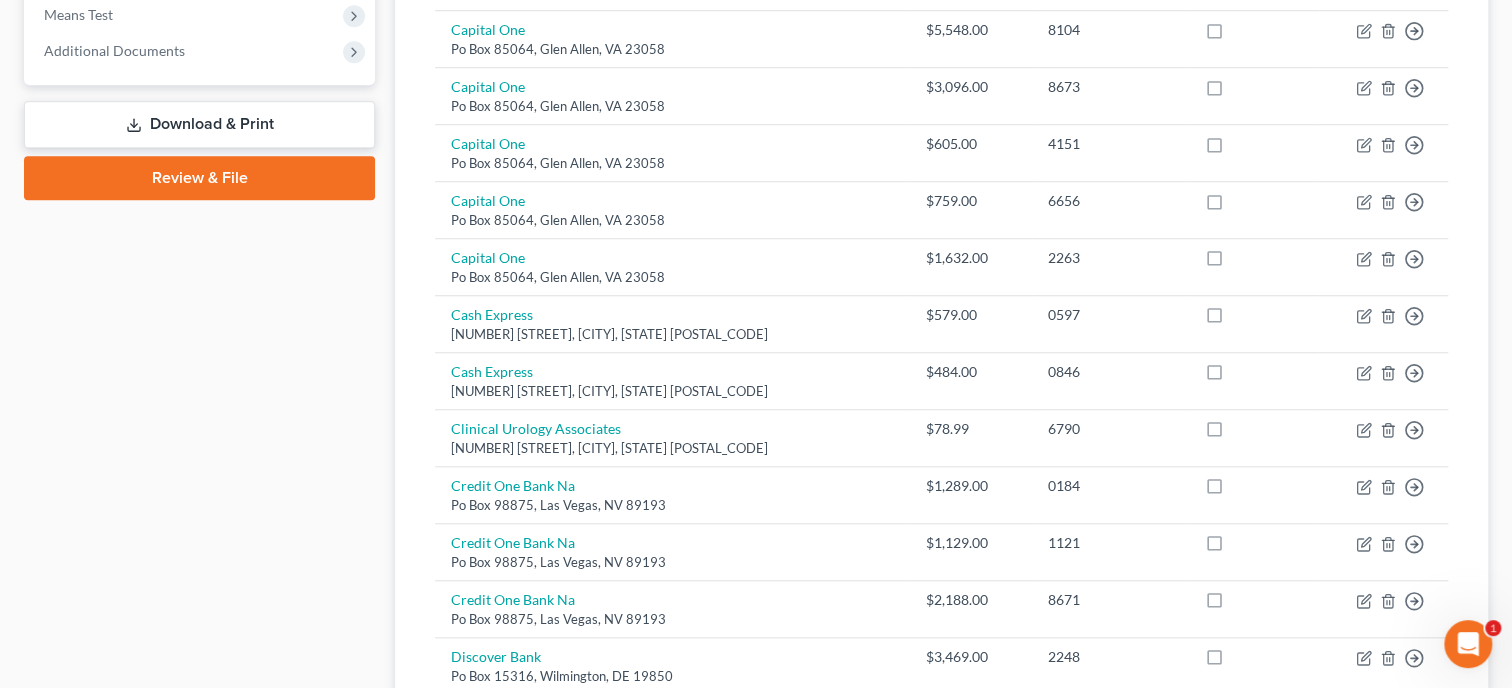 scroll, scrollTop: 1543, scrollLeft: 0, axis: vertical 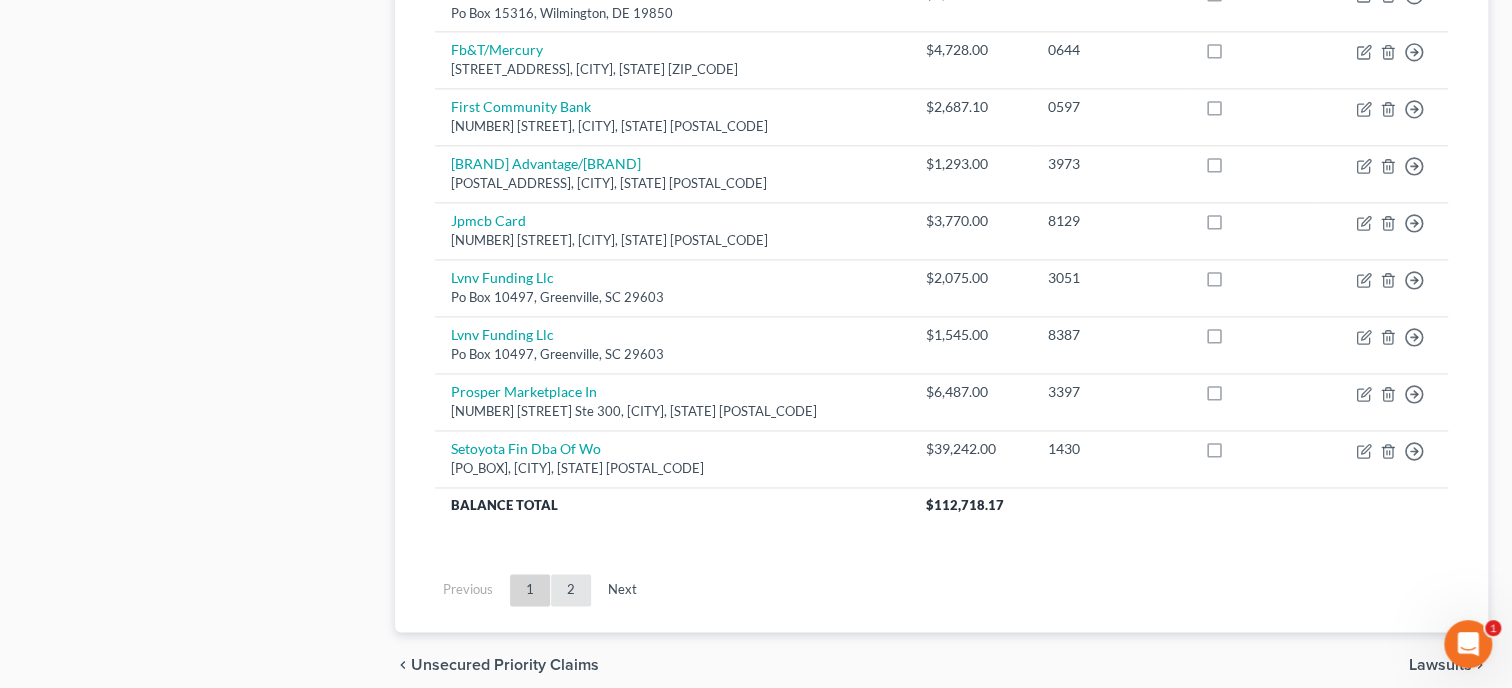 click on "2" at bounding box center (571, 590) 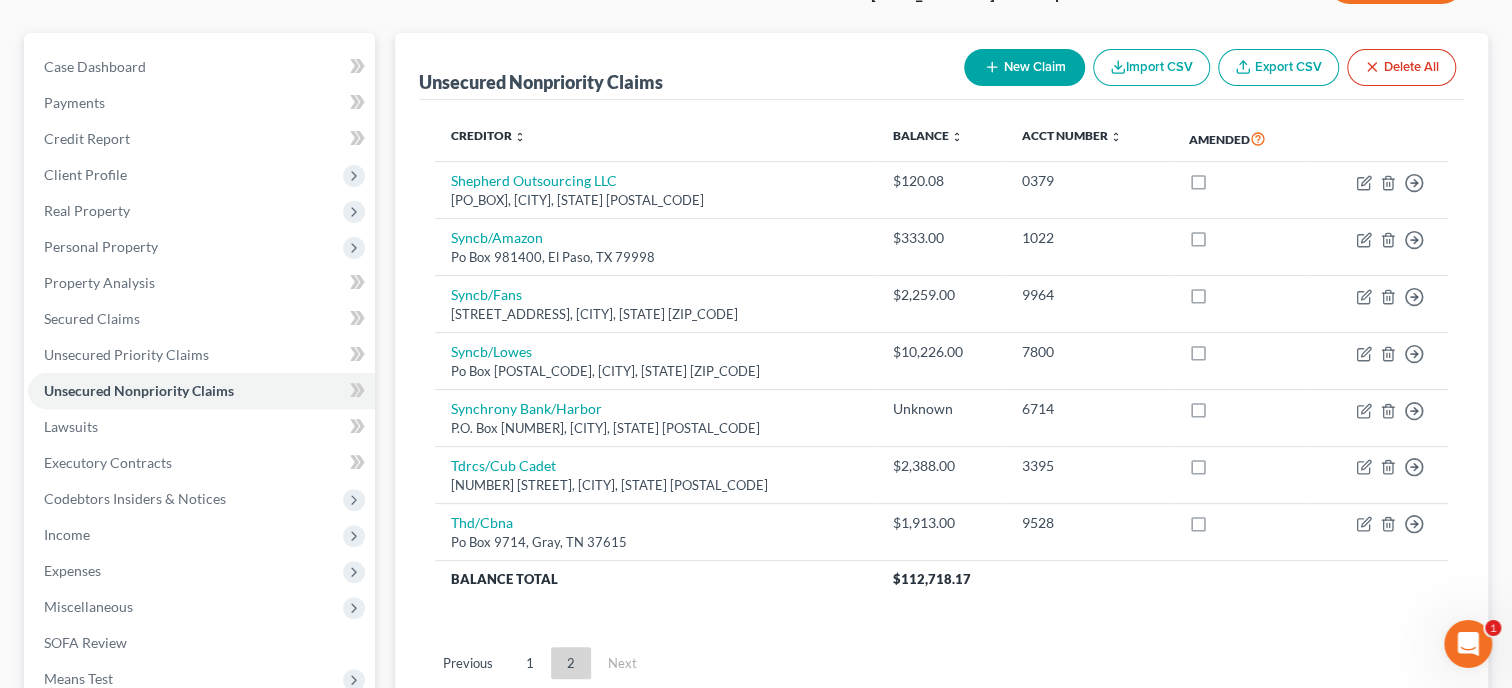 scroll, scrollTop: 99, scrollLeft: 0, axis: vertical 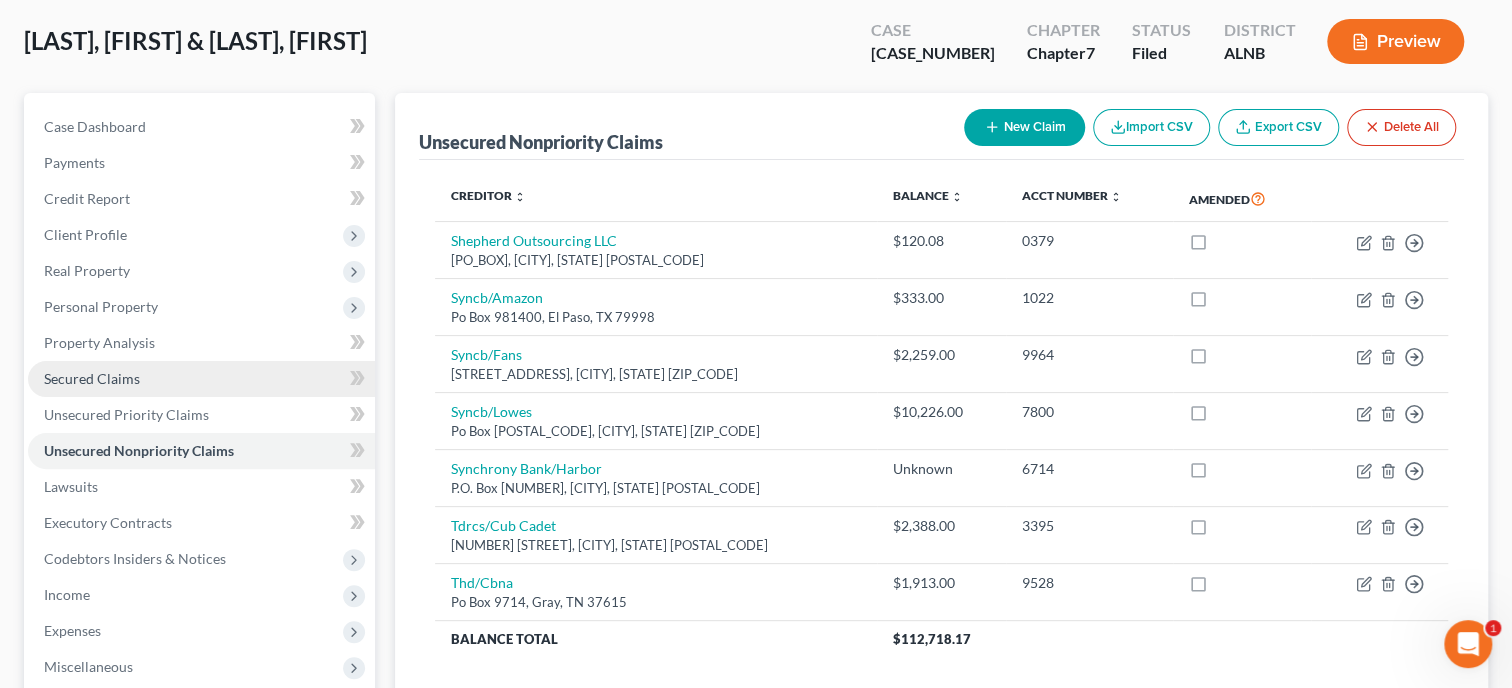 click on "Secured Claims" at bounding box center [92, 378] 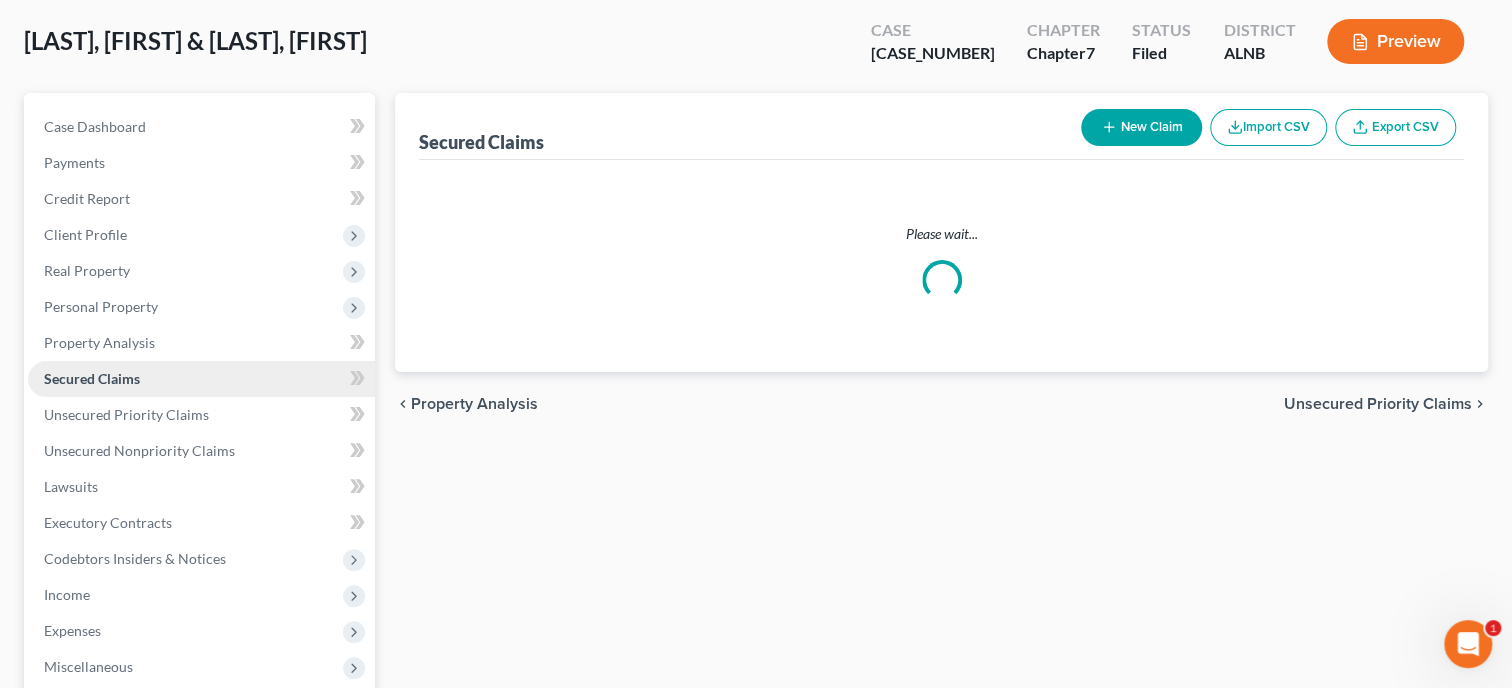 scroll, scrollTop: 94, scrollLeft: 0, axis: vertical 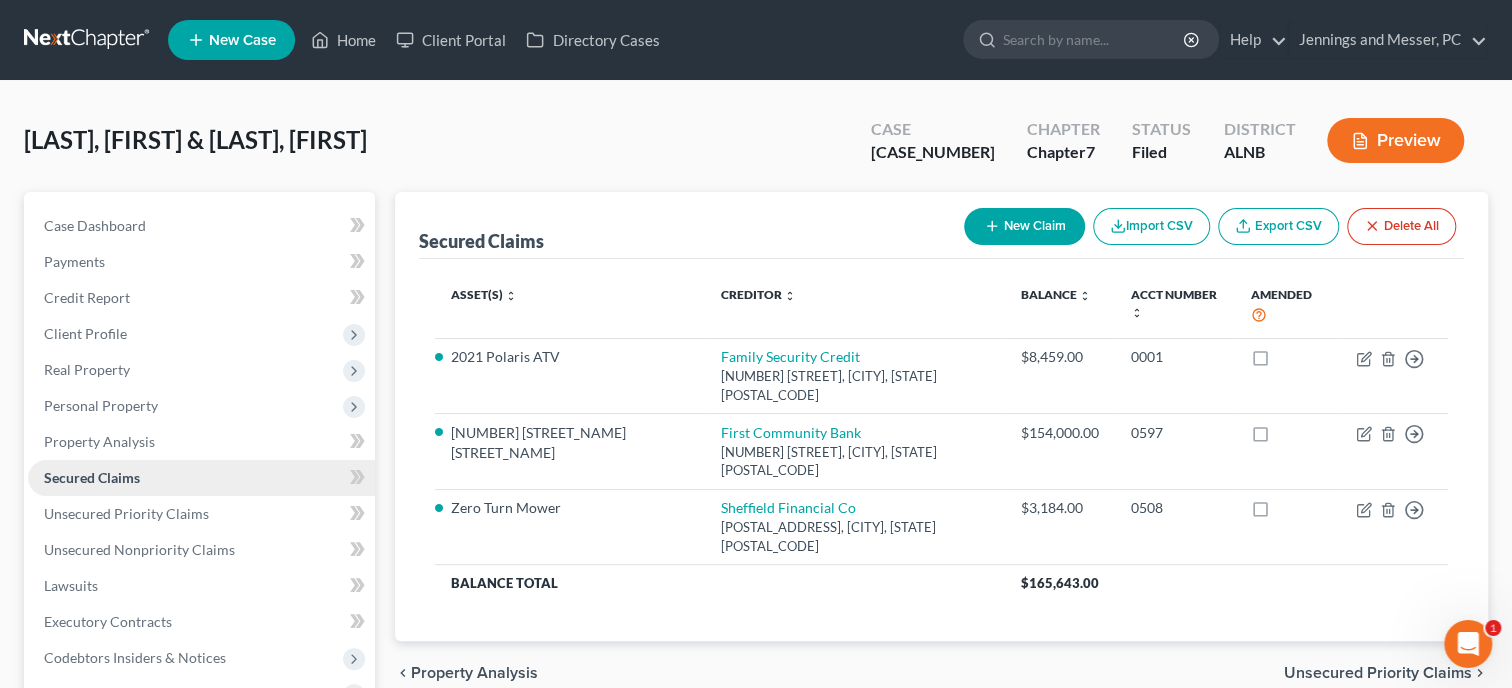 click on "Real Property" at bounding box center (201, 370) 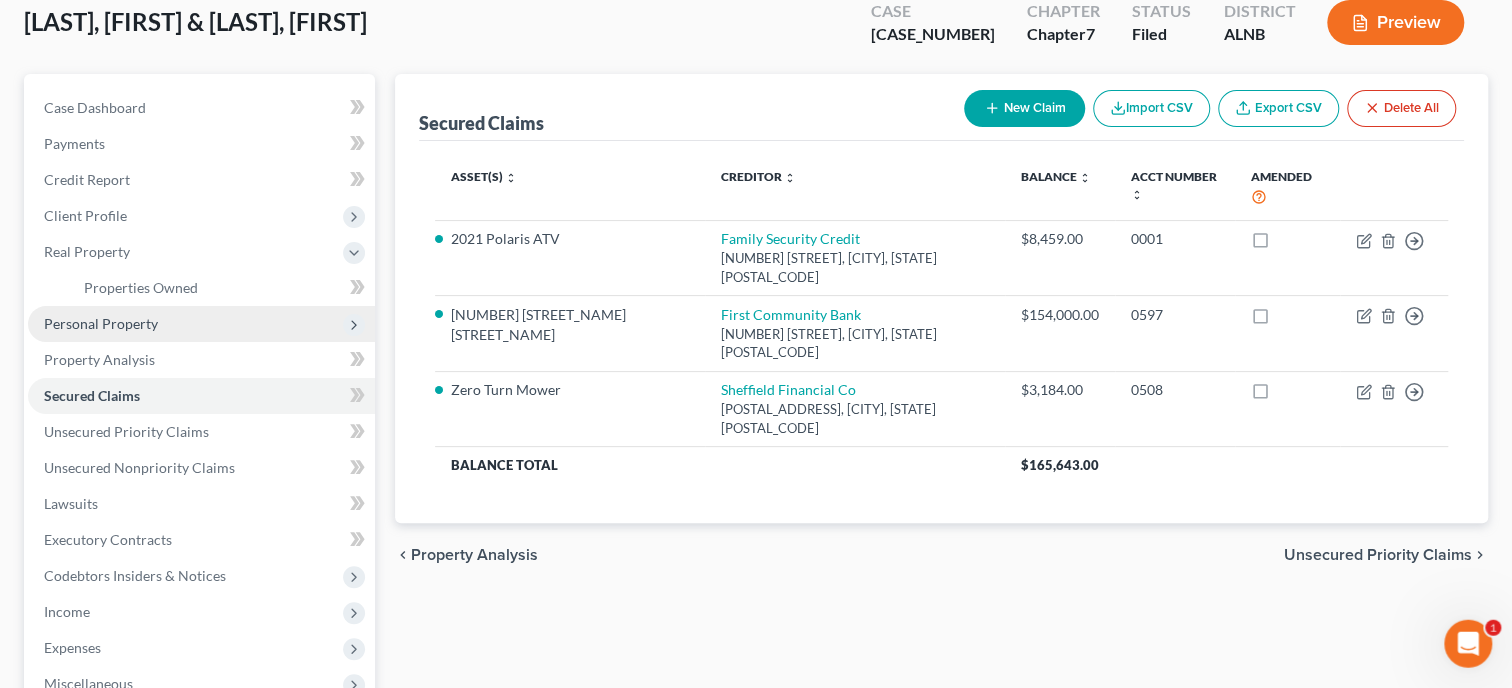 scroll, scrollTop: 205, scrollLeft: 0, axis: vertical 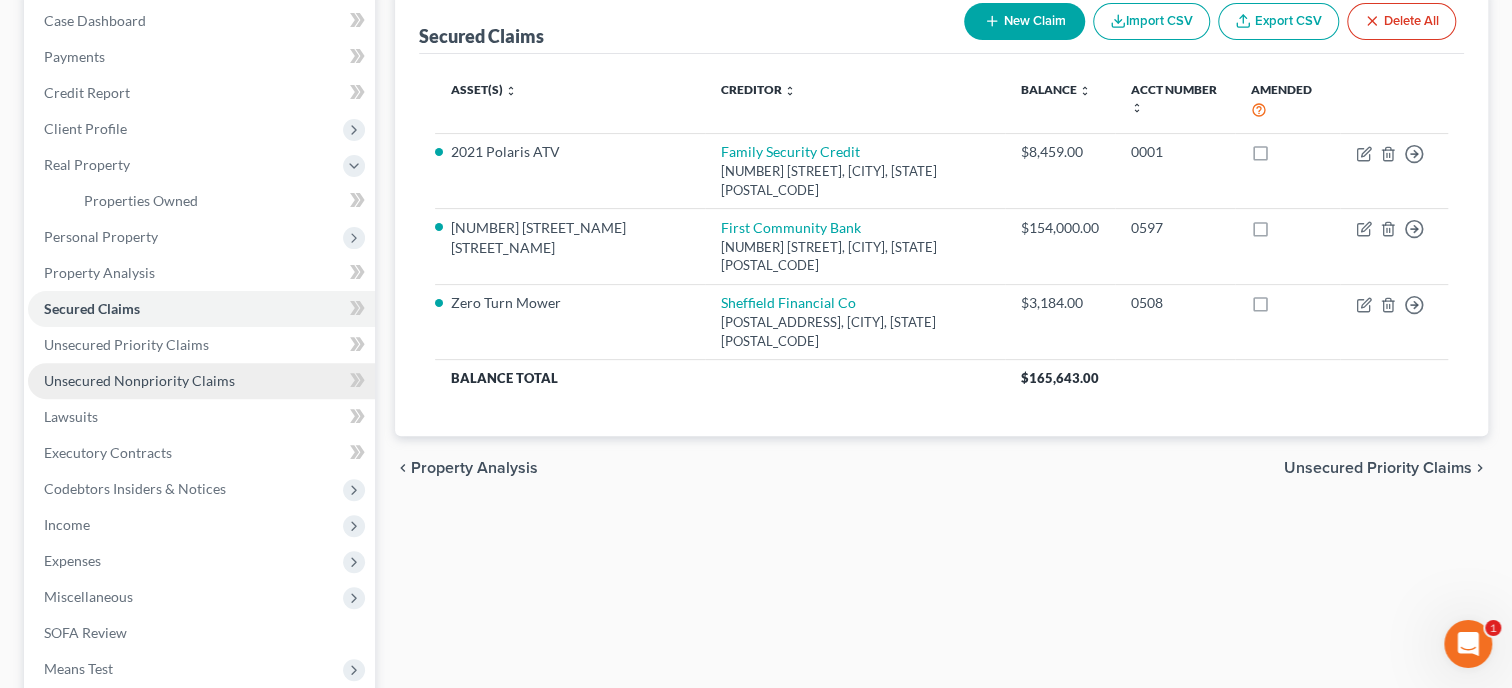 click on "Unsecured Nonpriority Claims" at bounding box center (139, 380) 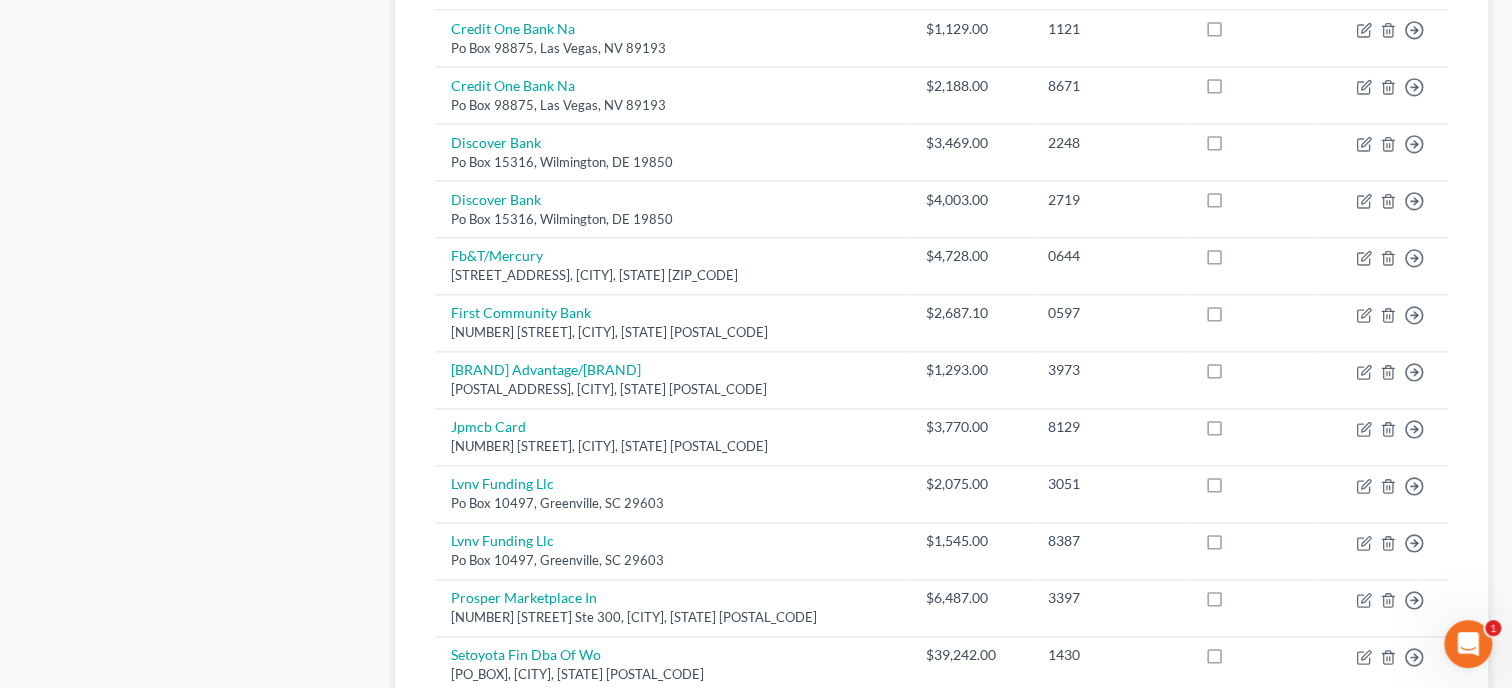 scroll, scrollTop: 1440, scrollLeft: 0, axis: vertical 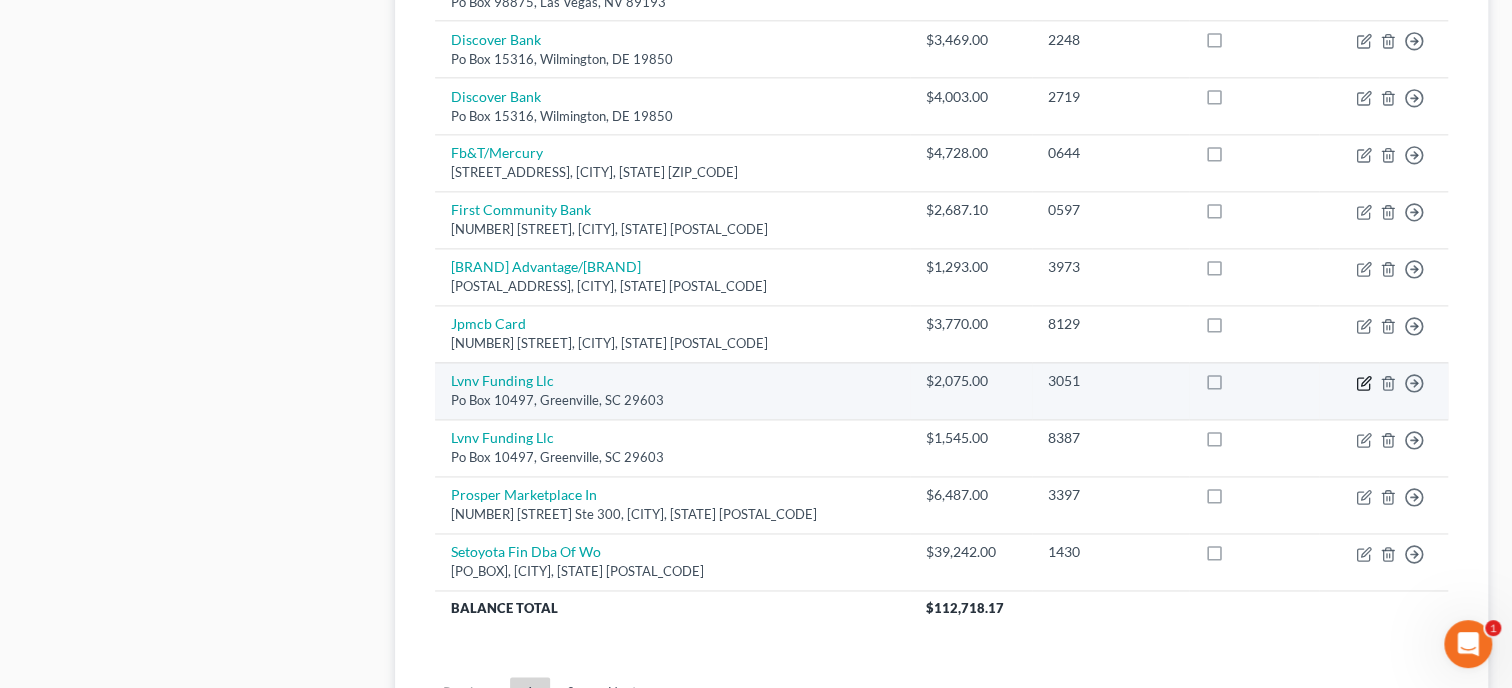 click 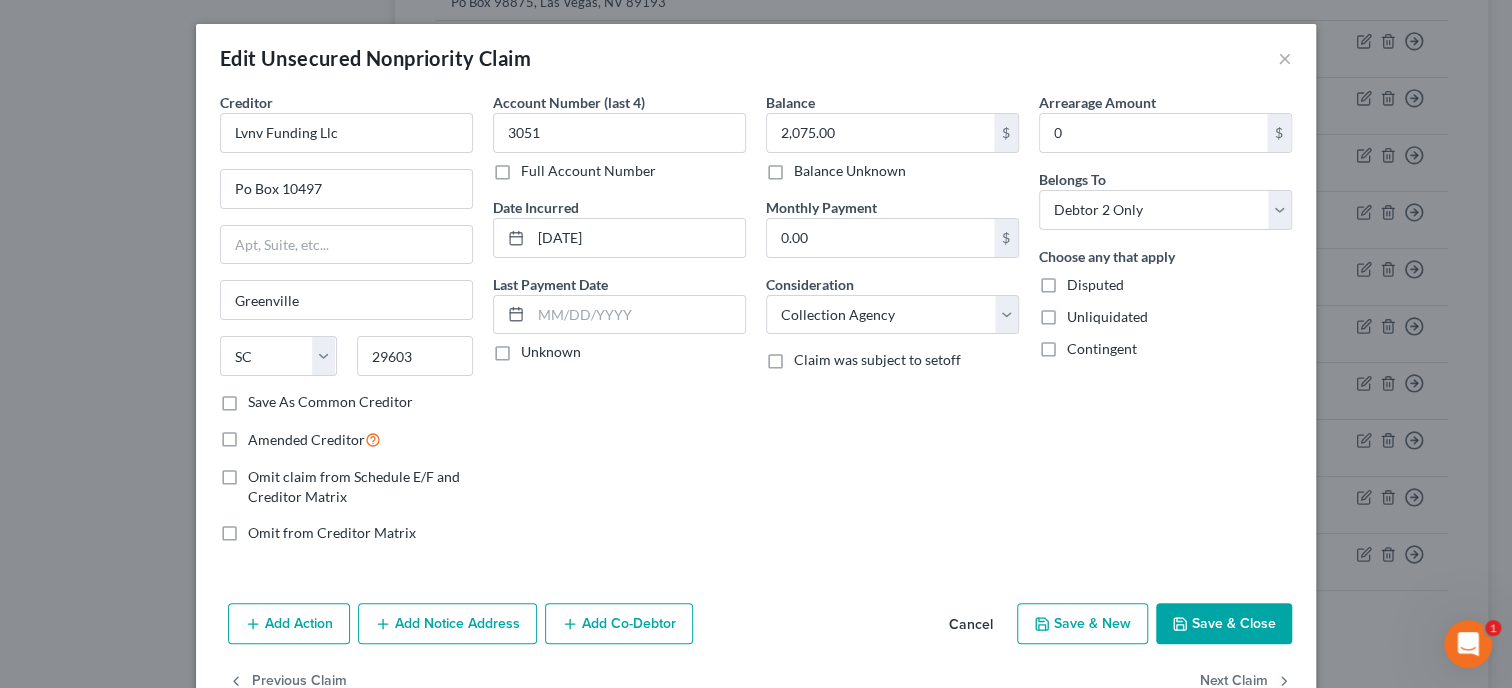 click on "Cancel" at bounding box center [971, 625] 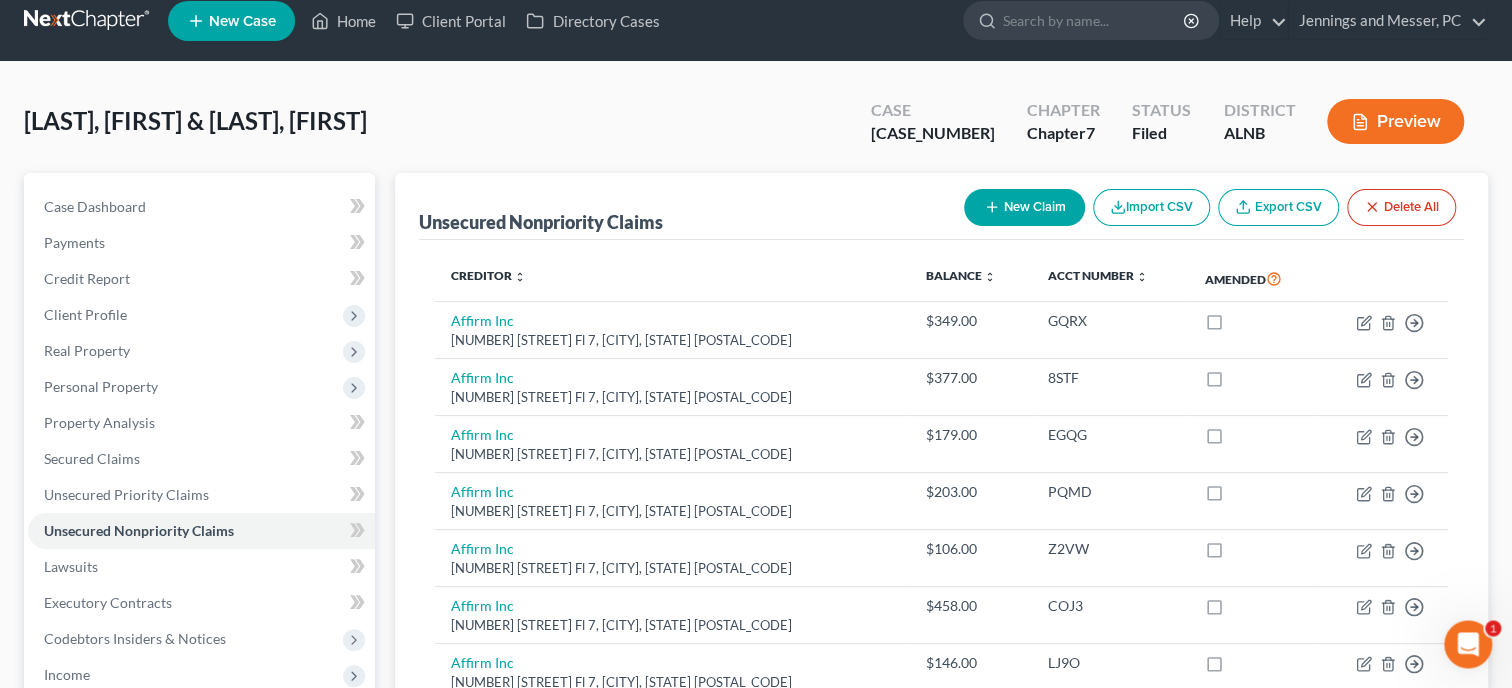 scroll, scrollTop: 0, scrollLeft: 0, axis: both 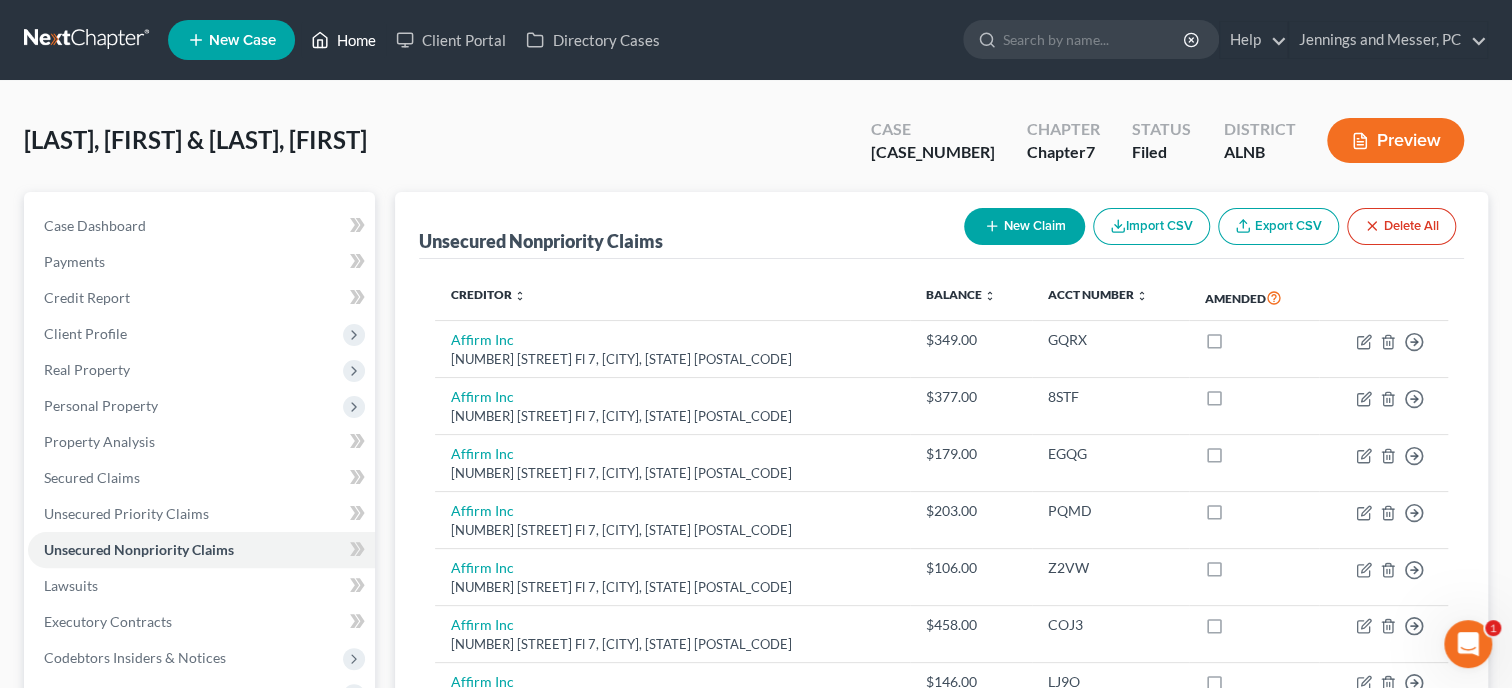 click on "Home" at bounding box center (343, 40) 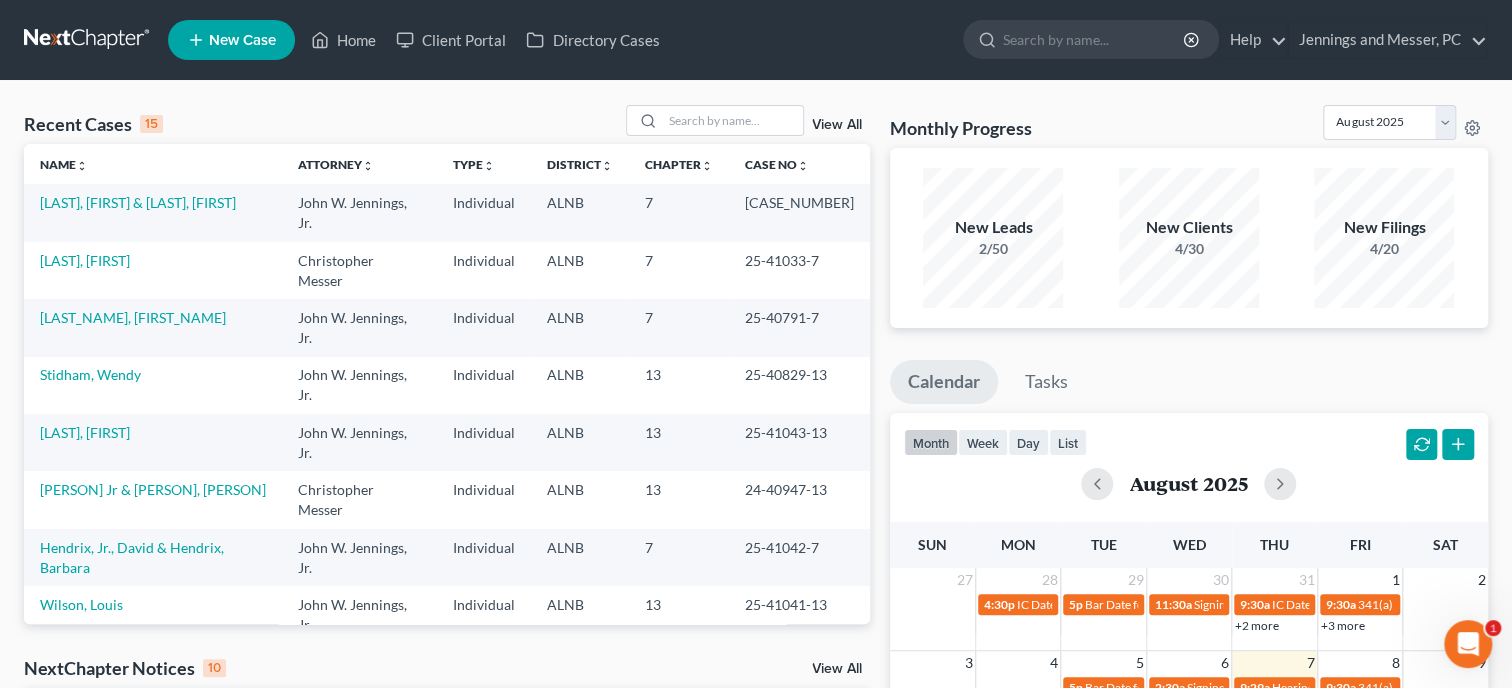 scroll, scrollTop: 102, scrollLeft: 0, axis: vertical 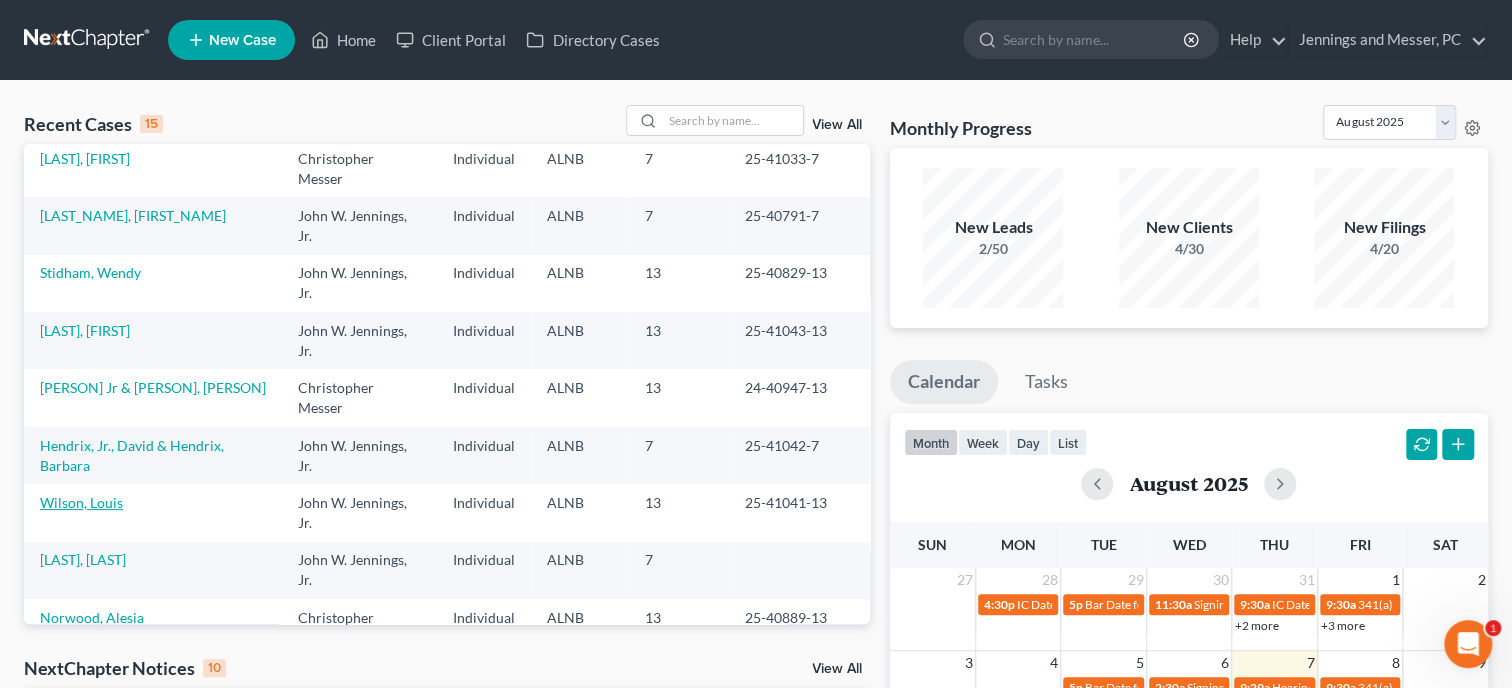 click on "Wilson, Louis" at bounding box center [81, 502] 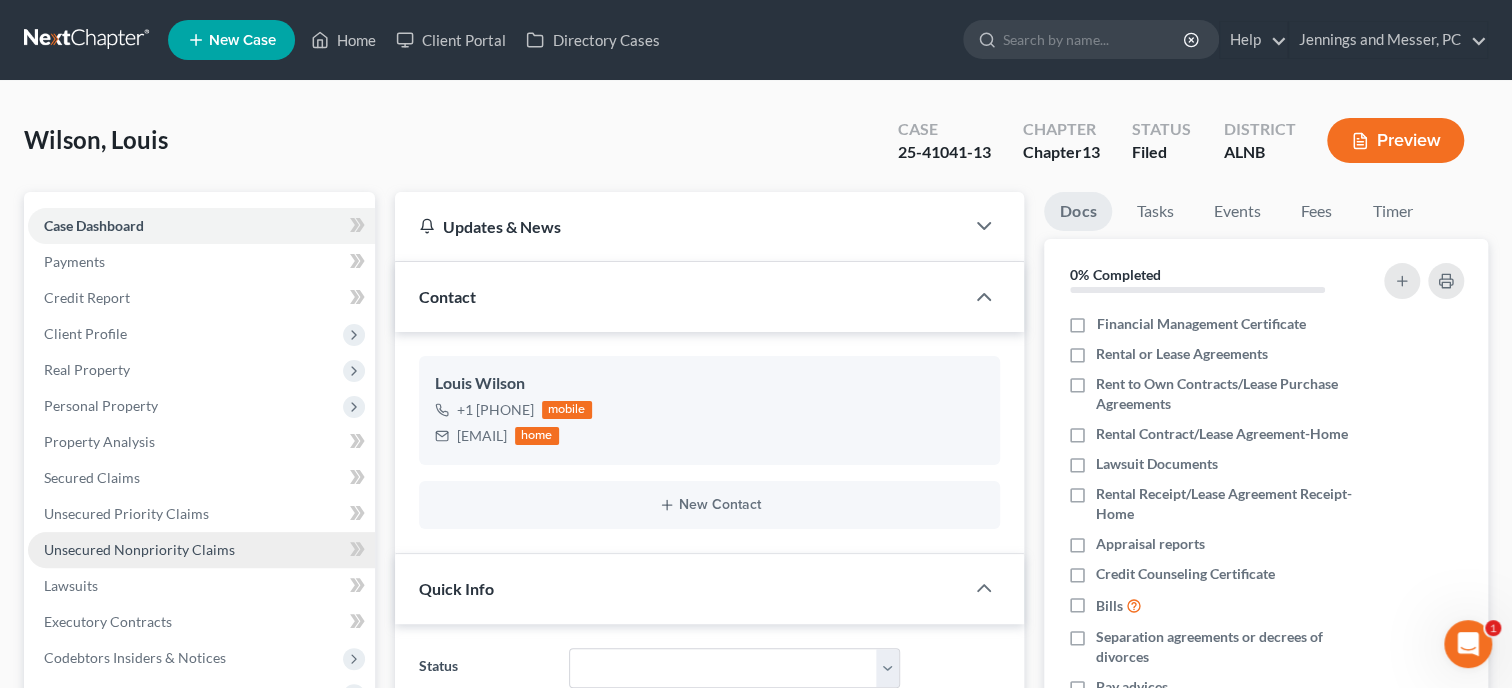 click on "Unsecured Nonpriority Claims" at bounding box center (139, 549) 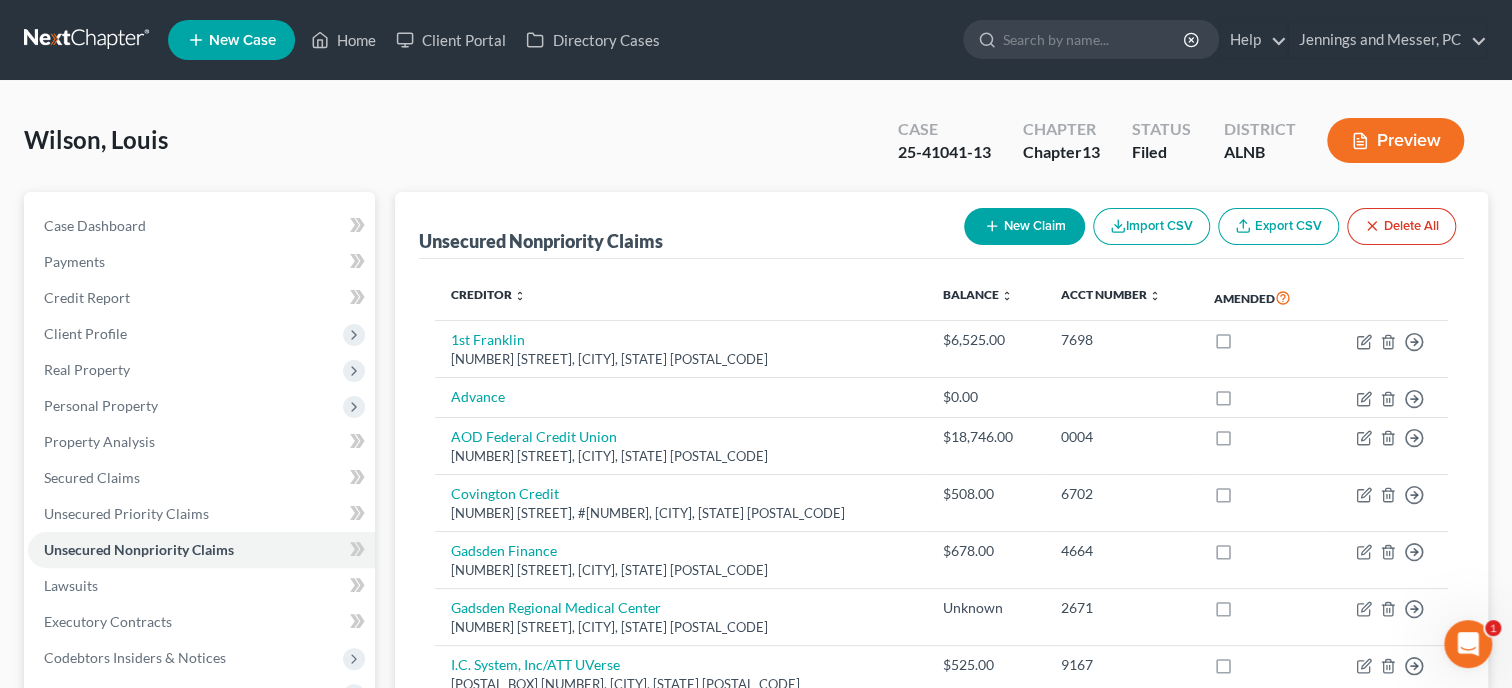scroll, scrollTop: 617, scrollLeft: 0, axis: vertical 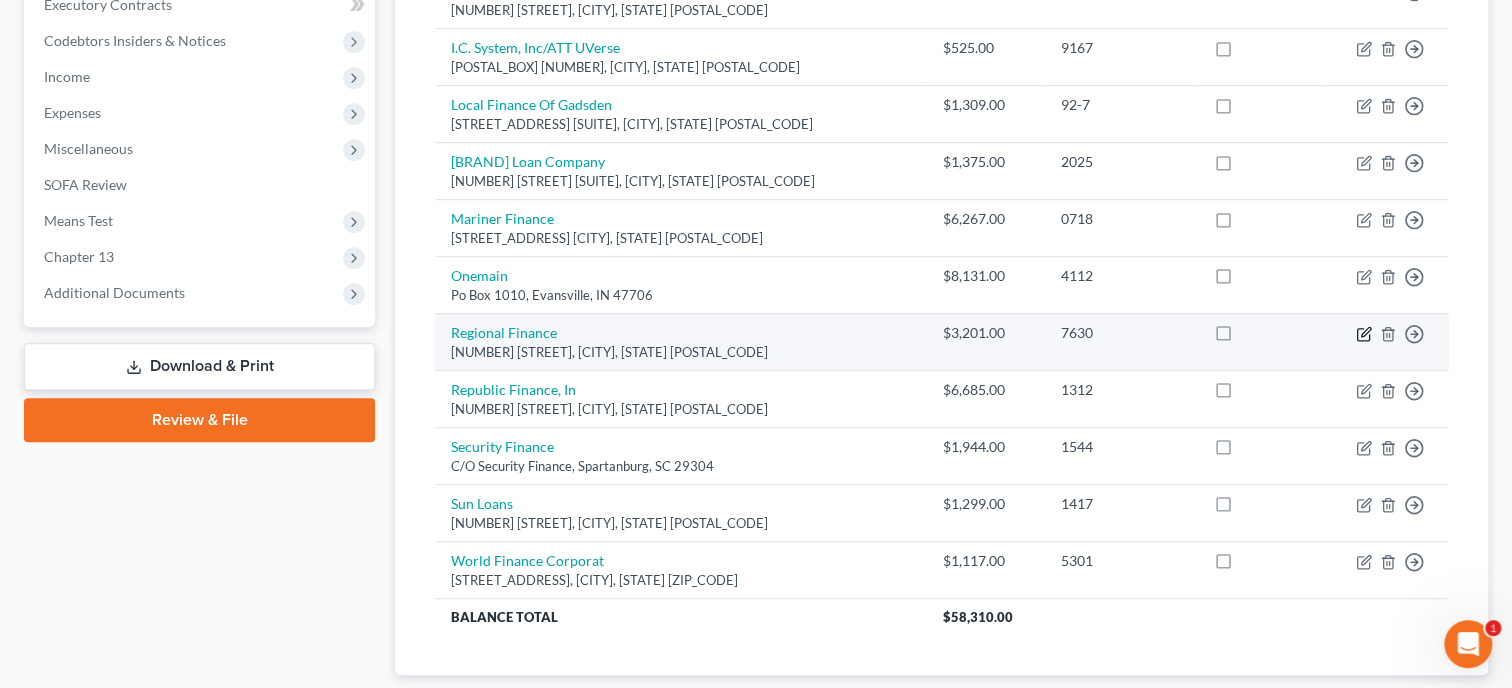 click 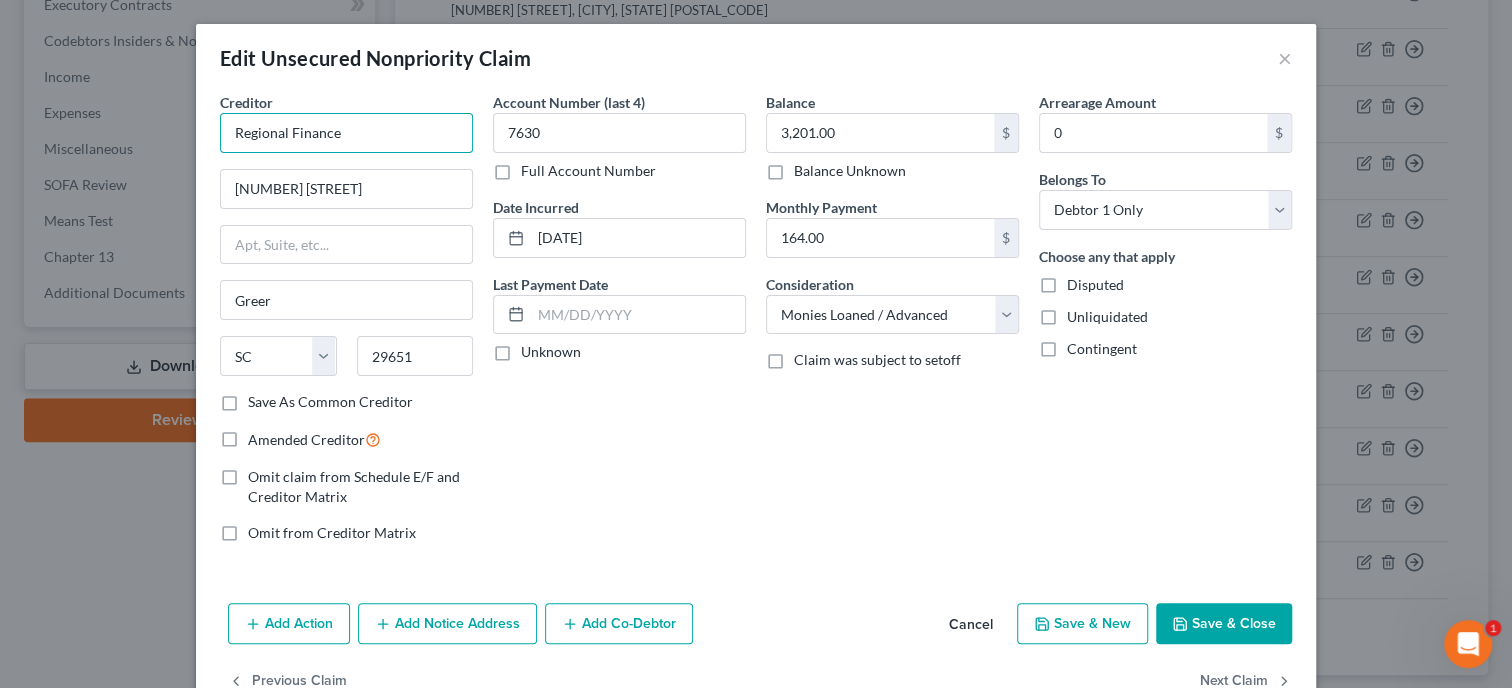 click on "Regional Finance" at bounding box center [346, 133] 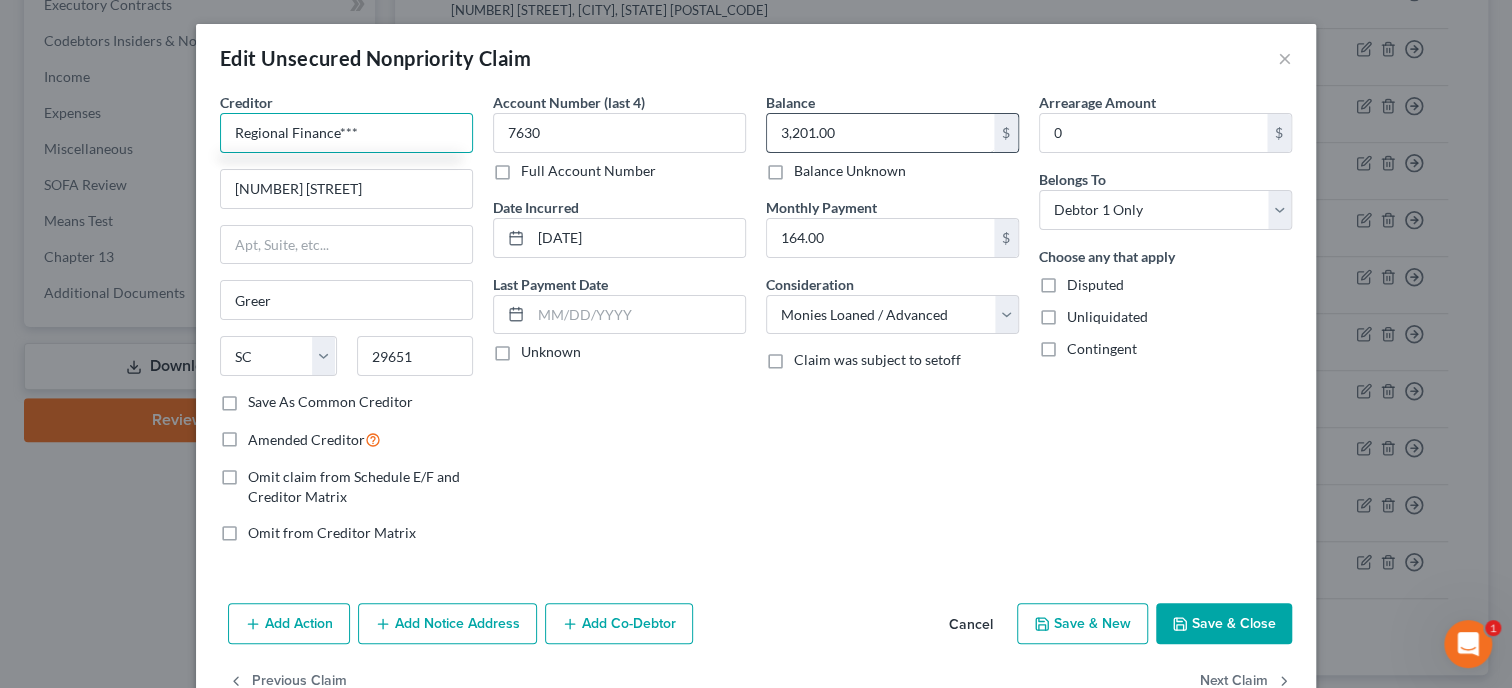 type on "Regional Finance***" 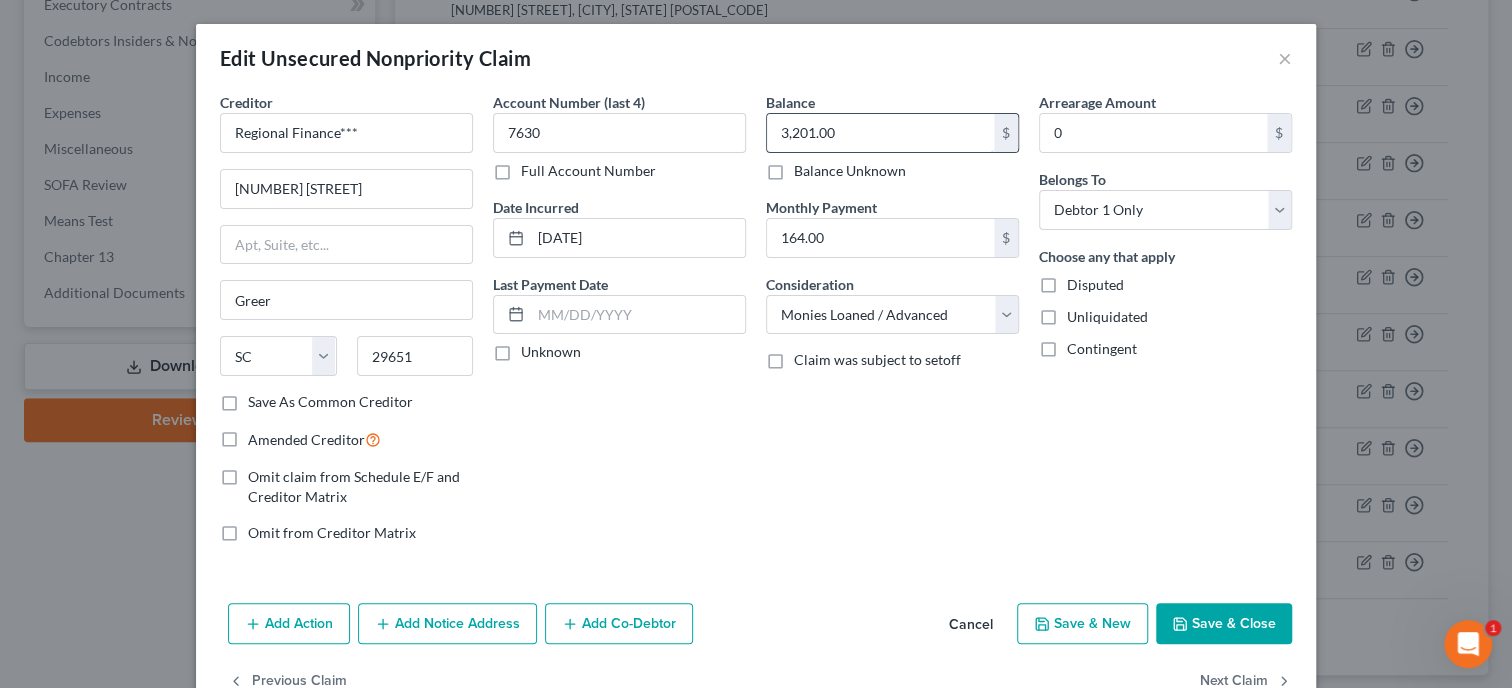 click on "3,201.00" at bounding box center (880, 133) 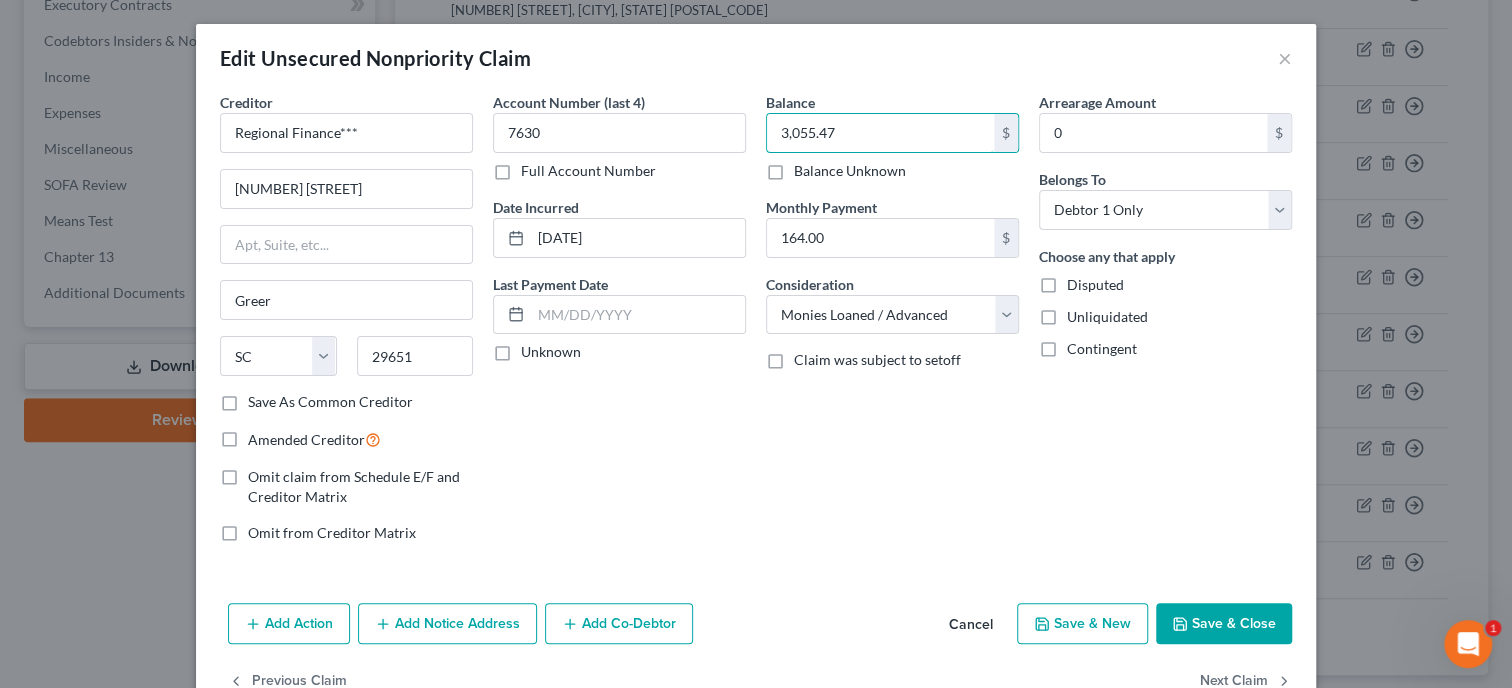 type on "3,055.47" 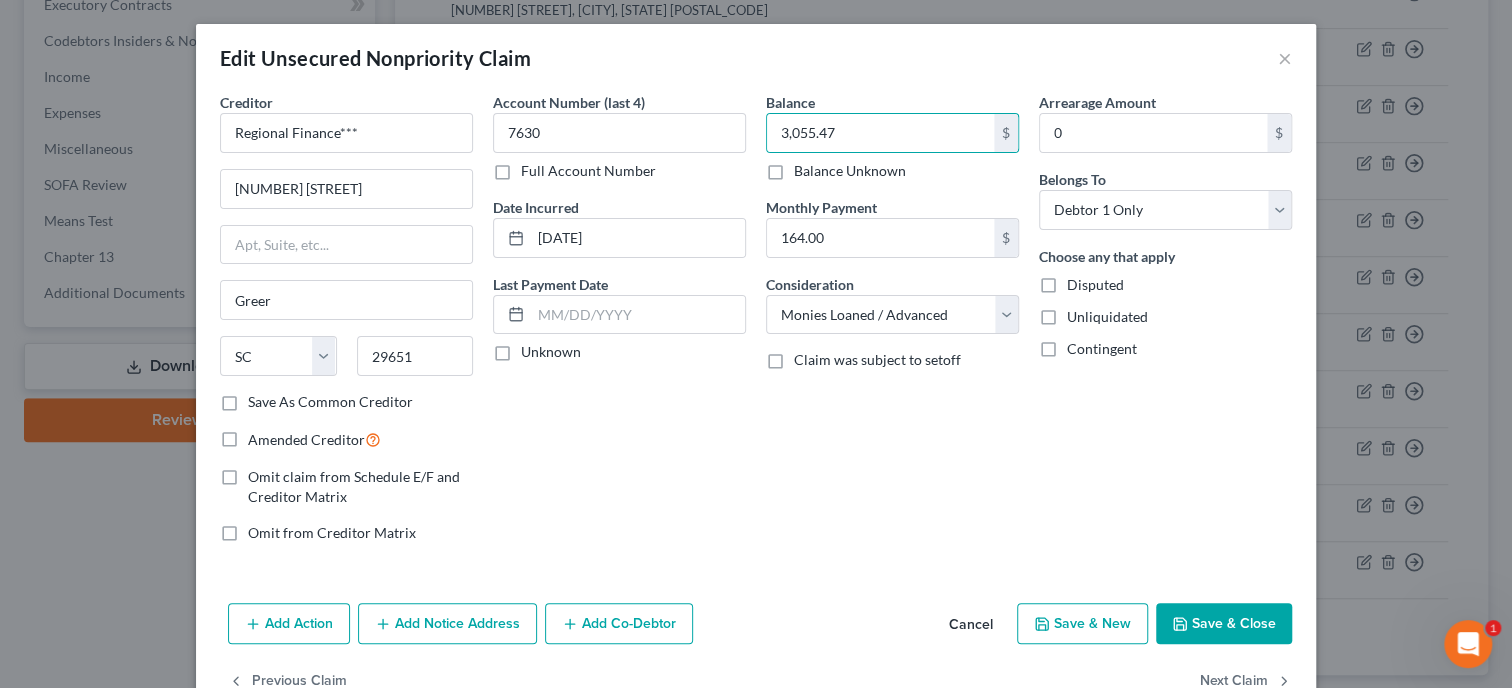 click on "Save & Close" at bounding box center [1224, 624] 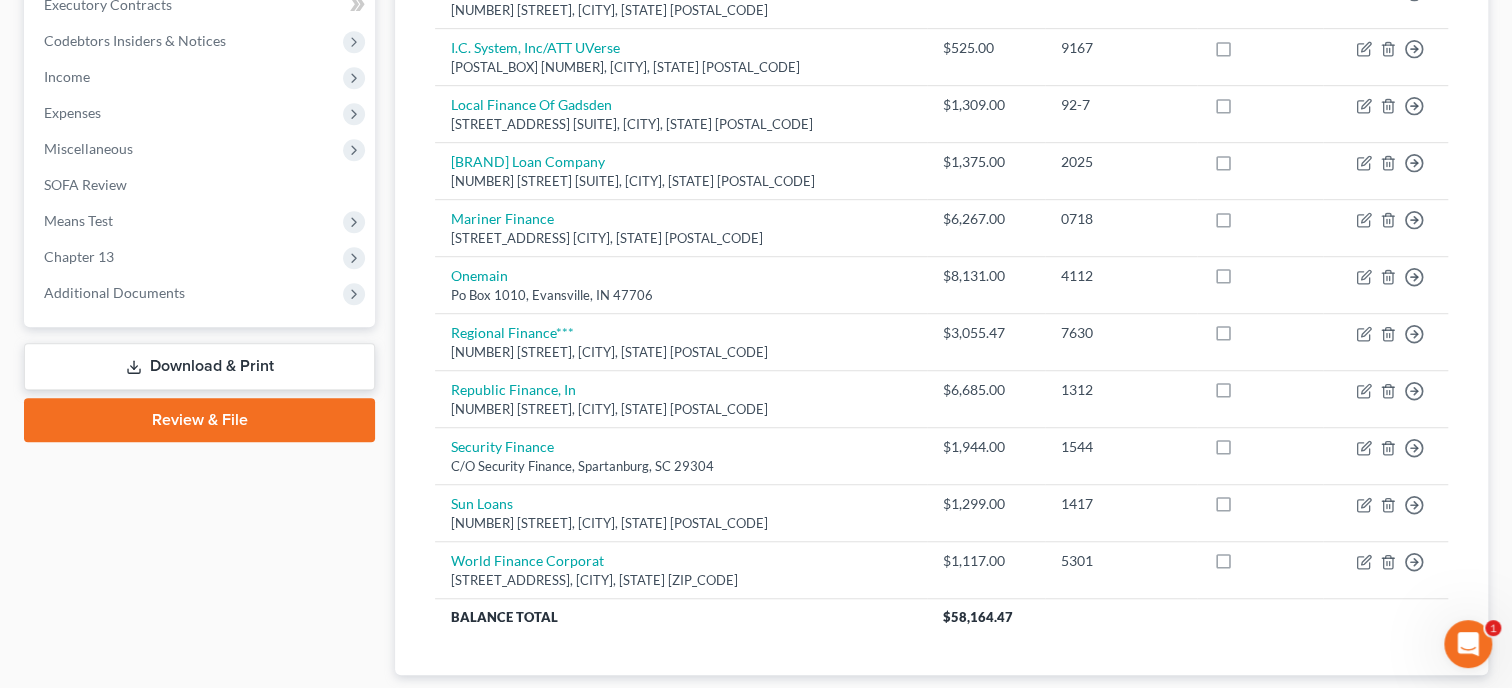 scroll, scrollTop: 0, scrollLeft: 0, axis: both 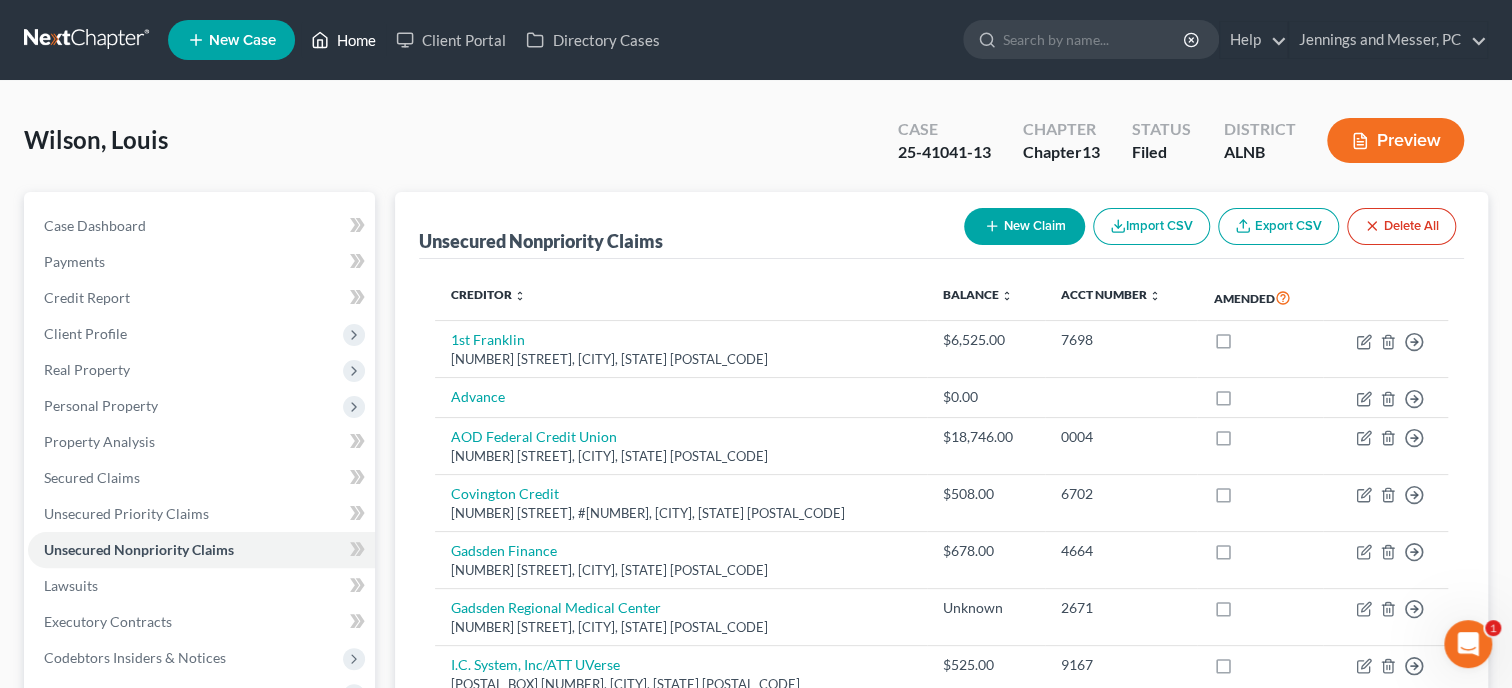 click on "Home" at bounding box center (343, 40) 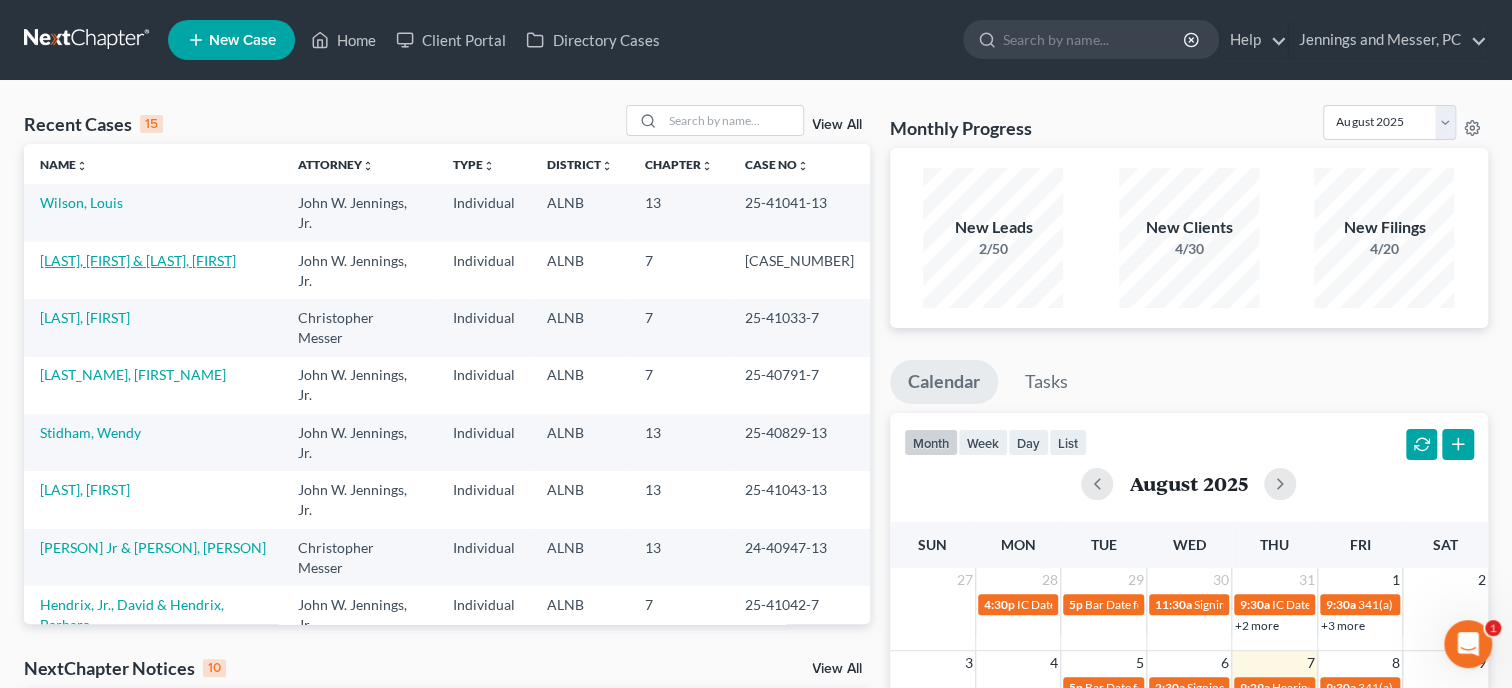 click on "[LAST], [FIRST] & [LAST], [FIRST]" at bounding box center [138, 260] 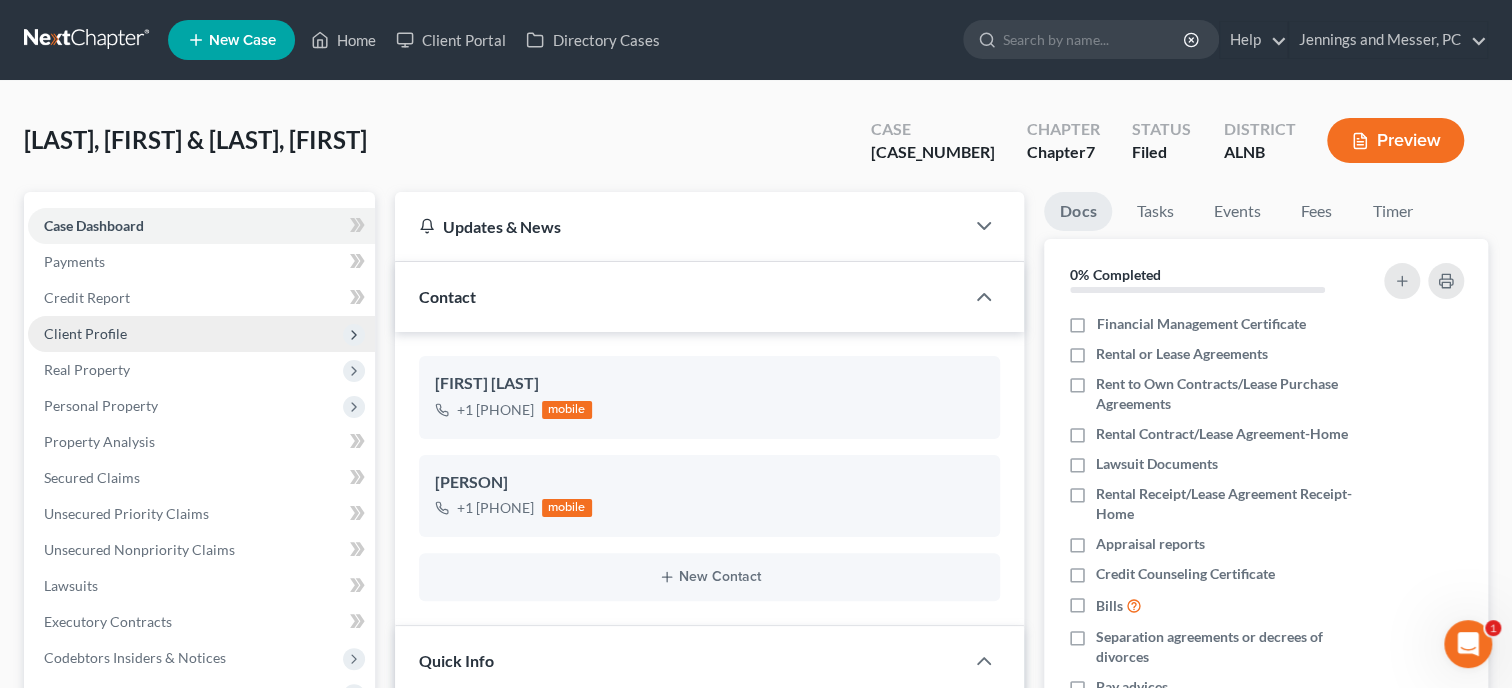 click on "Client Profile" at bounding box center (201, 334) 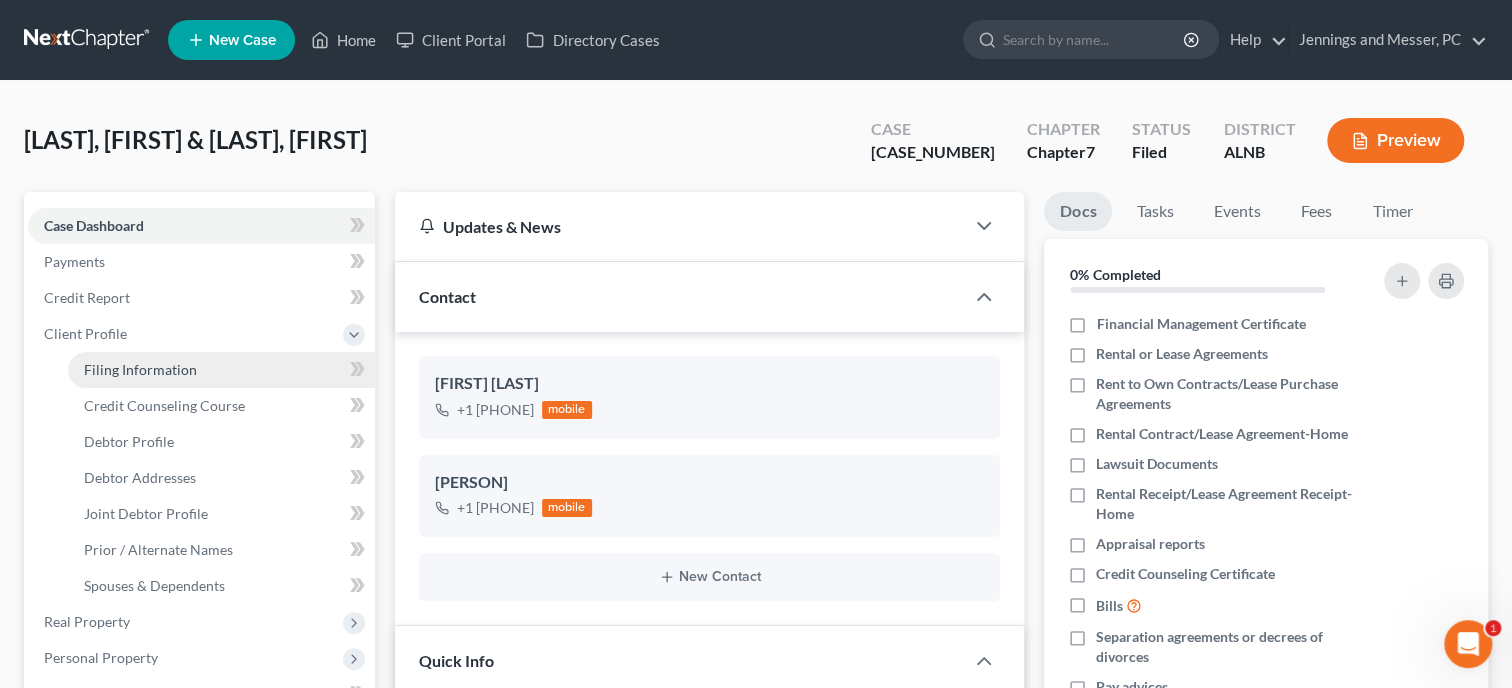 click on "Filing Information" at bounding box center (140, 369) 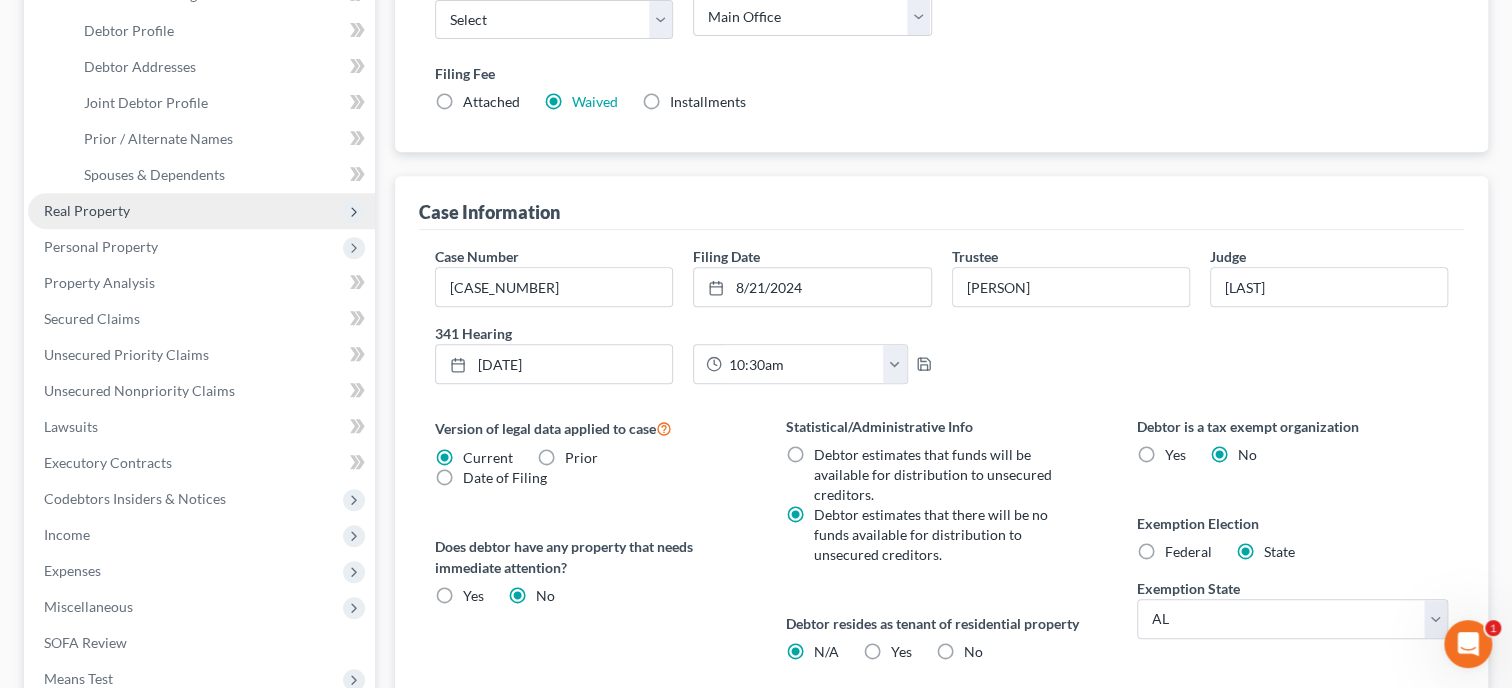 scroll, scrollTop: 0, scrollLeft: 0, axis: both 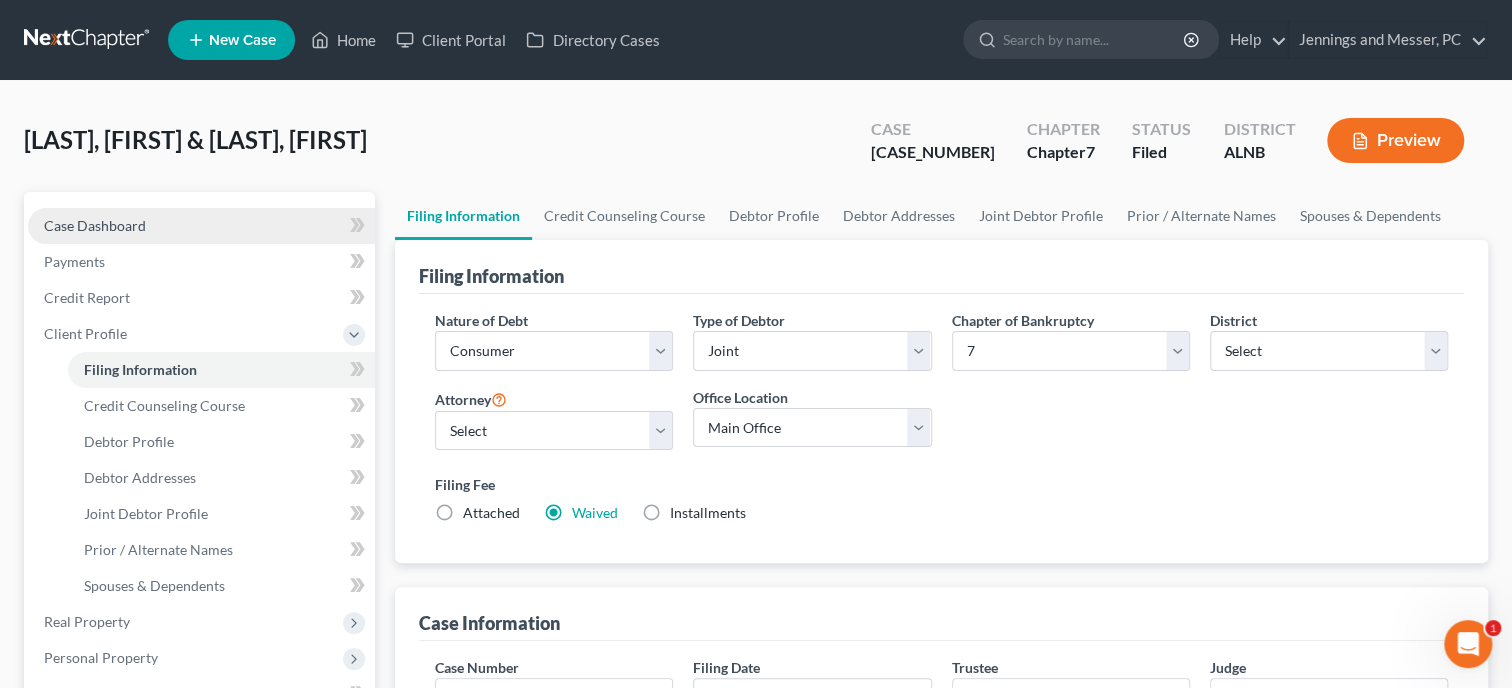 click on "Case Dashboard" at bounding box center (201, 226) 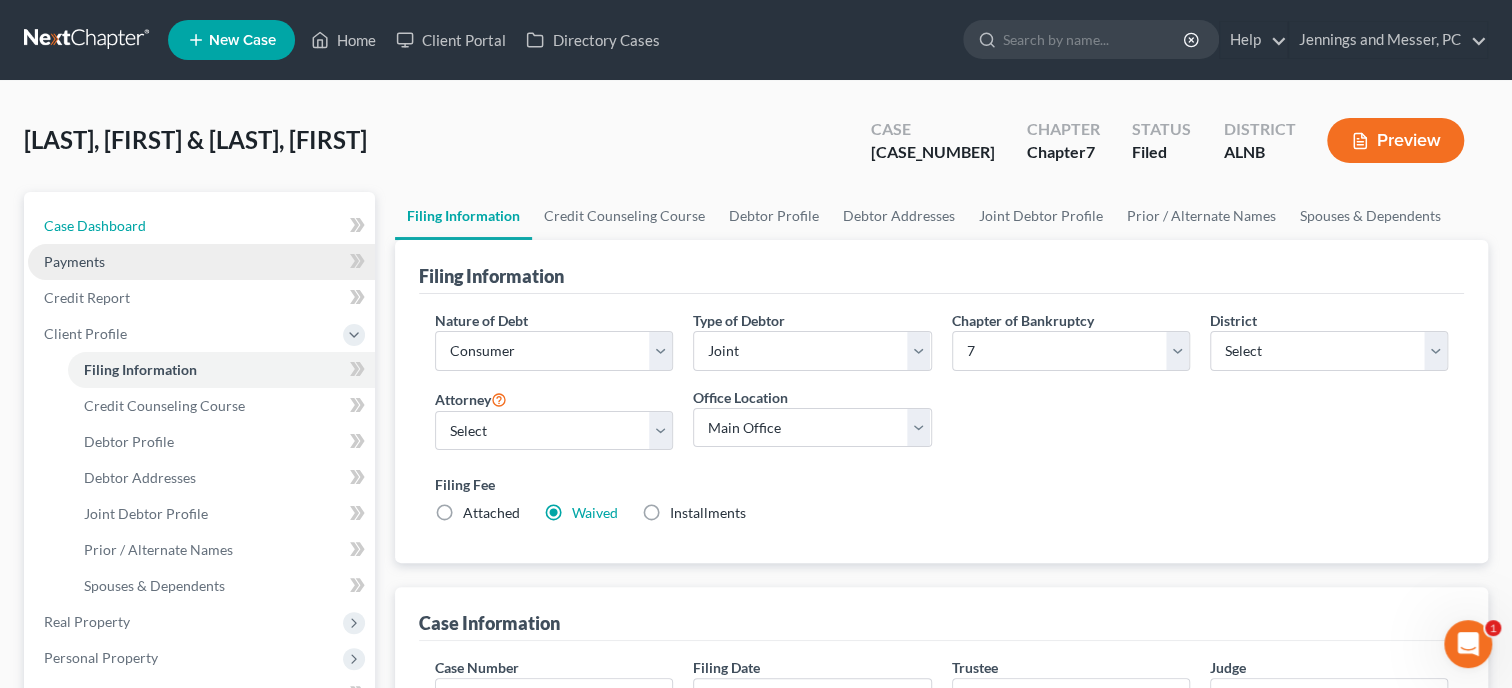 select on "6" 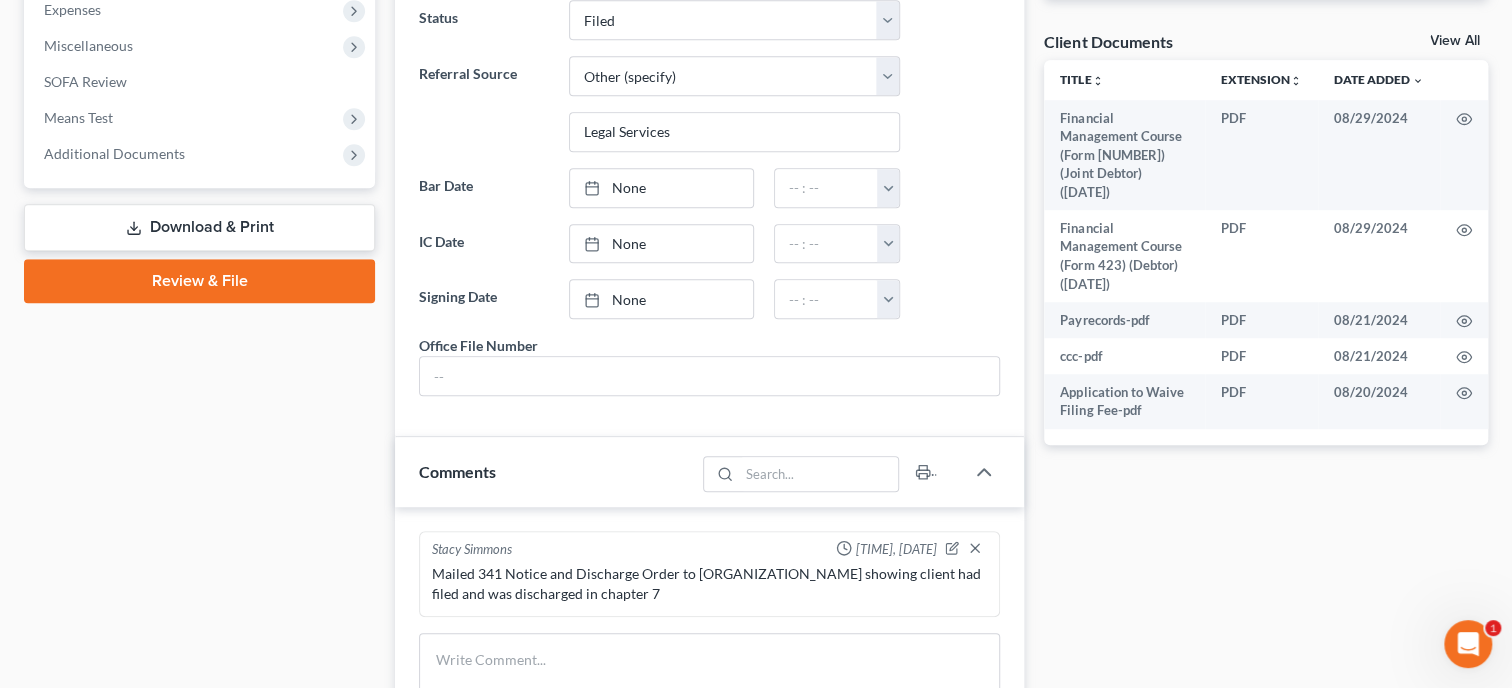 scroll, scrollTop: 1234, scrollLeft: 0, axis: vertical 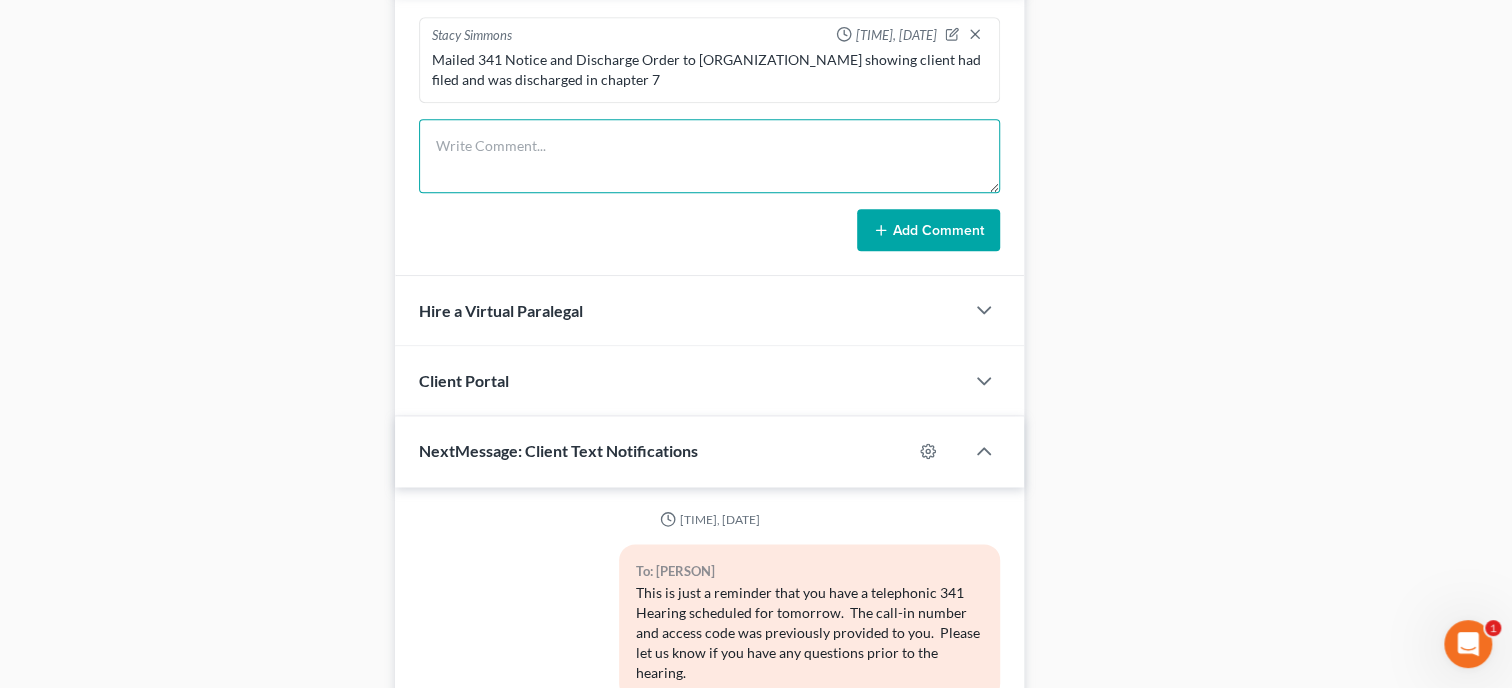 click at bounding box center [709, 156] 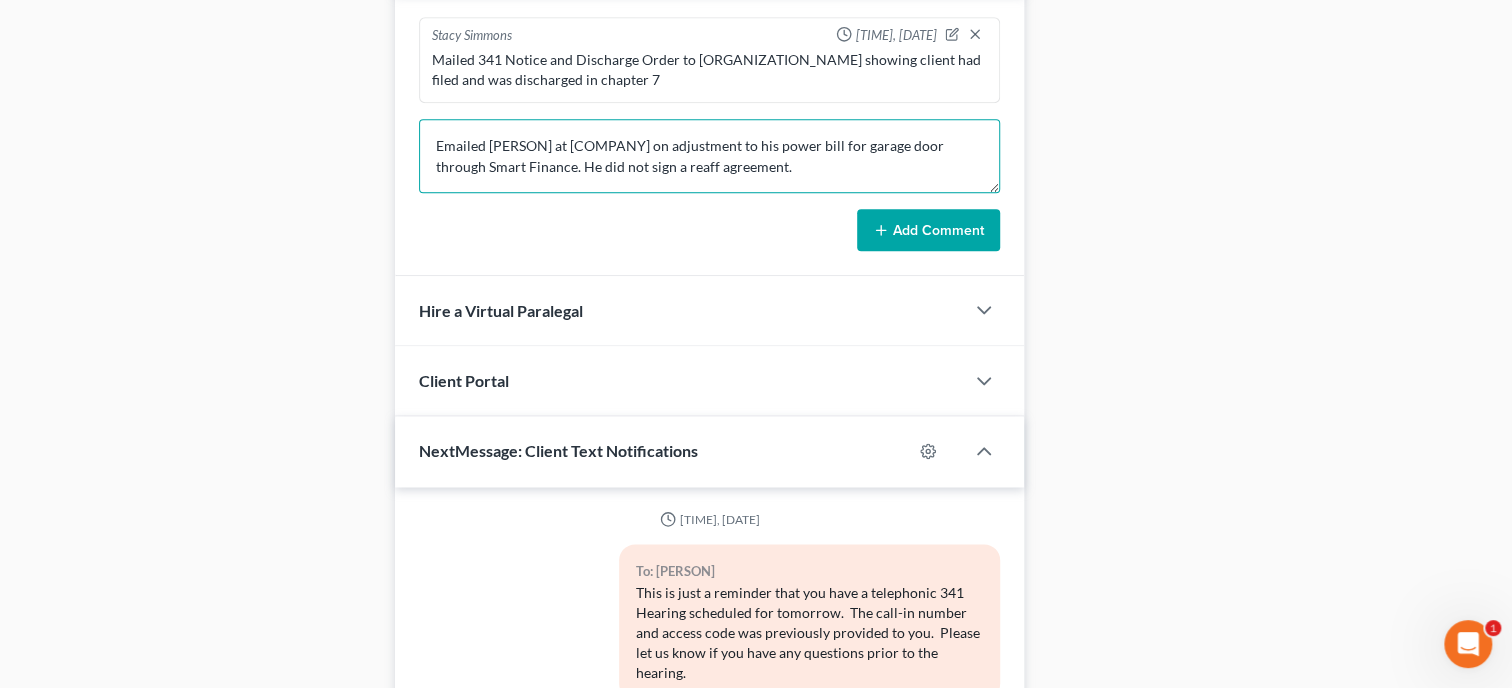 type on "Emailed [PERSON] at [COMPANY] on adjustment to his power bill for garage door through Smart Finance. He did not sign a reaff agreement." 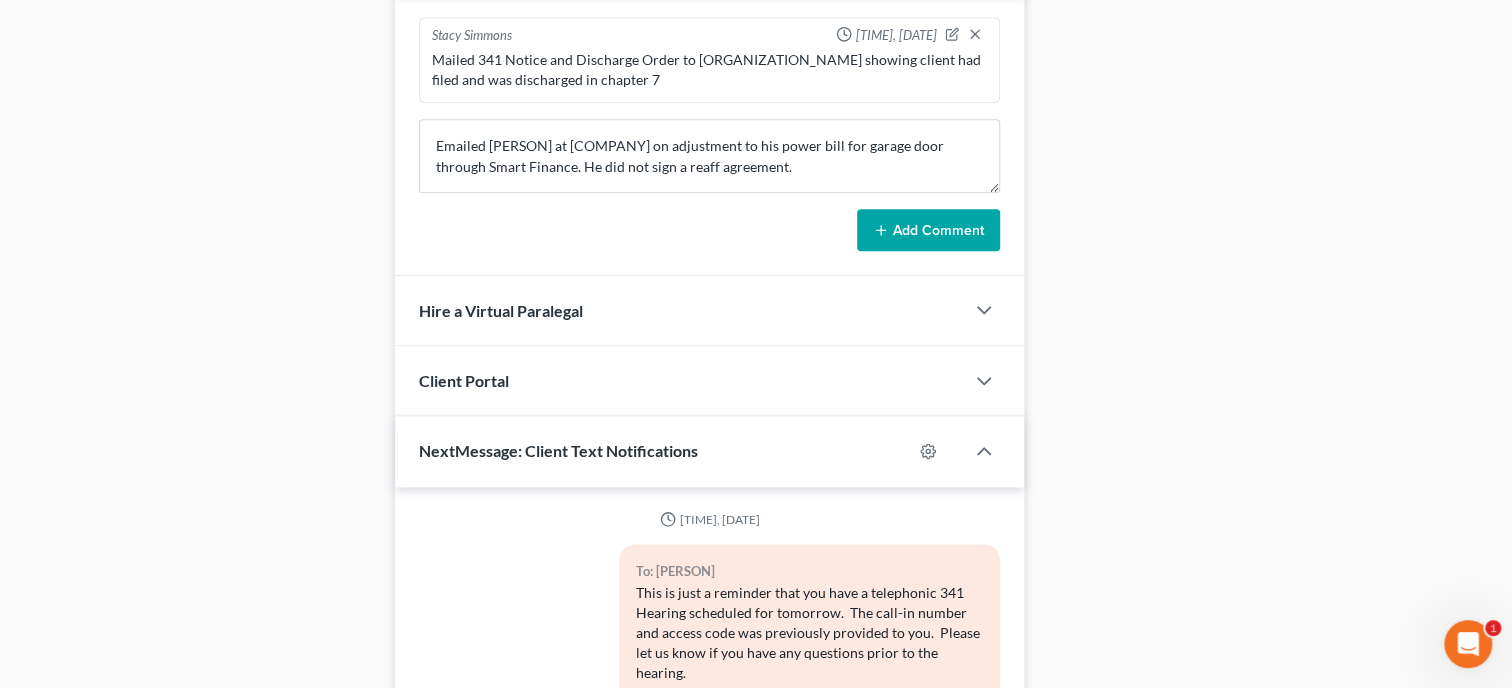 click on "Add Comment" at bounding box center [928, 230] 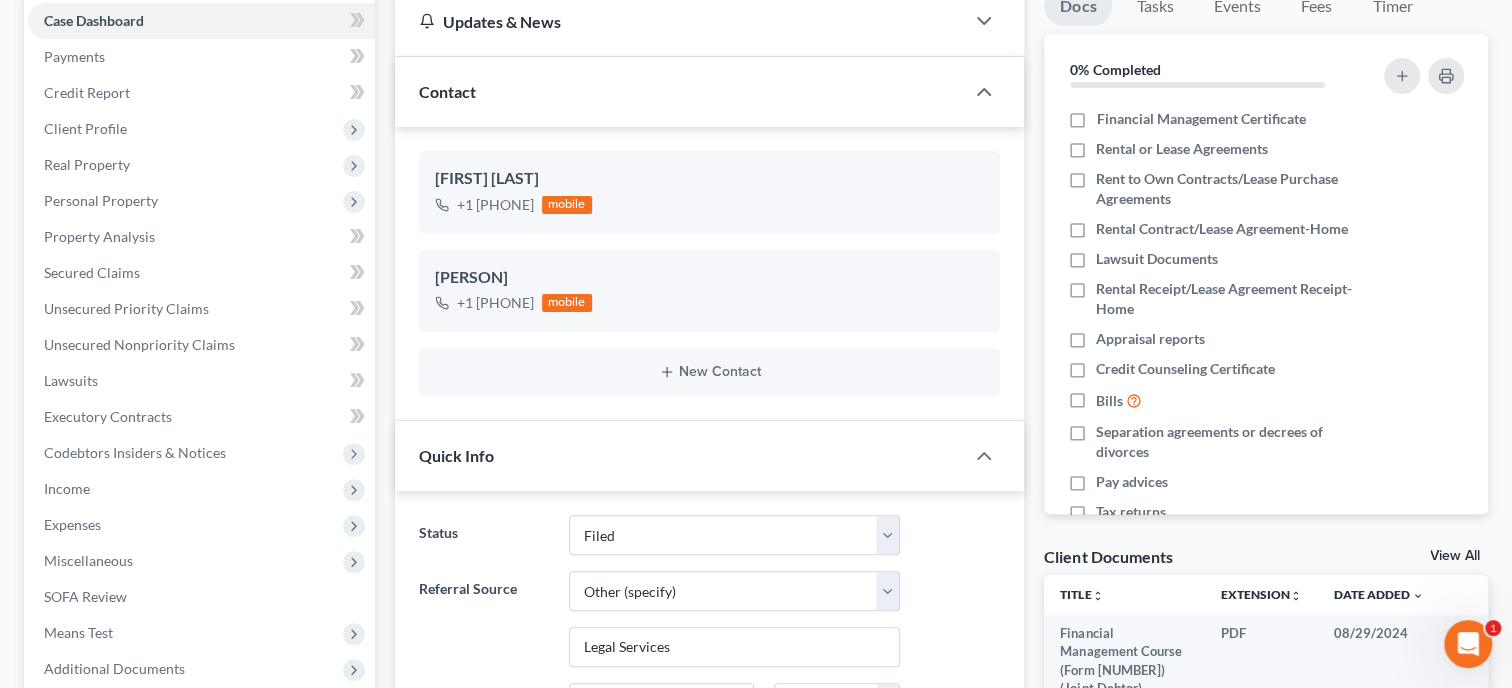 scroll, scrollTop: 0, scrollLeft: 0, axis: both 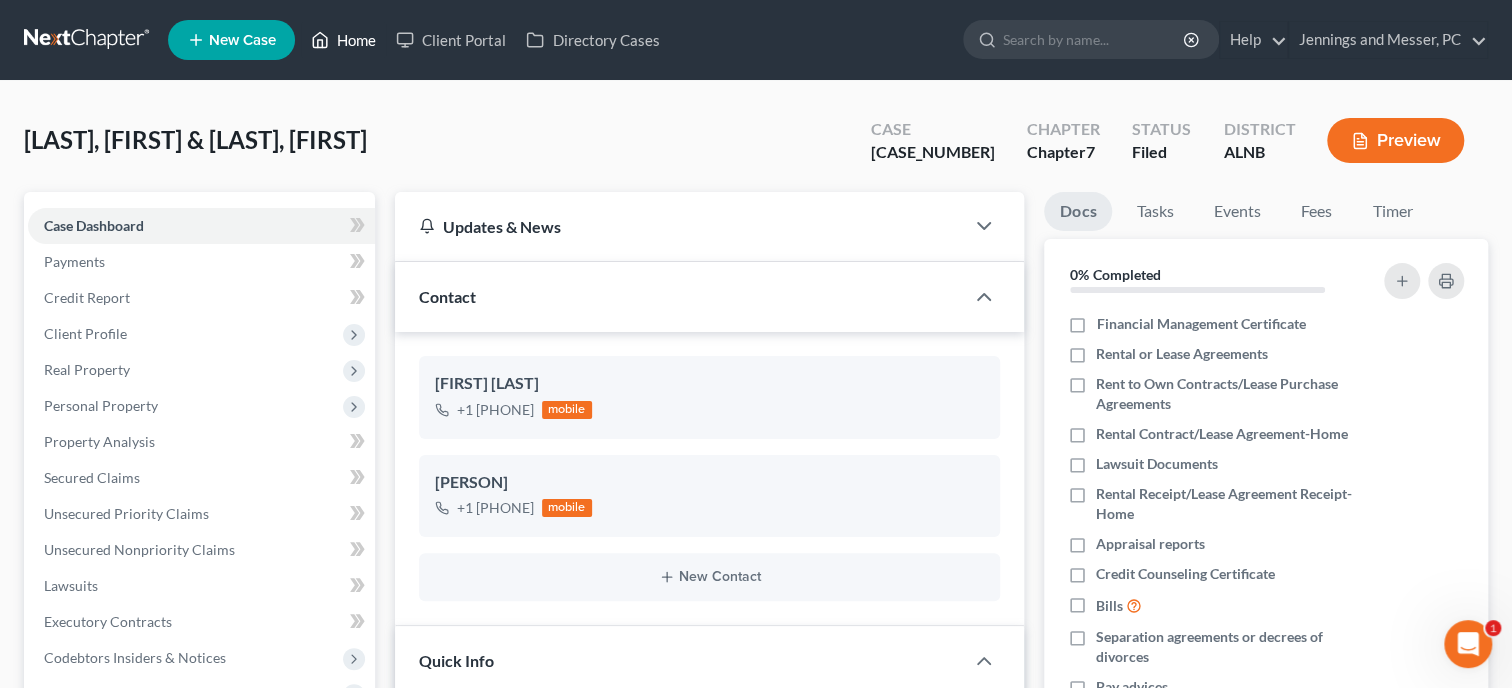 click on "Home" at bounding box center (343, 40) 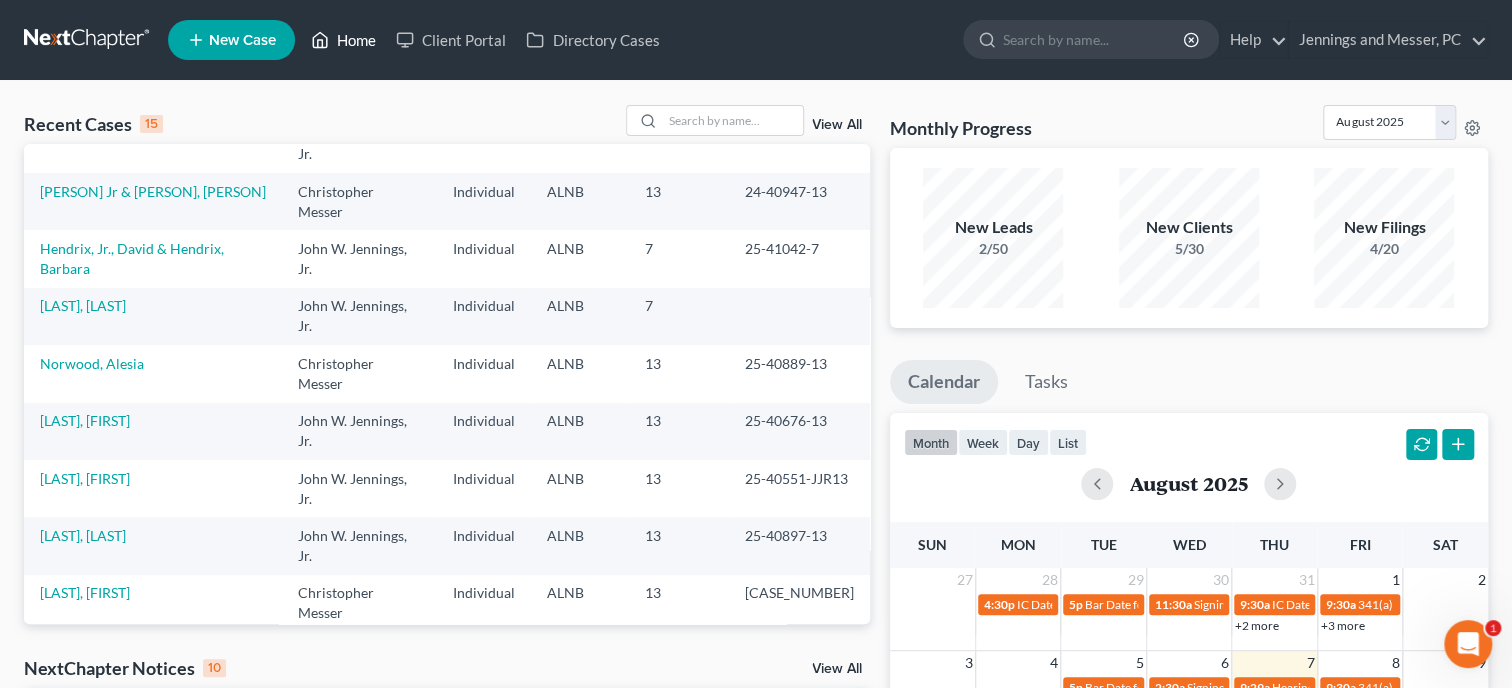 scroll, scrollTop: 357, scrollLeft: 0, axis: vertical 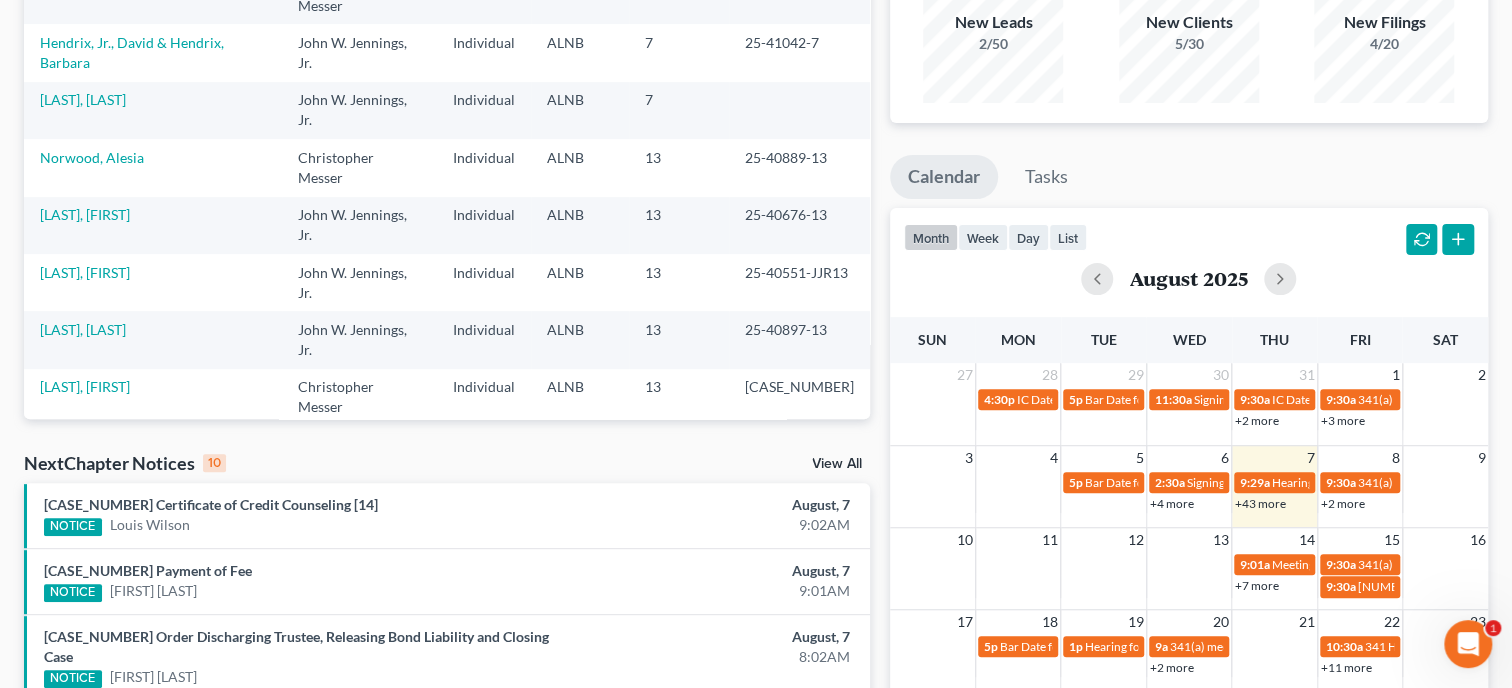 click on "View All" at bounding box center [837, 464] 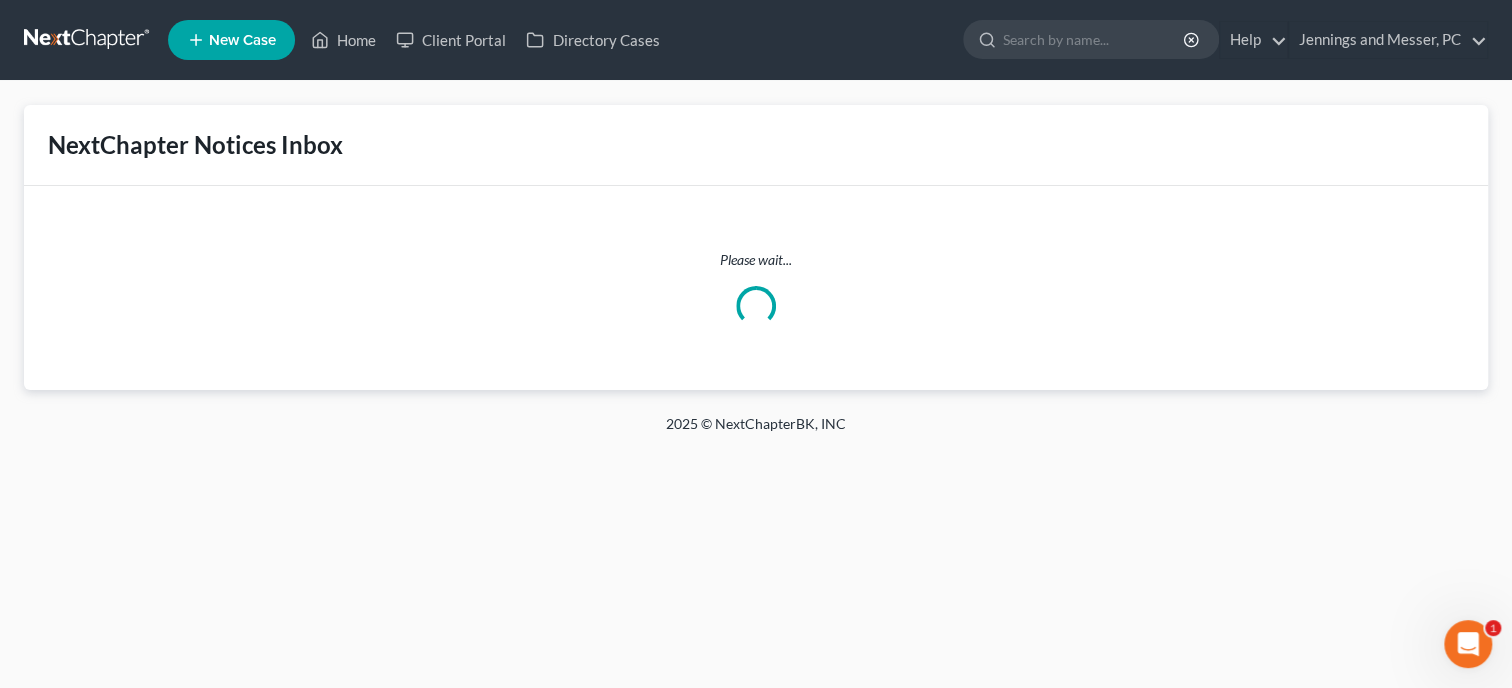 scroll, scrollTop: 0, scrollLeft: 0, axis: both 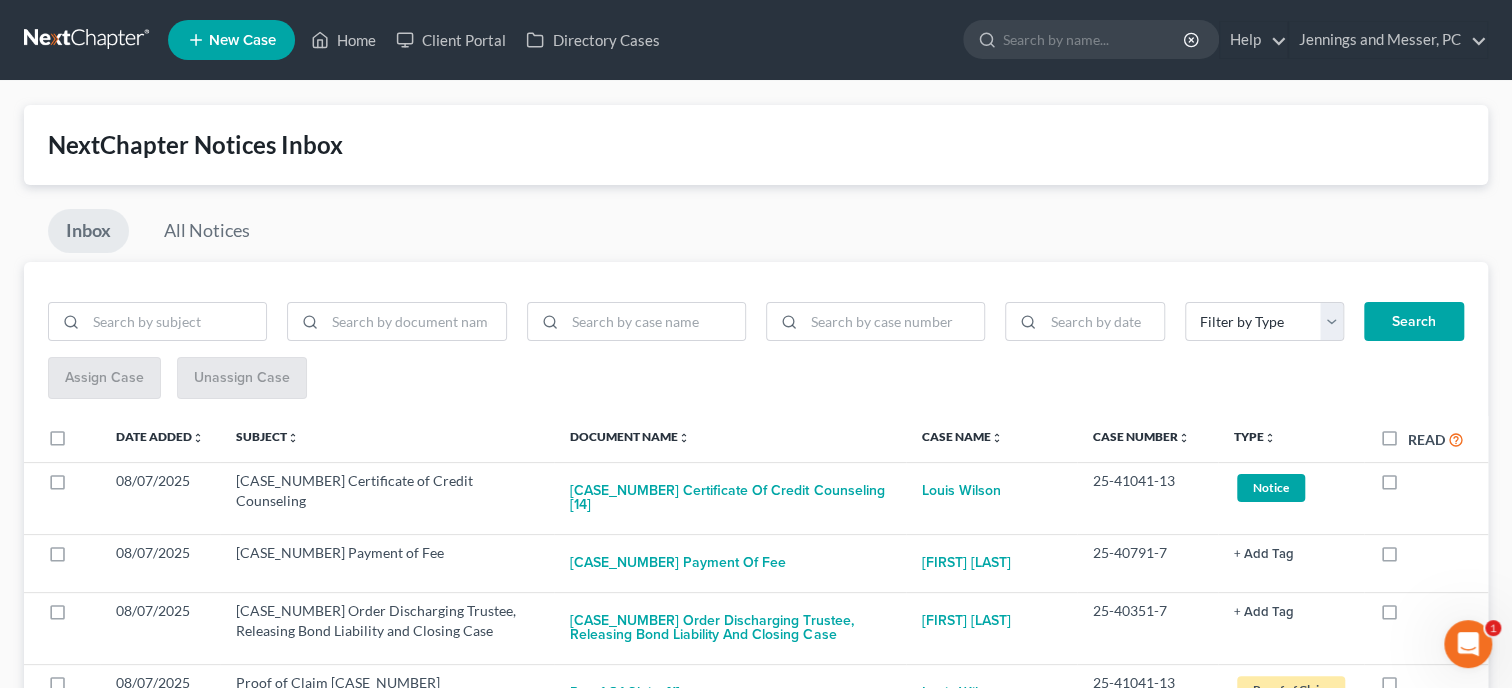 click on "Read" at bounding box center [1436, 439] 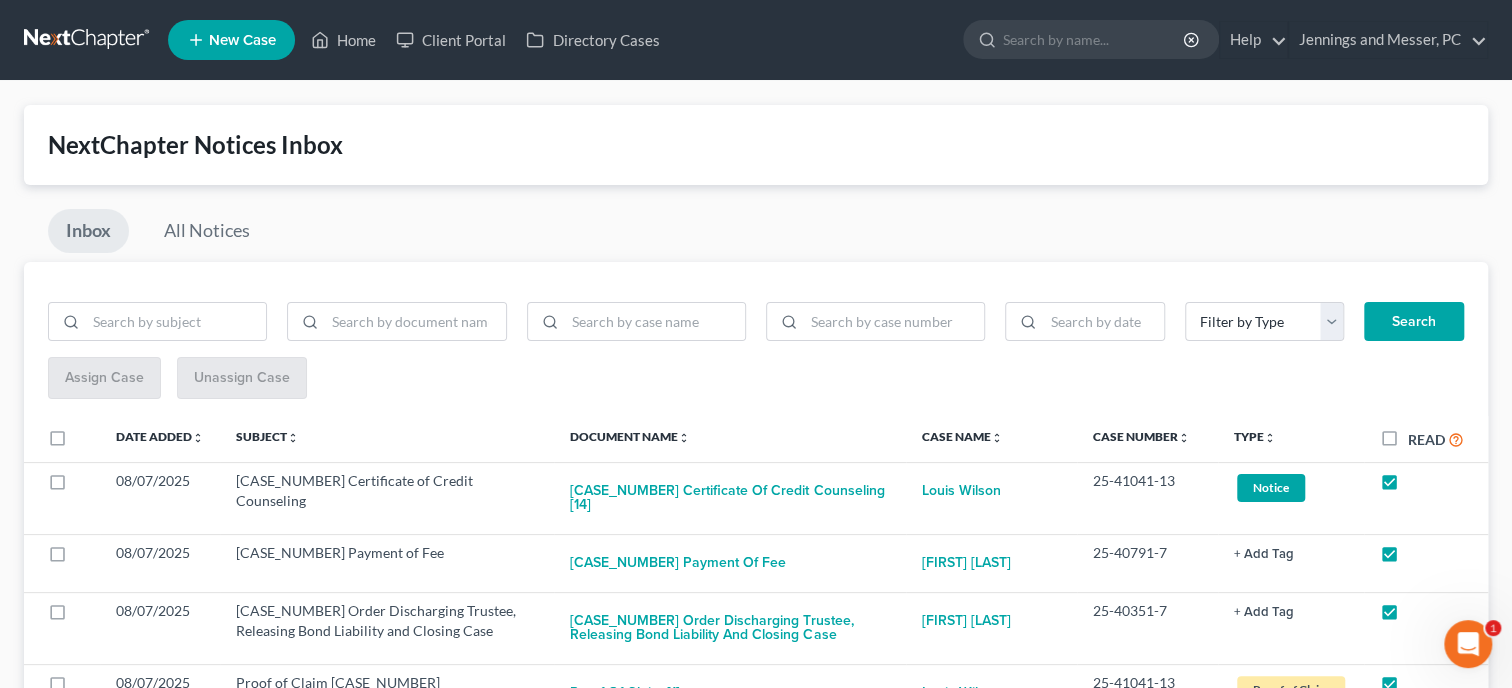 checkbox on "true" 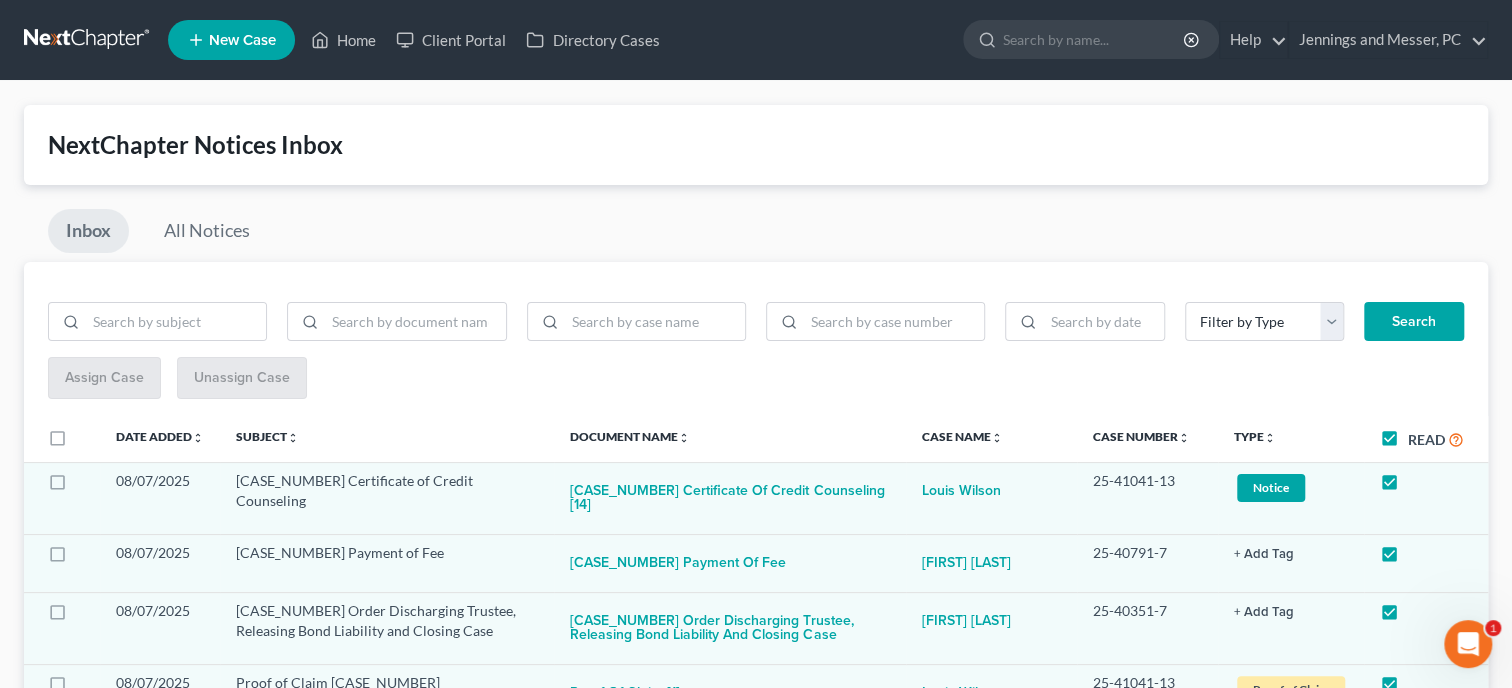 checkbox on "true" 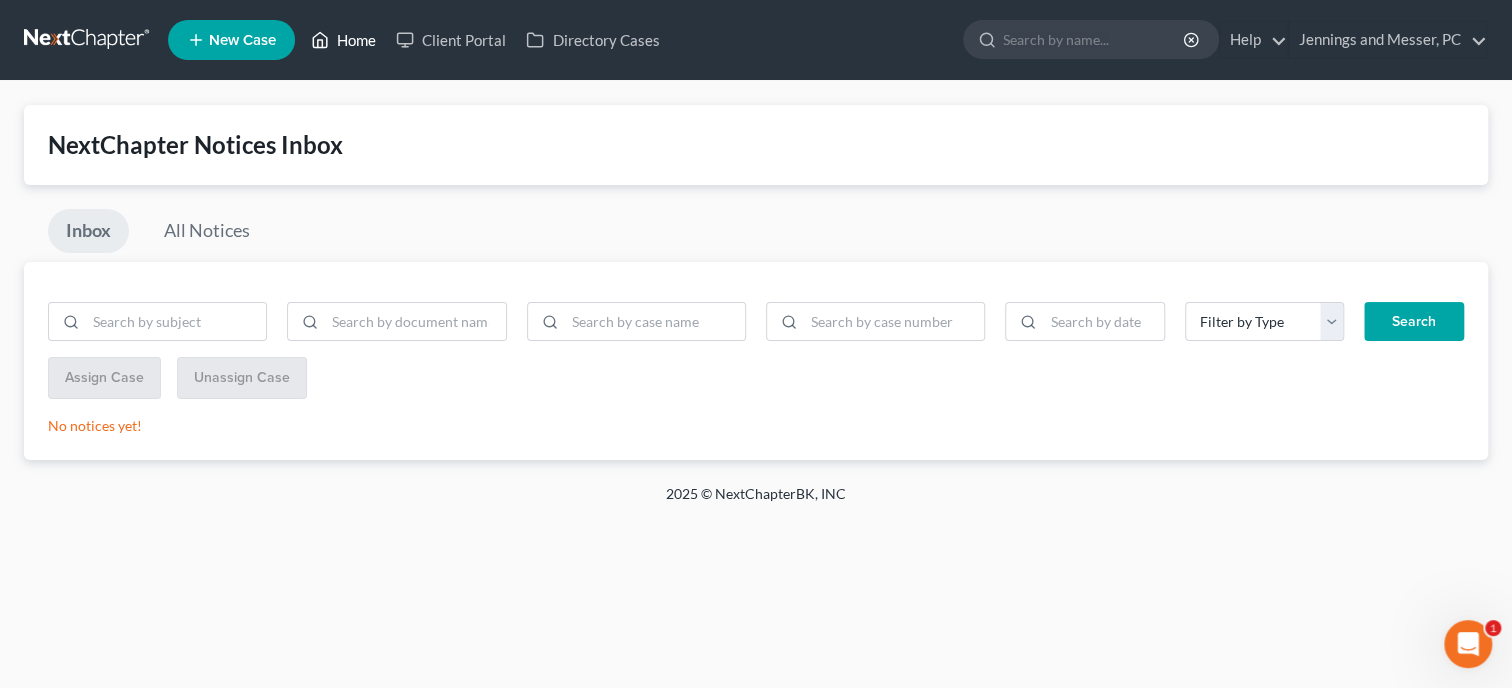 click on "Home" at bounding box center (343, 40) 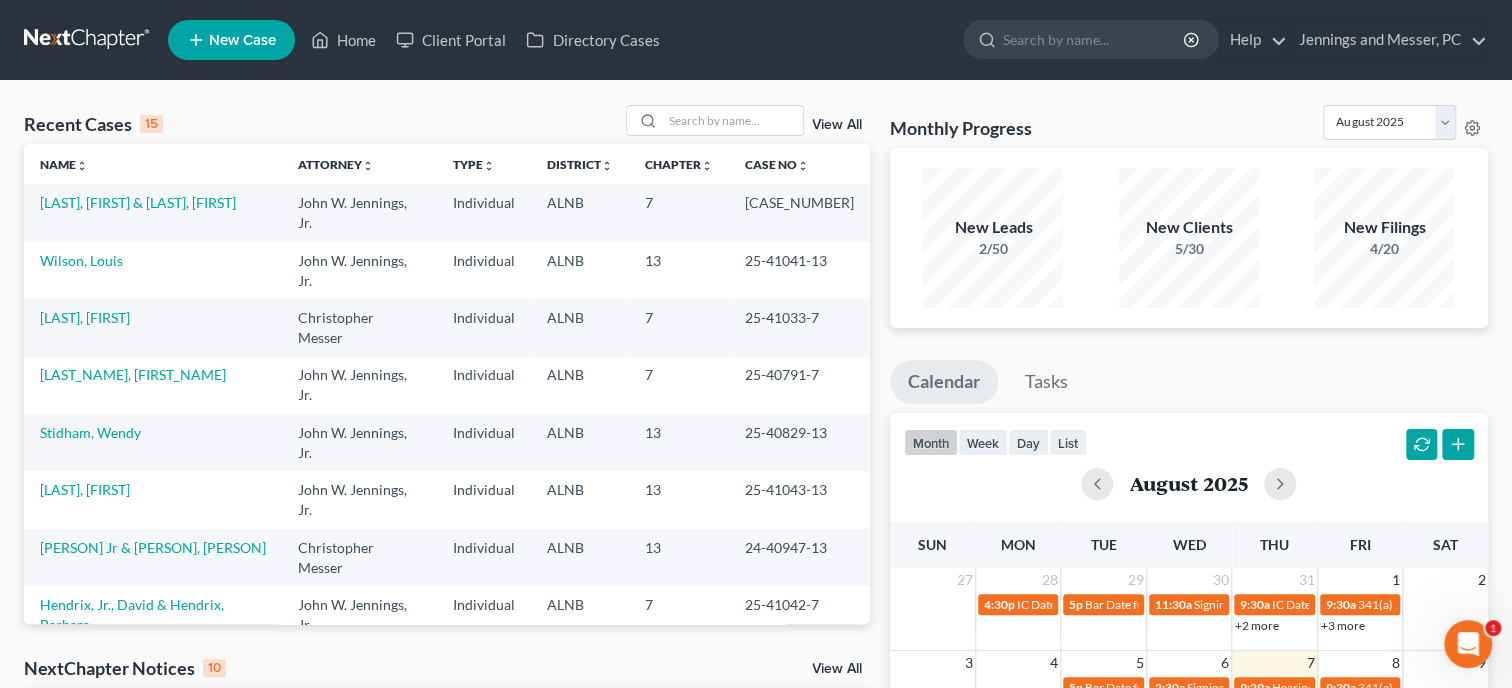 click on "View All" at bounding box center [837, 669] 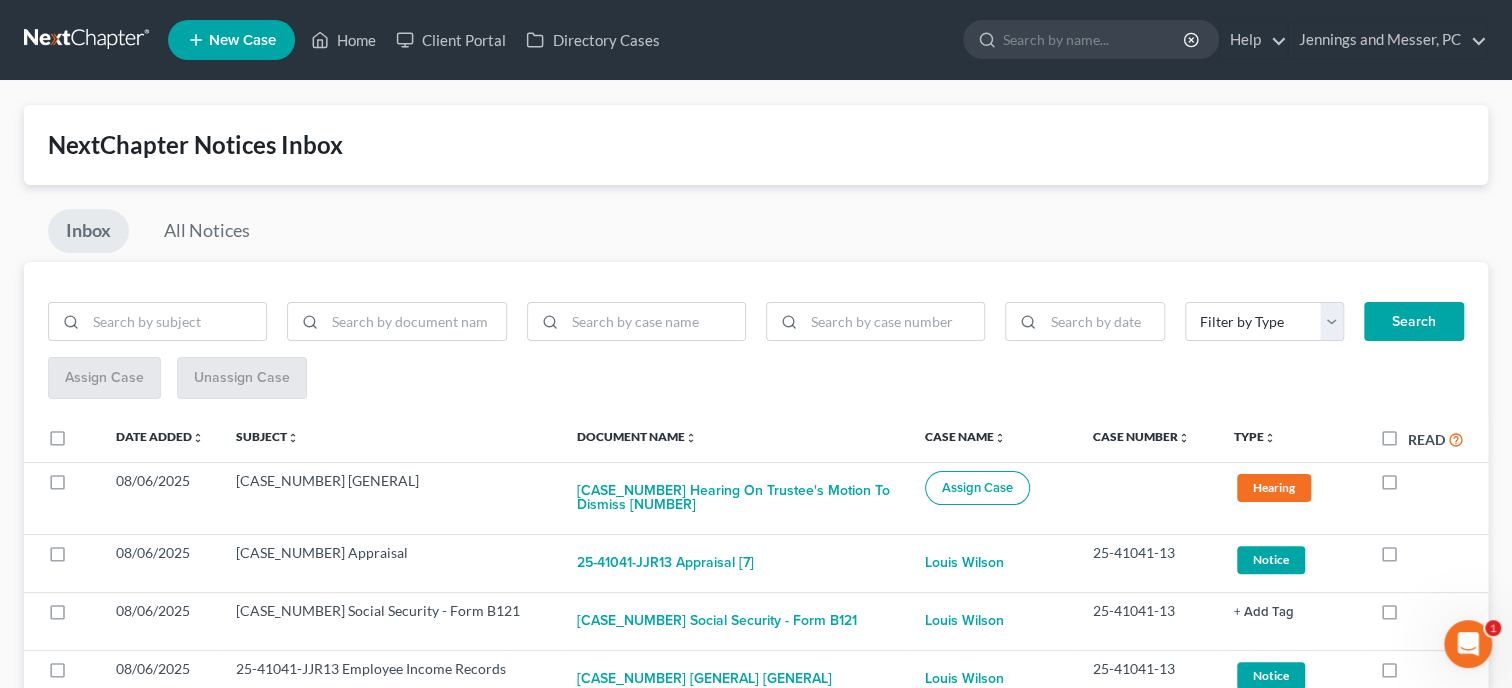 click on "Read" at bounding box center [1436, 439] 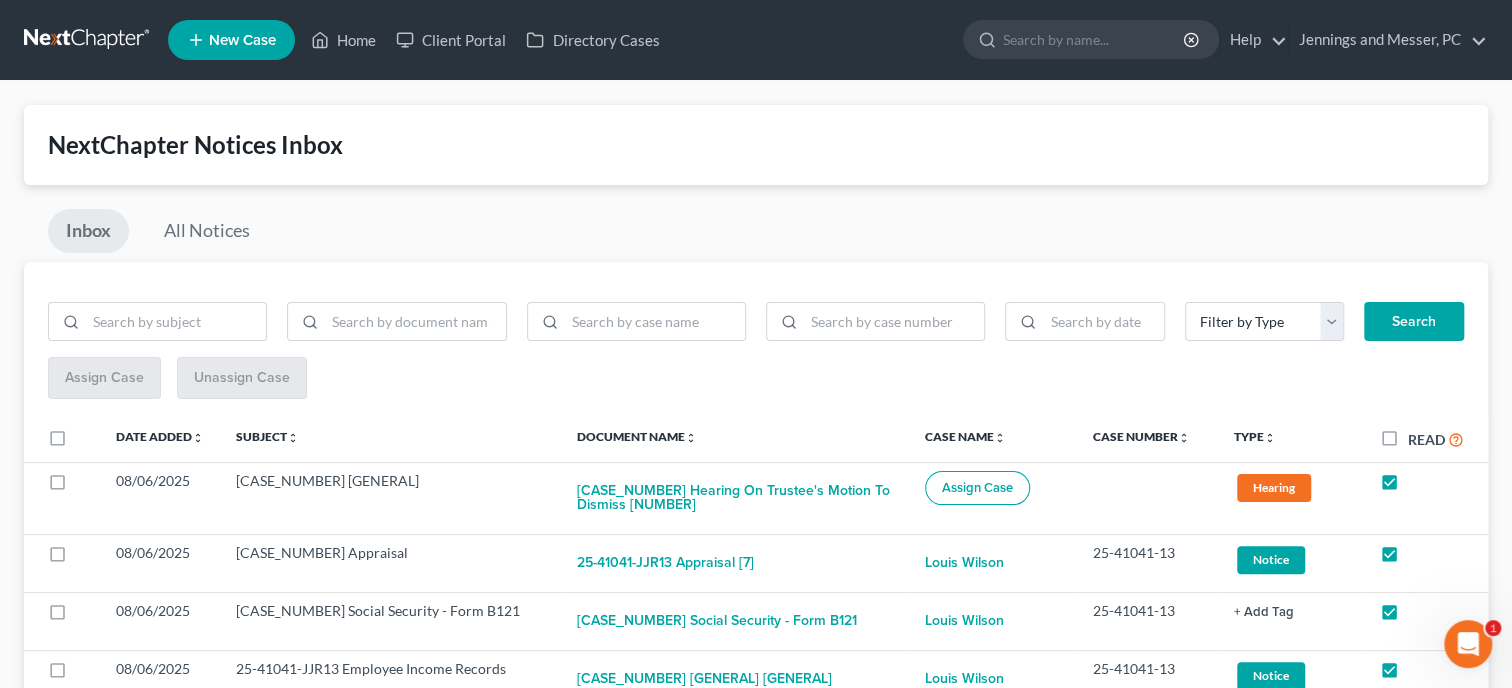 checkbox on "true" 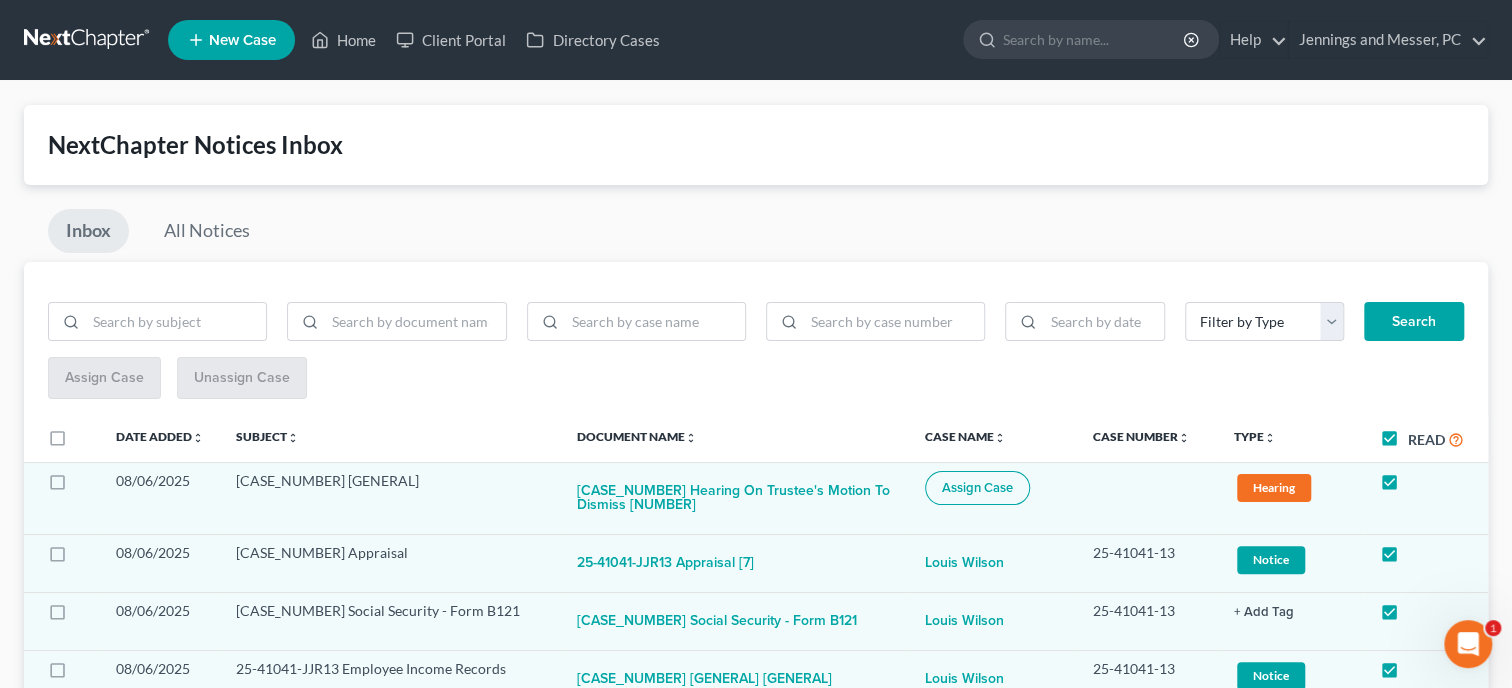 checkbox on "true" 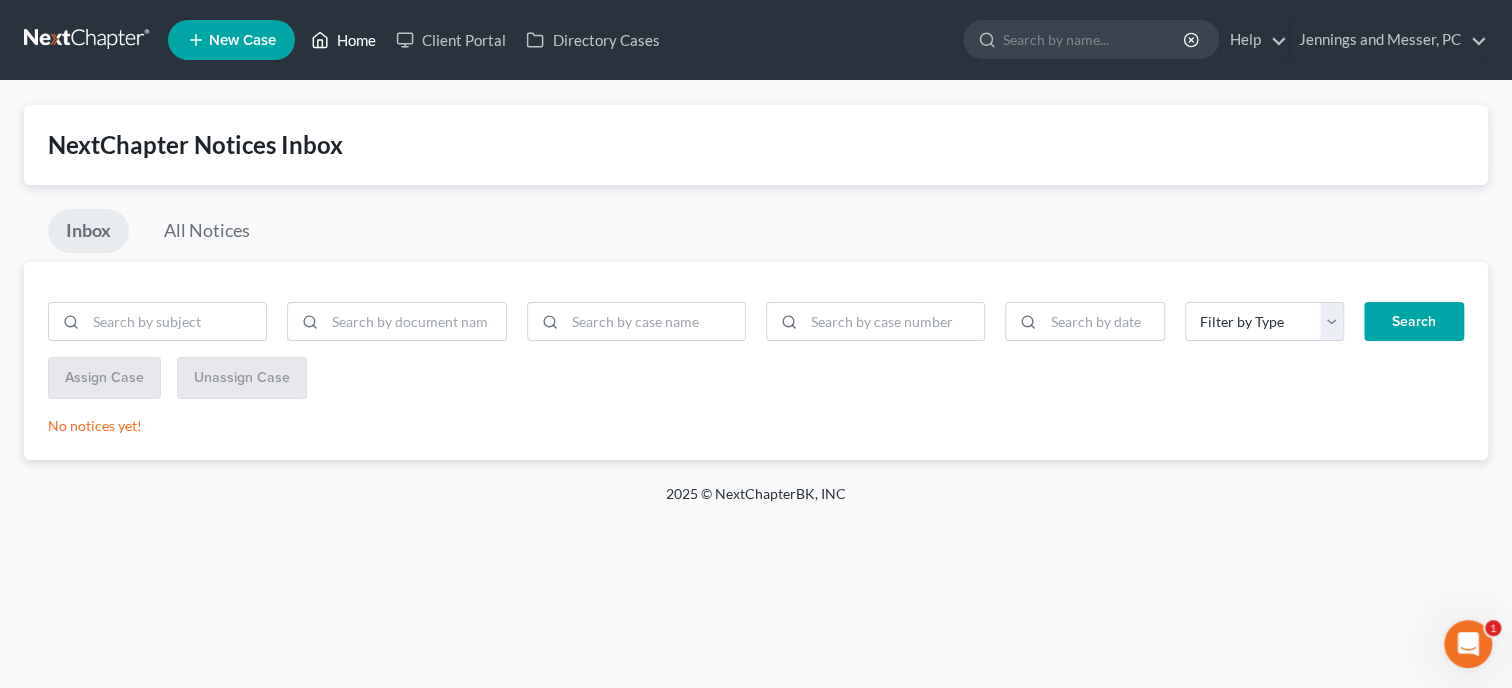 click on "Home" at bounding box center [343, 40] 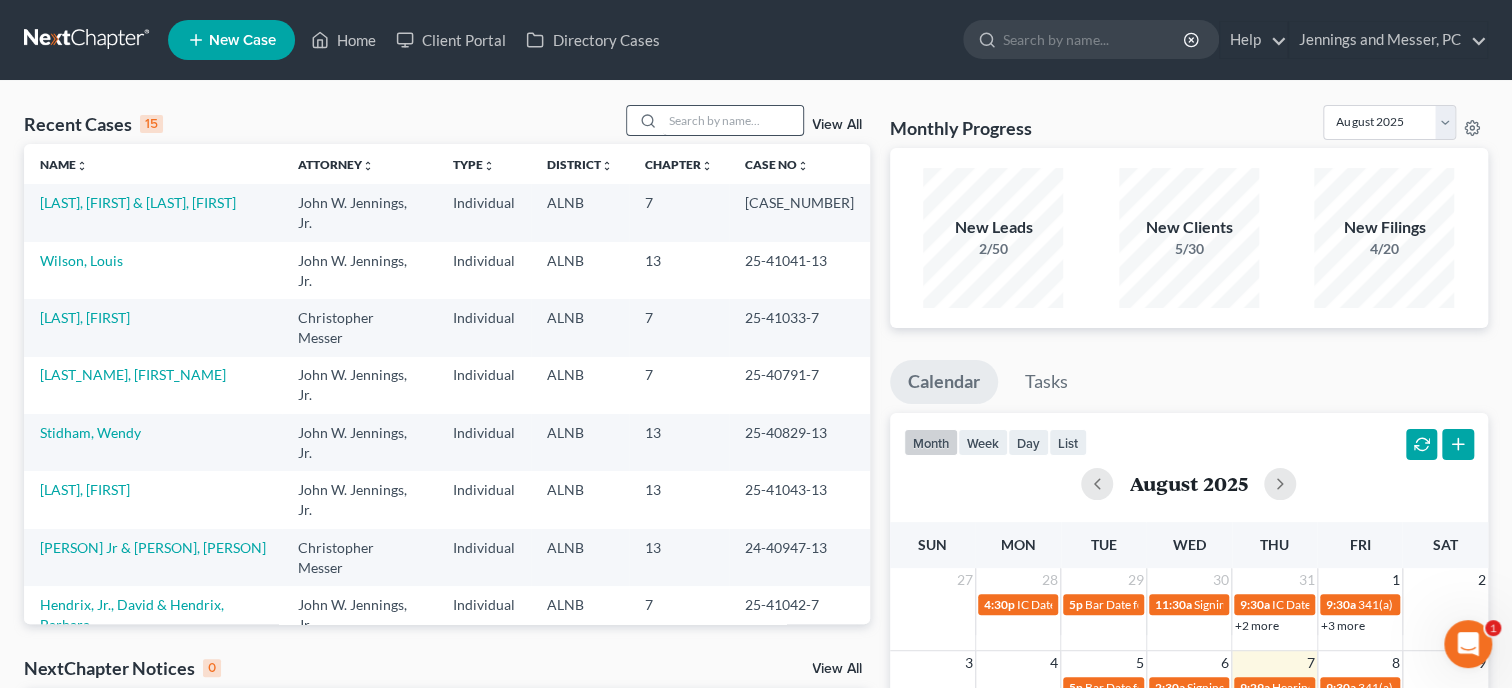 click at bounding box center (733, 120) 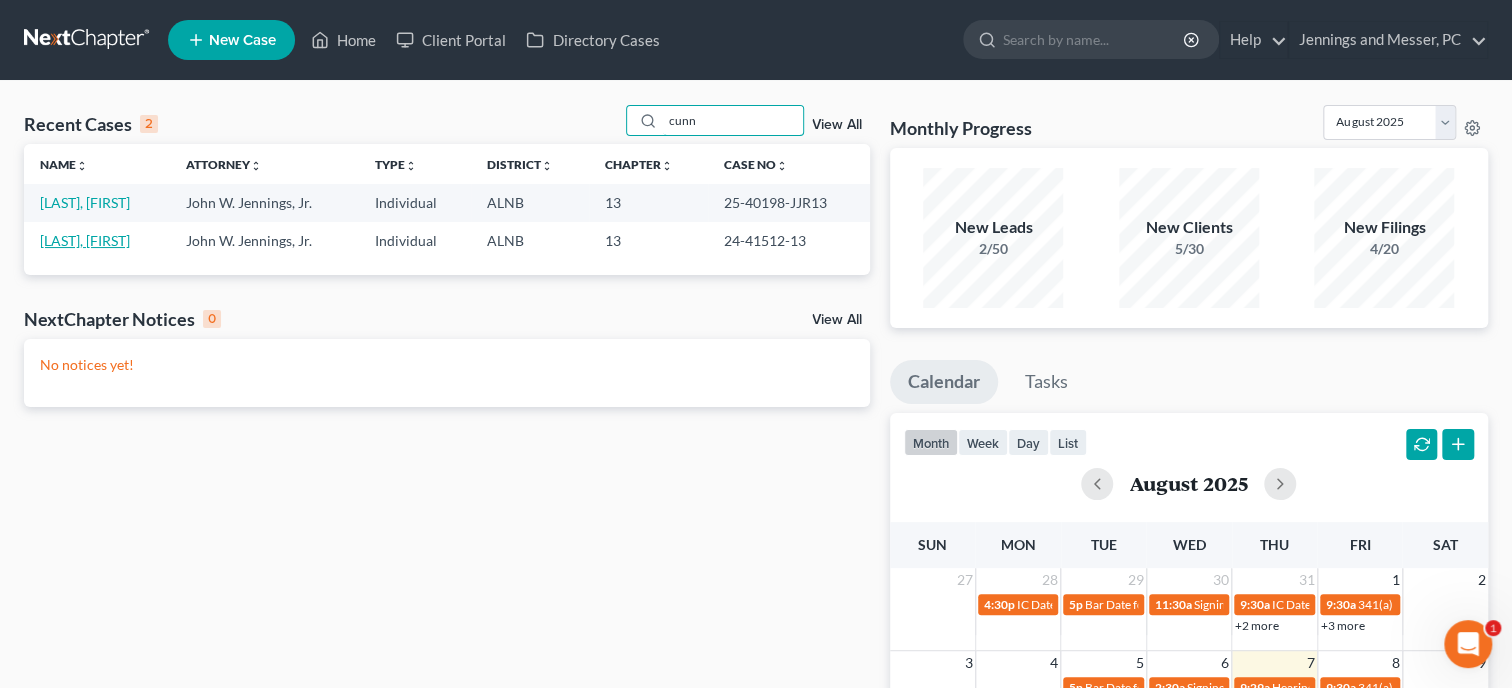 type on "cunn" 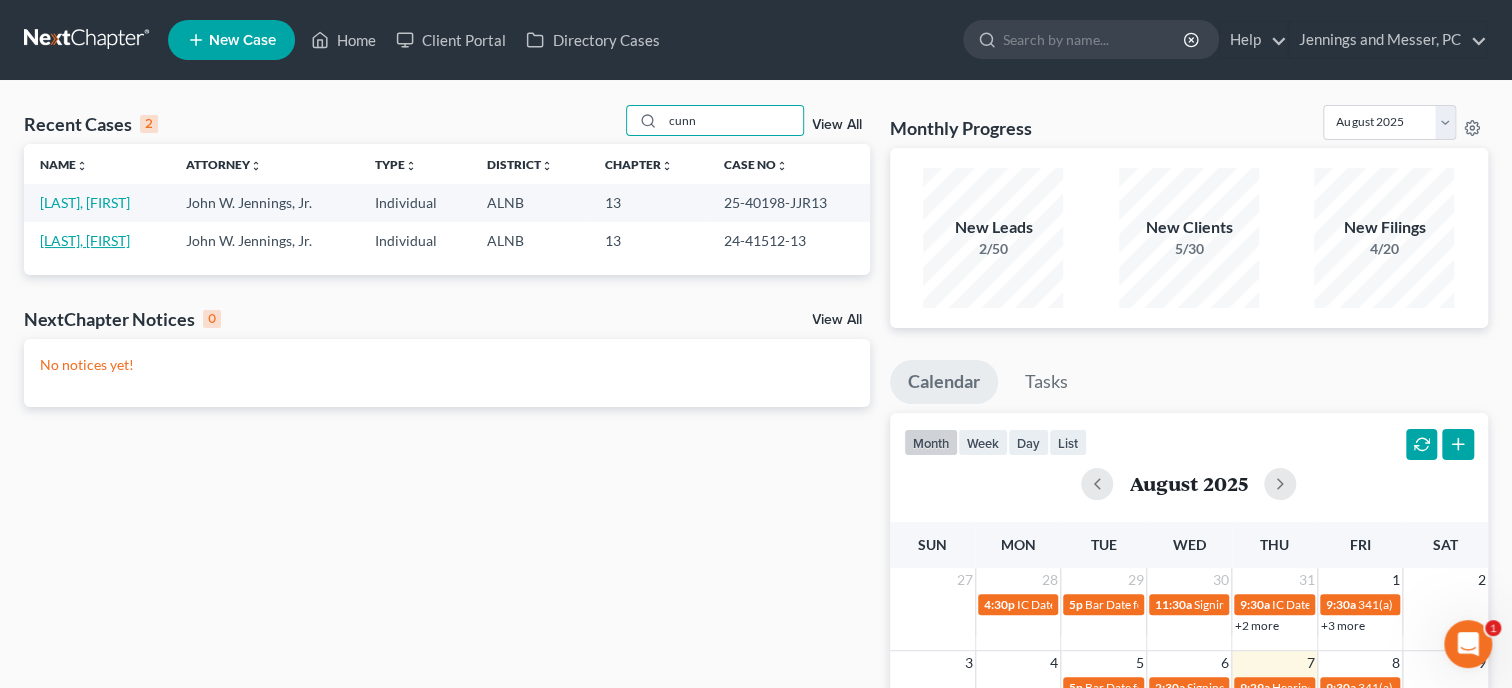 click on "[LAST], [FIRST]" at bounding box center (85, 240) 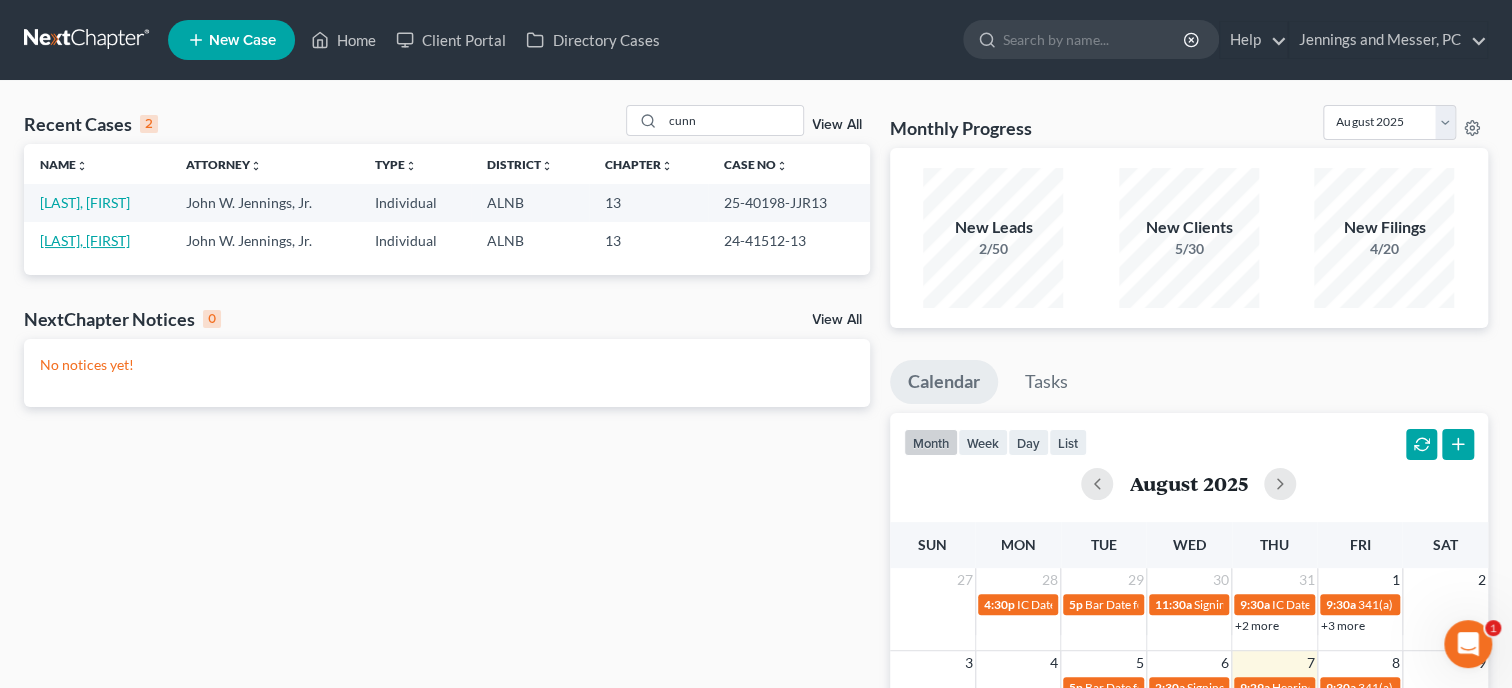 select on "4" 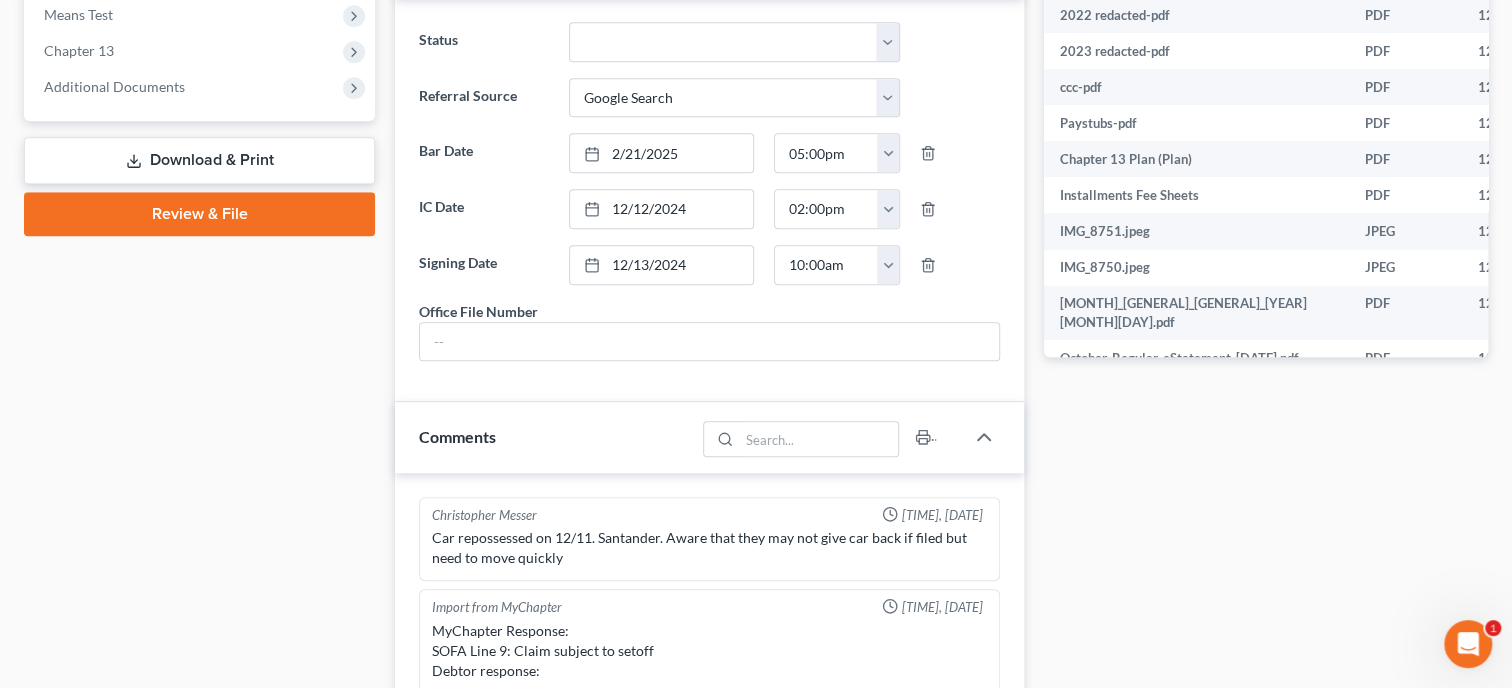 scroll, scrollTop: 926, scrollLeft: 0, axis: vertical 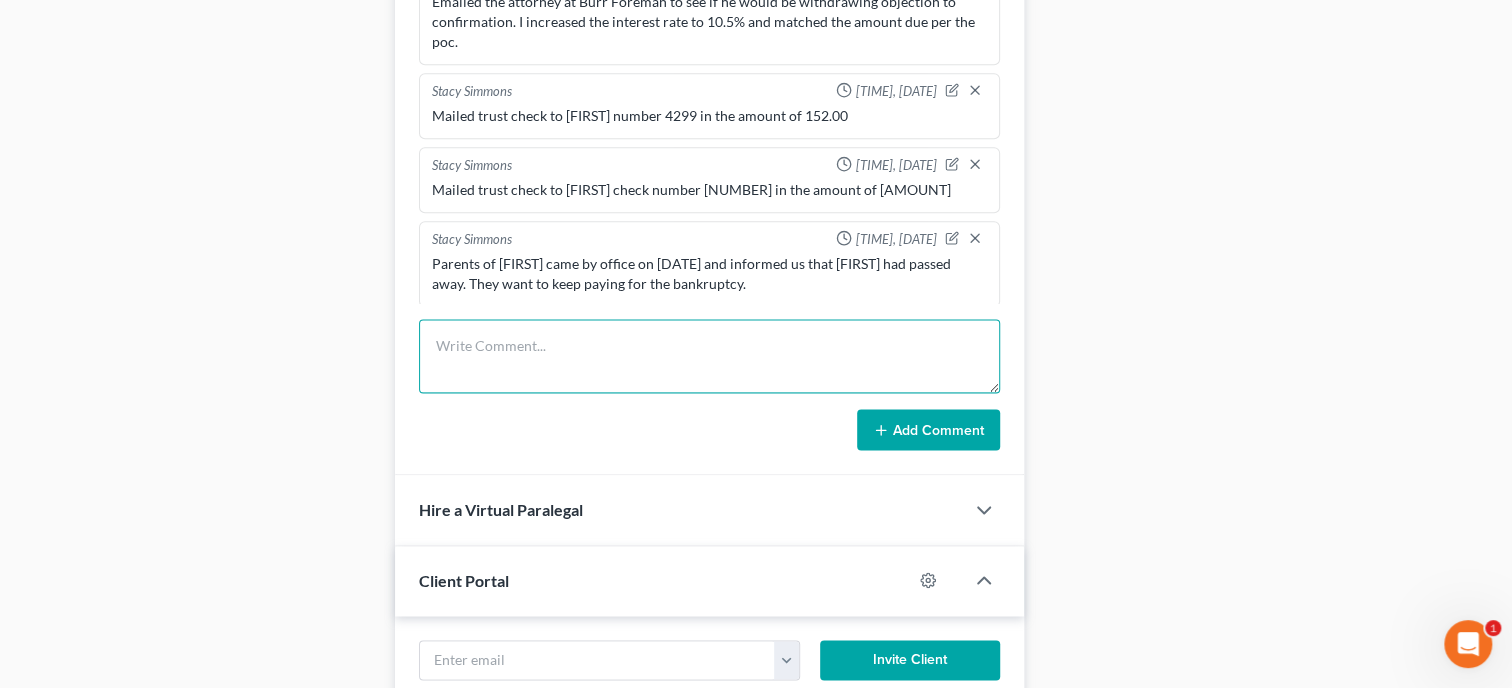 click at bounding box center [709, 356] 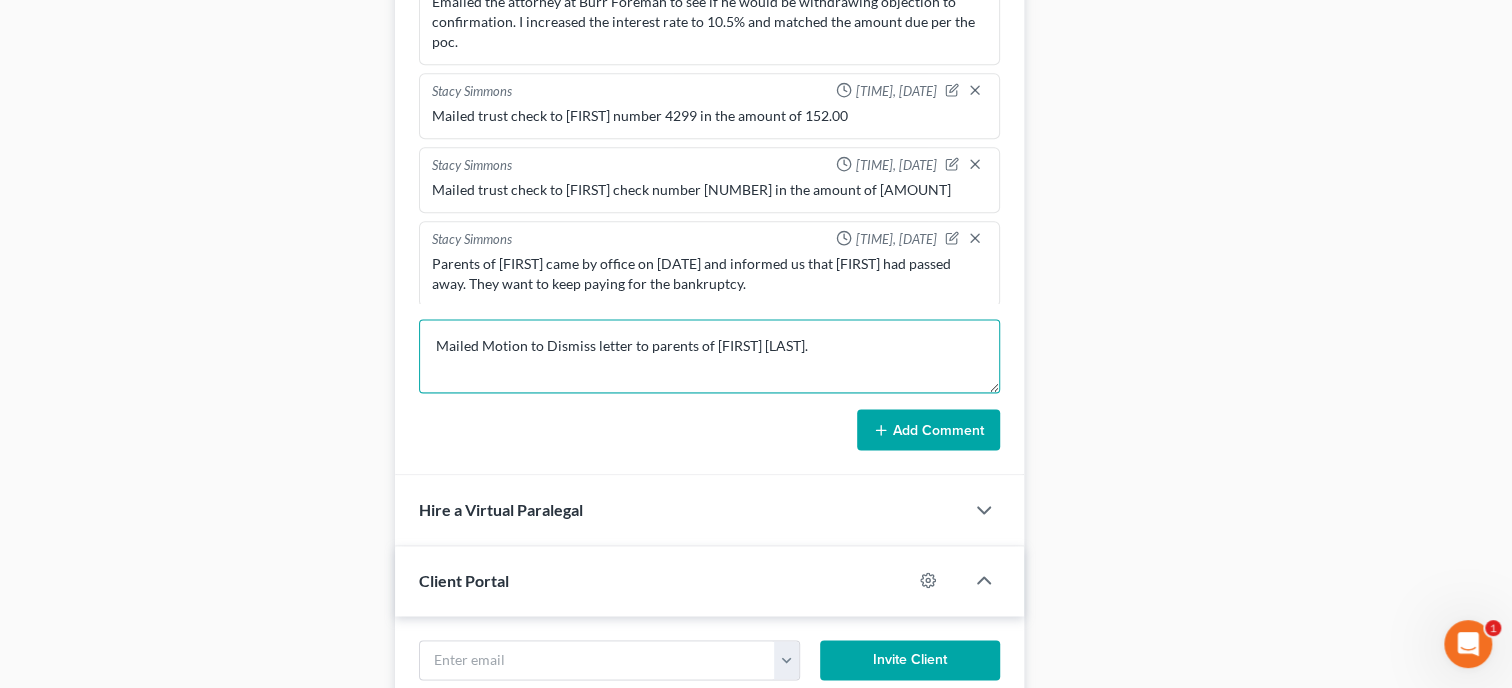 type on "Mailed Motion to Dismiss letter to parents of [FIRST] [LAST]." 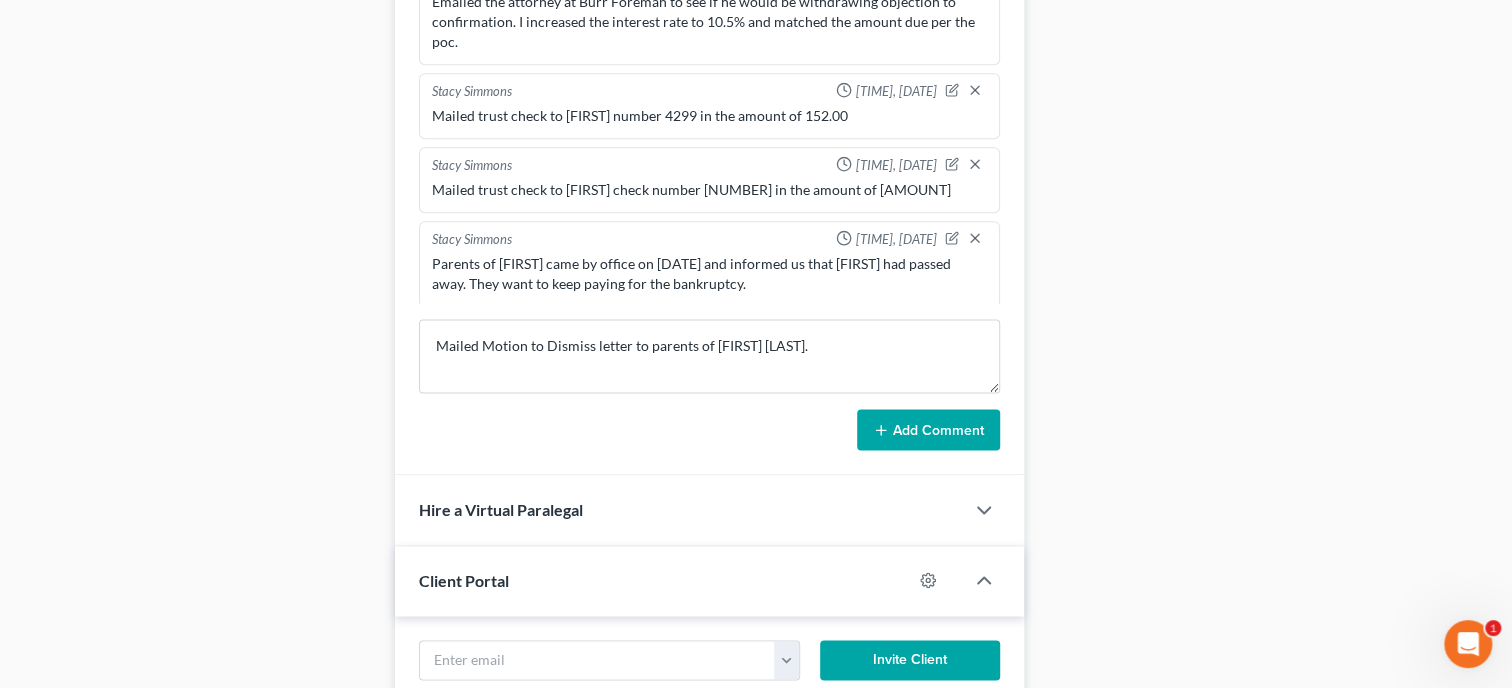click 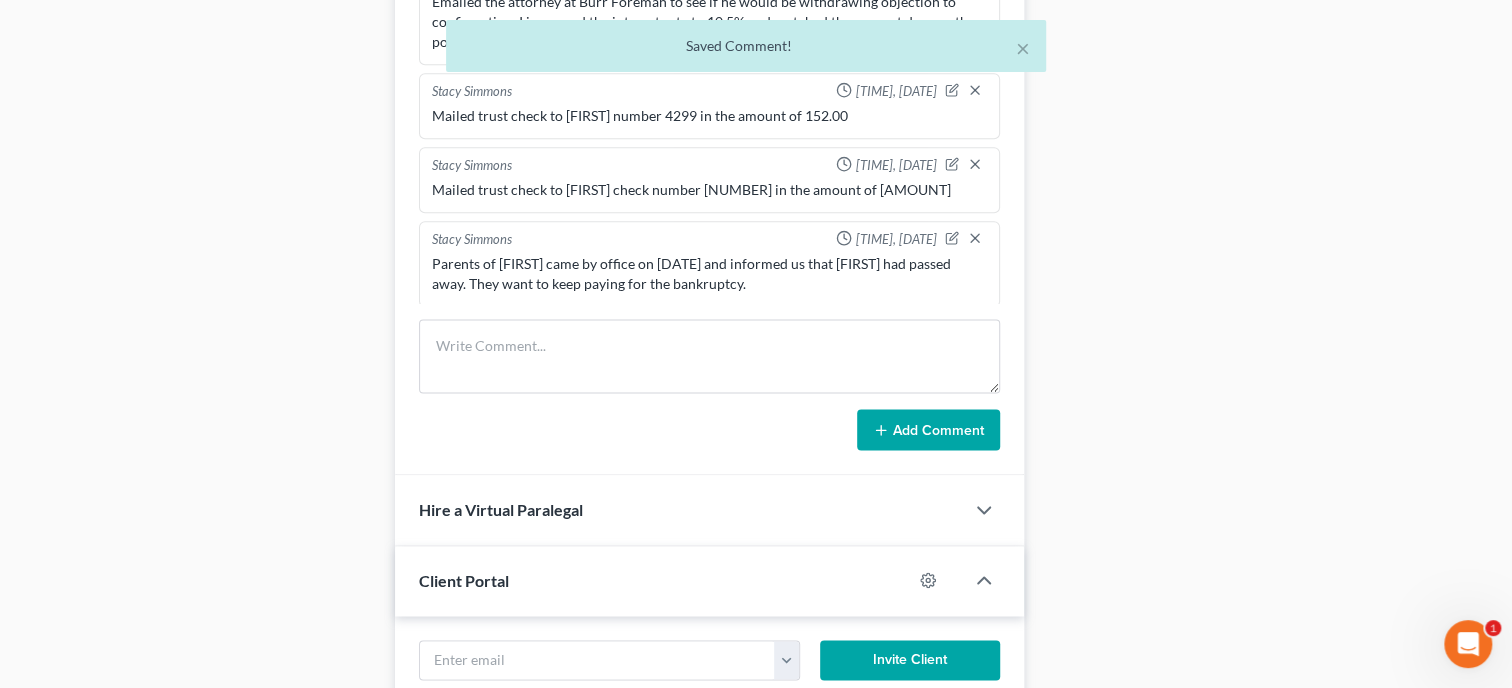 scroll, scrollTop: 676, scrollLeft: 0, axis: vertical 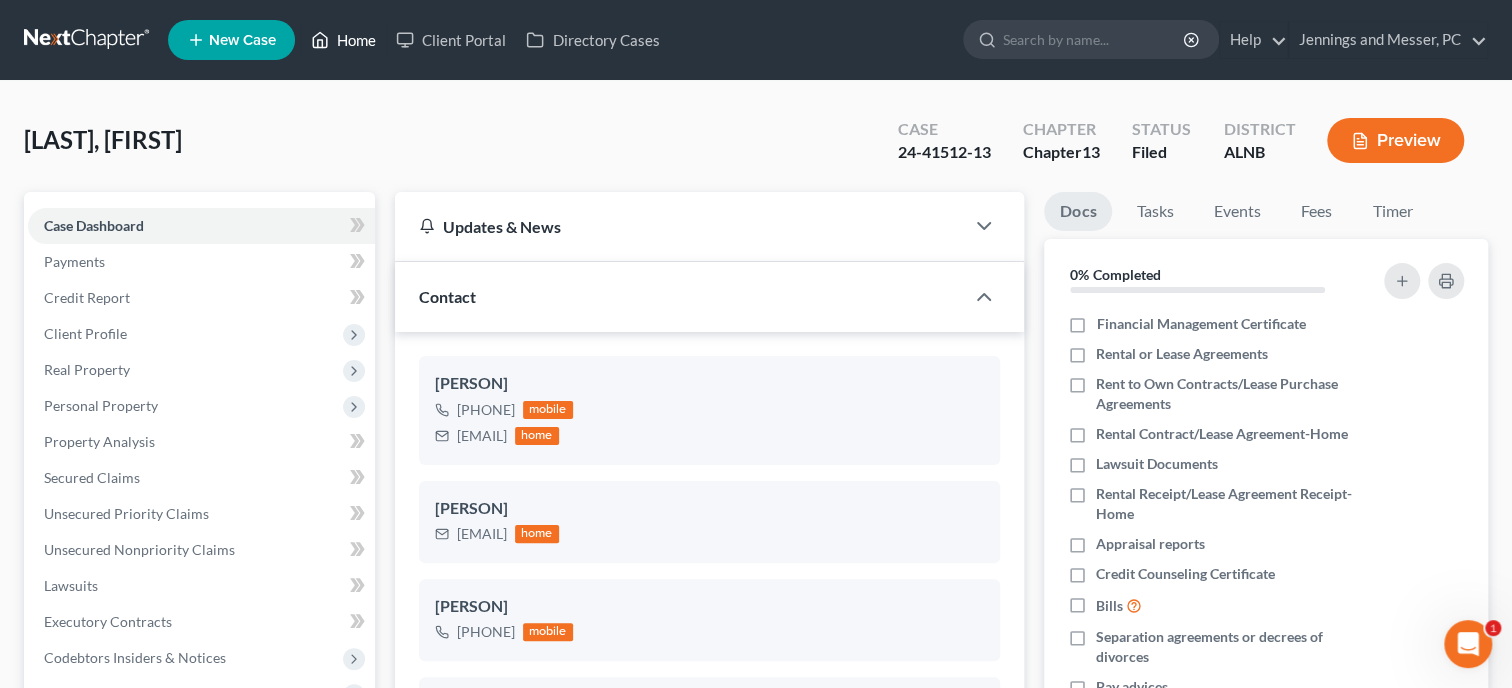 click on "Home" at bounding box center [343, 40] 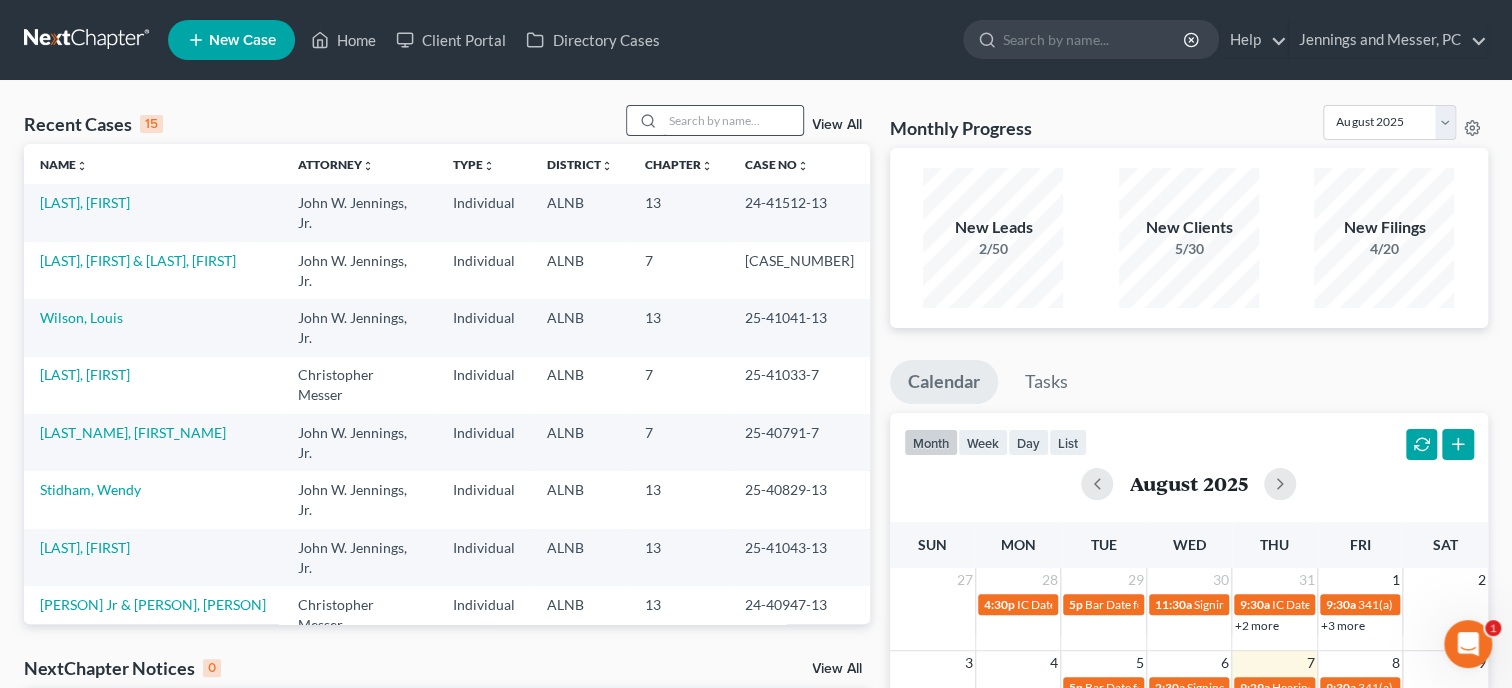 click at bounding box center [733, 120] 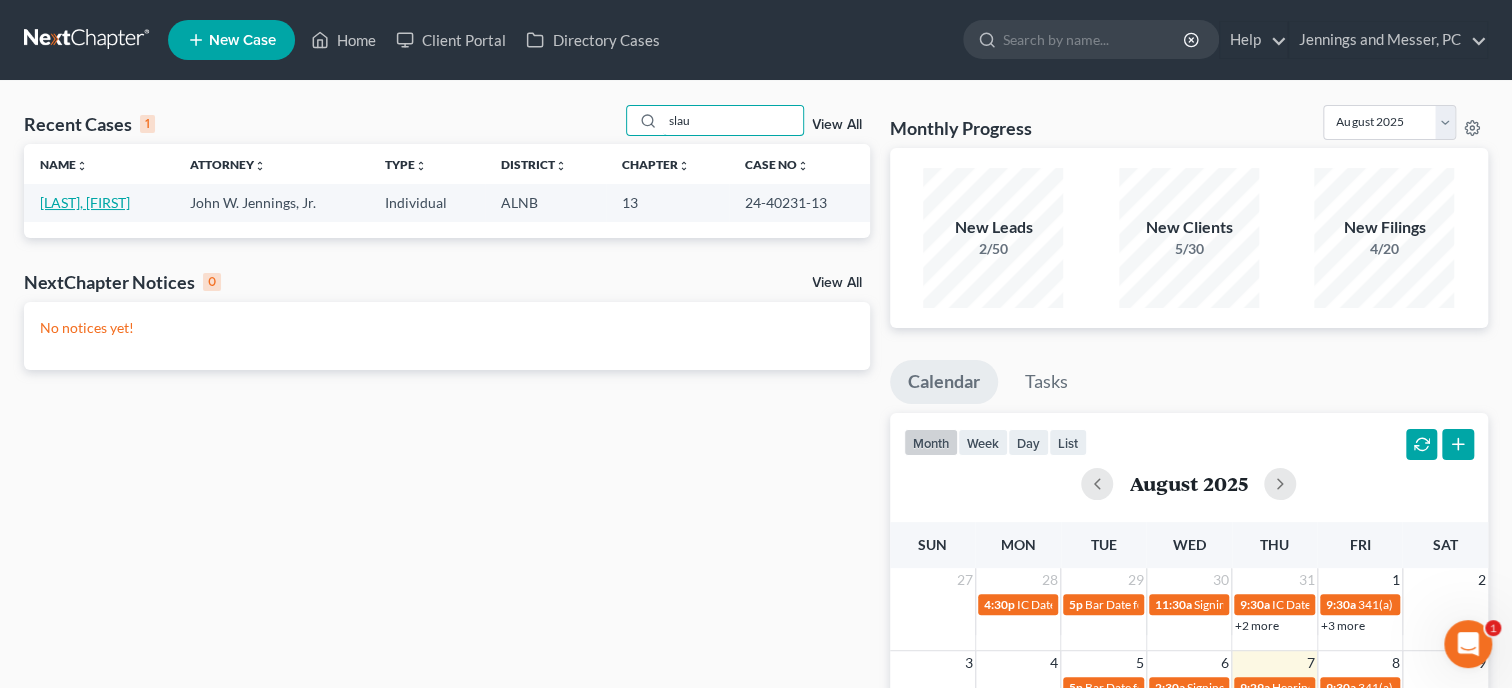 type on "slau" 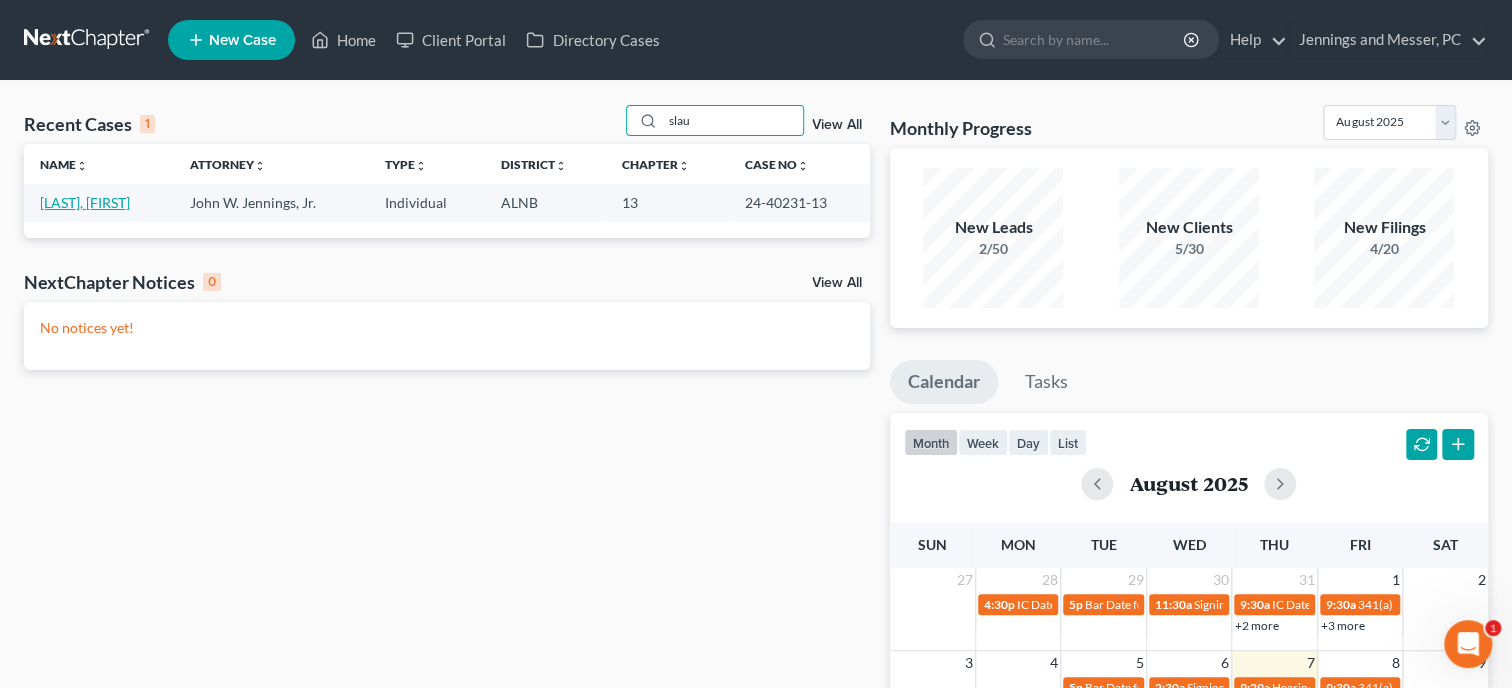click on "[LAST], [FIRST]" at bounding box center (85, 202) 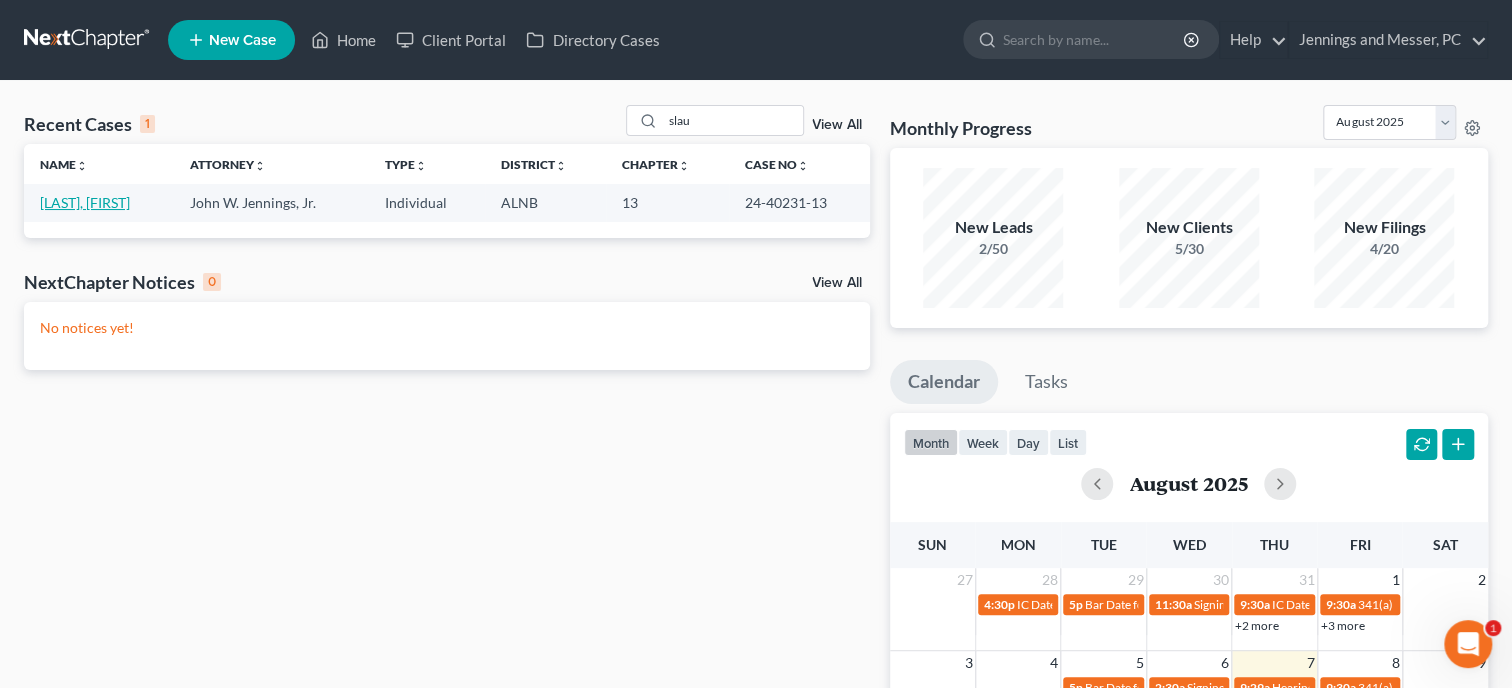 select on "6" 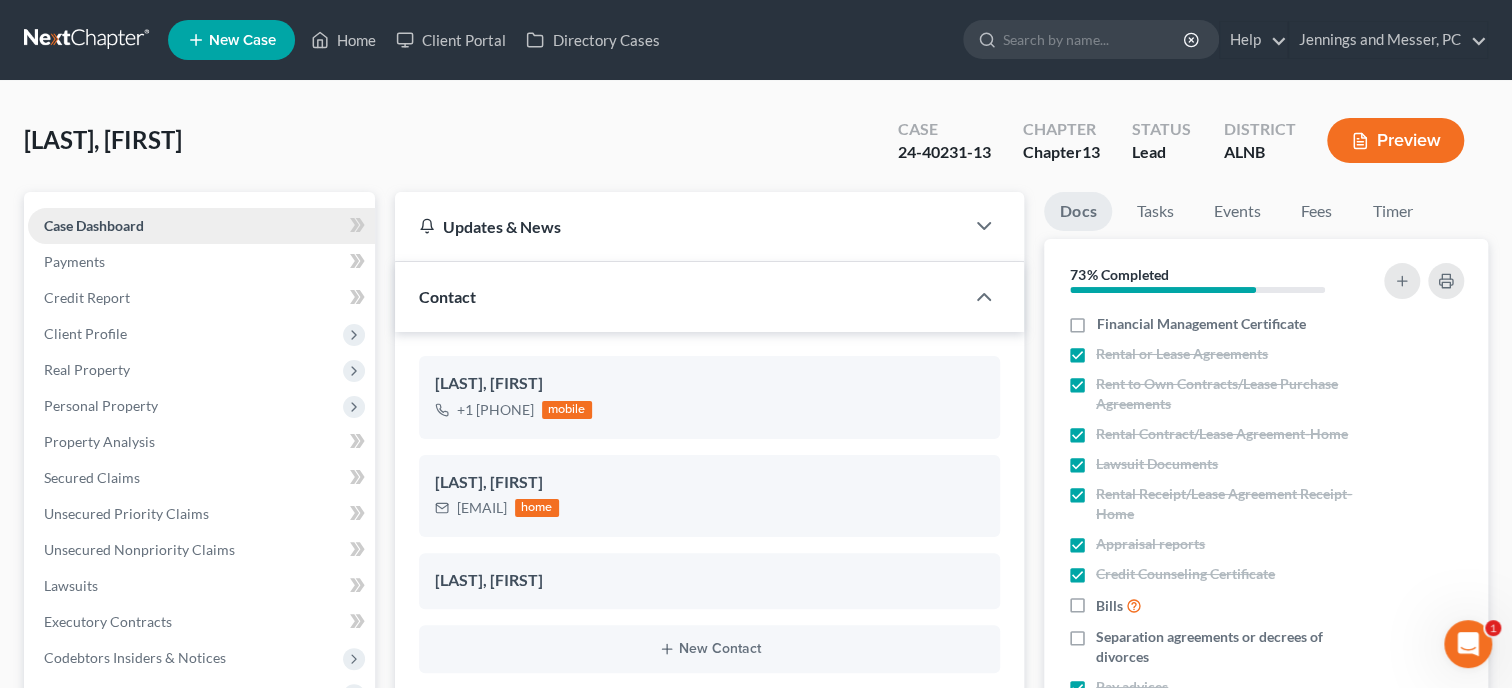 click on "Case Dashboard" at bounding box center (94, 225) 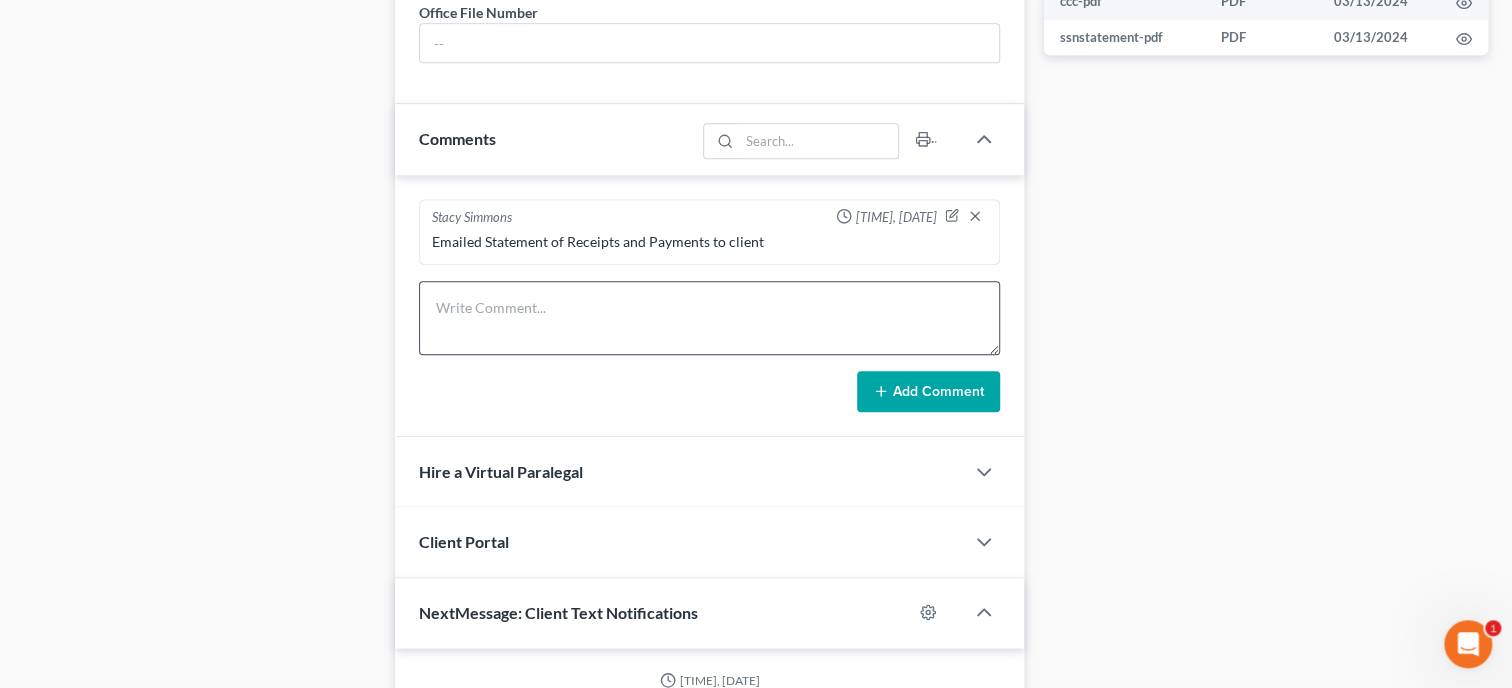 scroll, scrollTop: 1131, scrollLeft: 0, axis: vertical 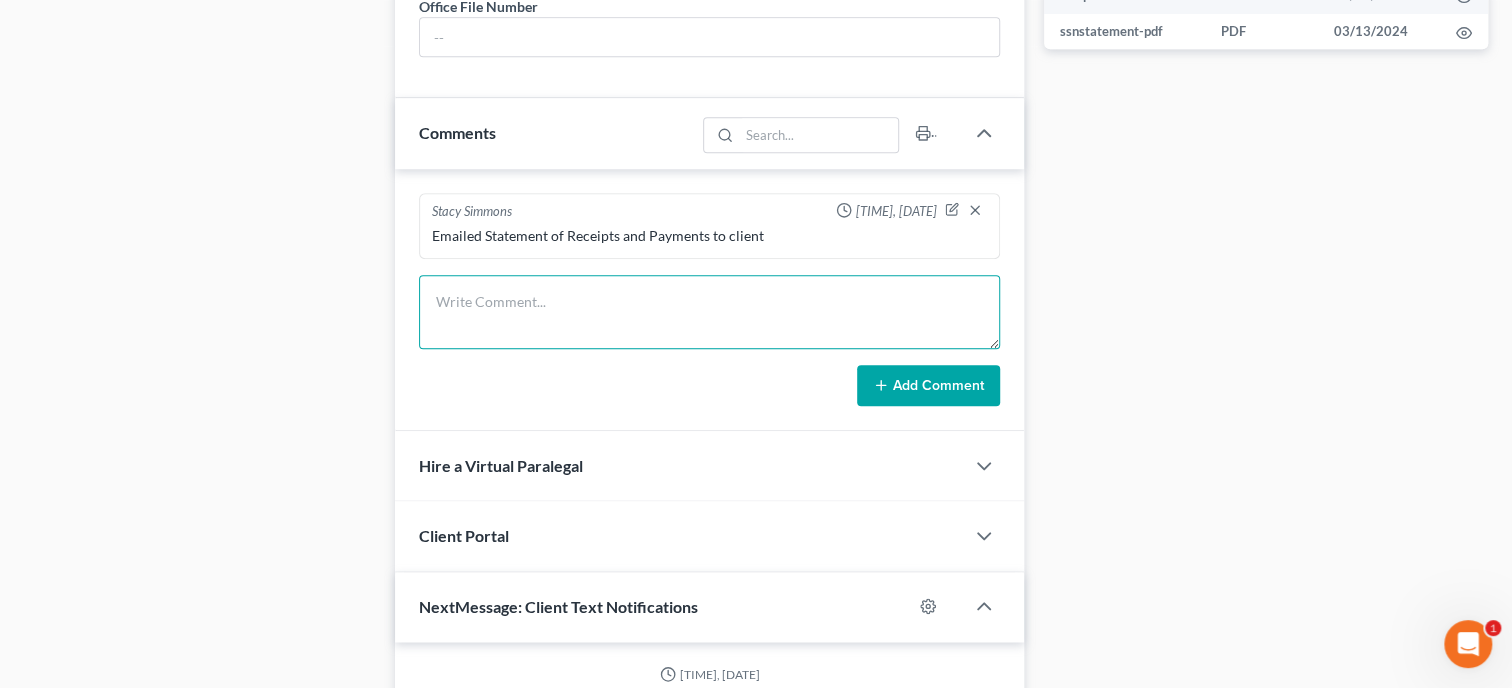 click at bounding box center (709, 312) 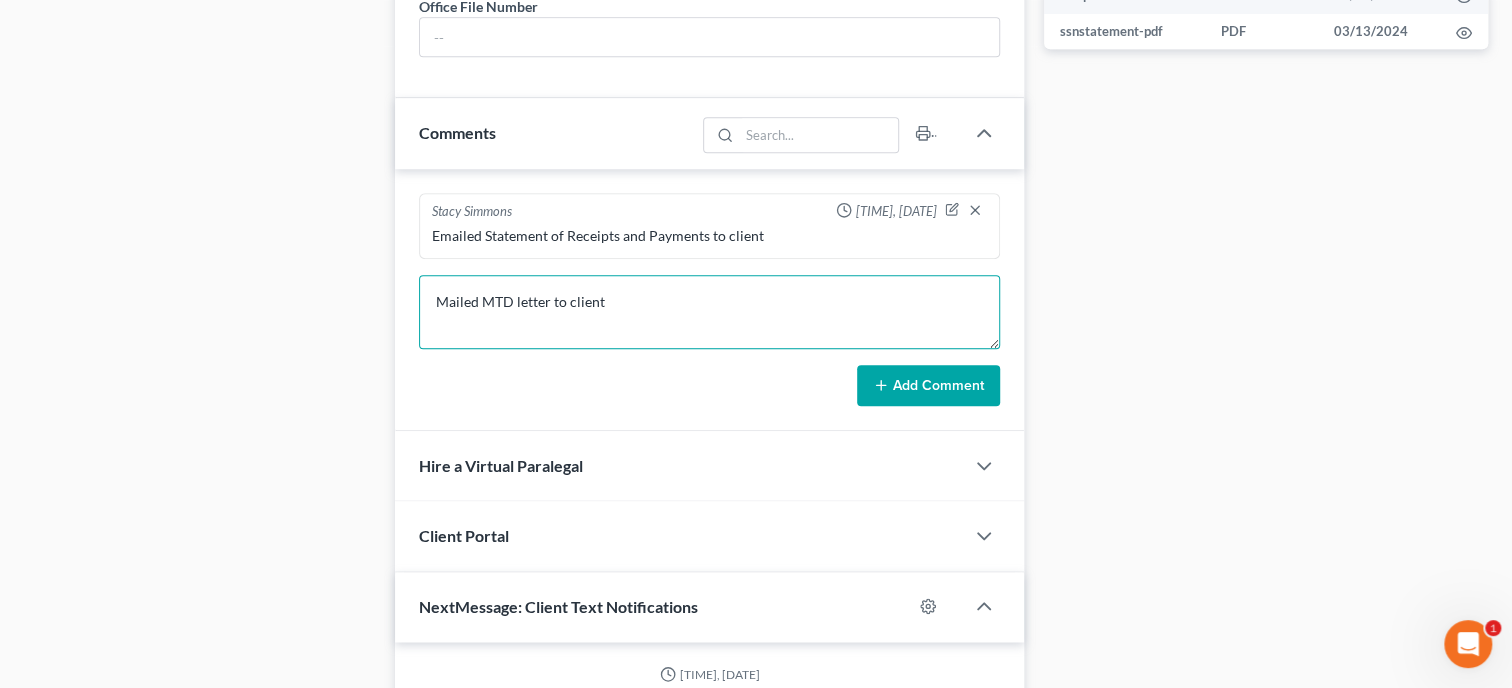 type on "Mailed MTD letter to client" 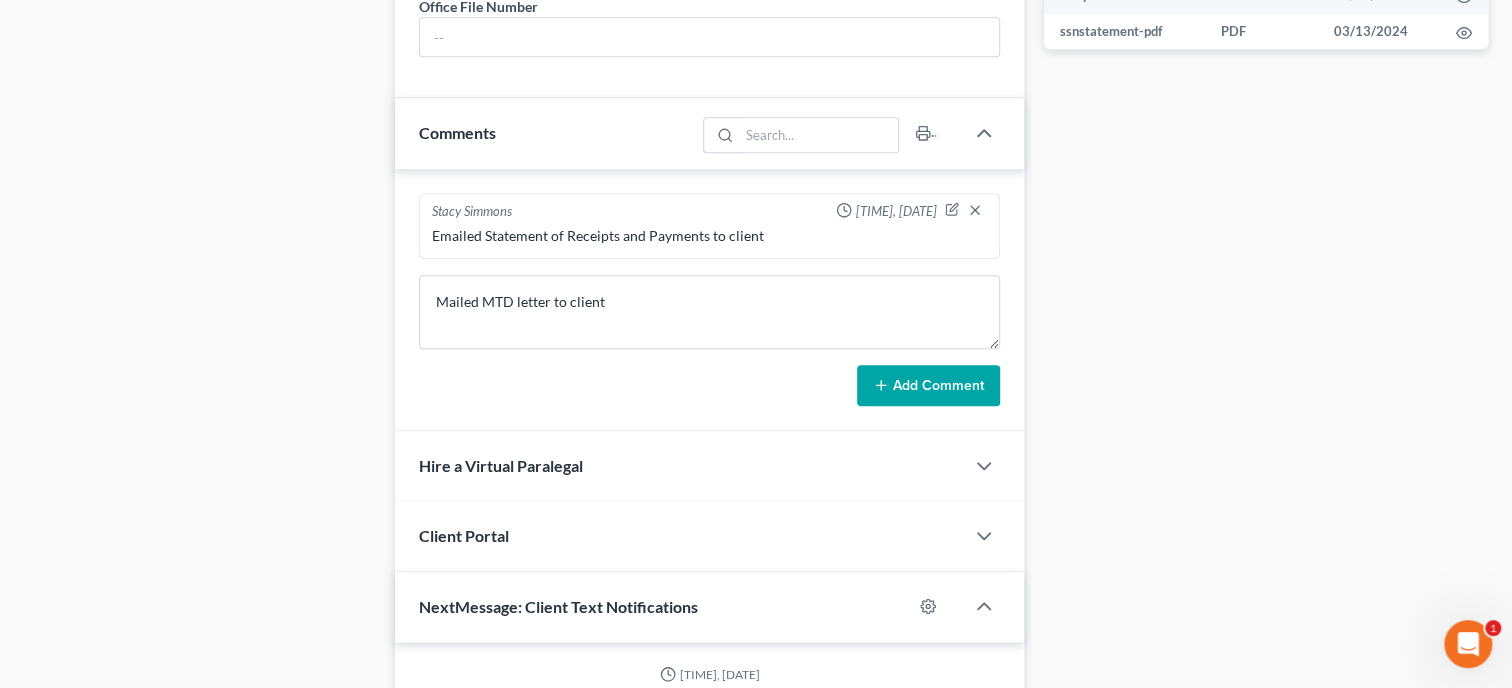 click on "Add Comment" at bounding box center [928, 386] 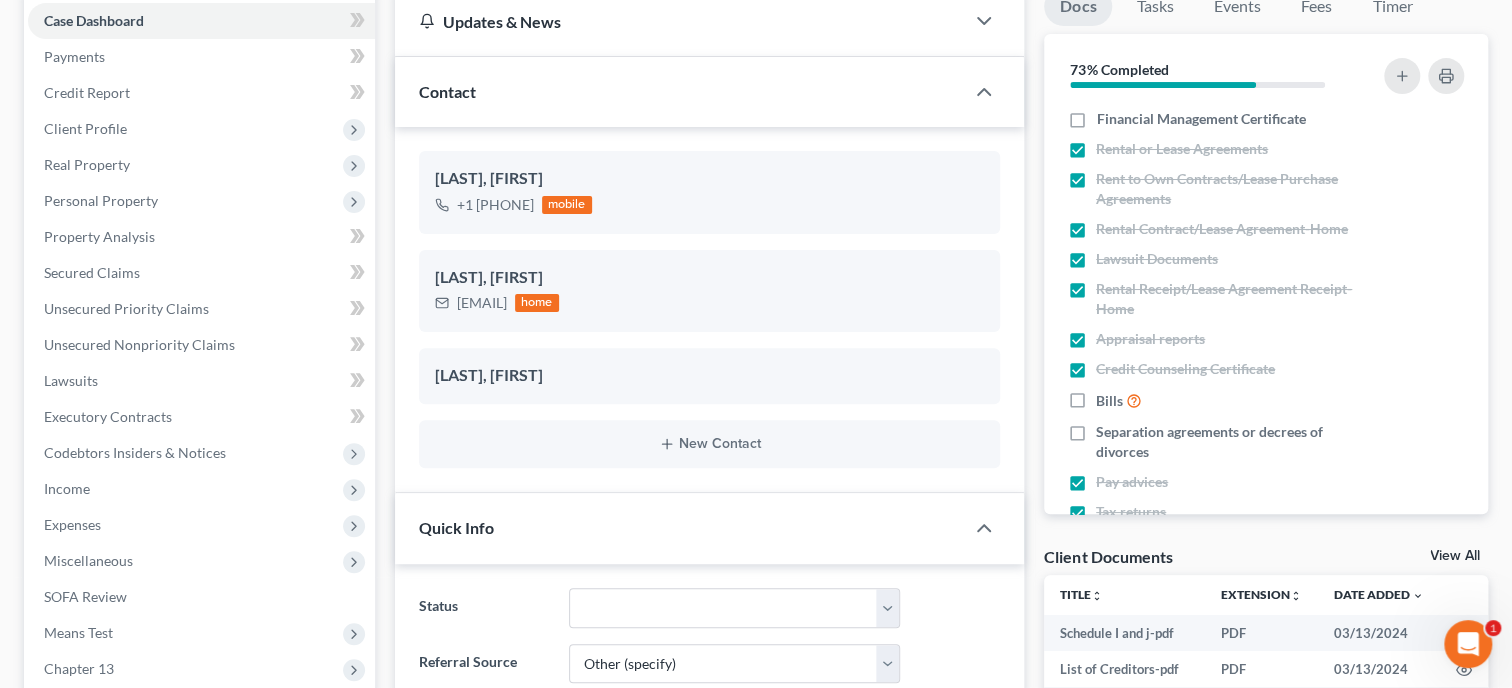 scroll, scrollTop: 0, scrollLeft: 0, axis: both 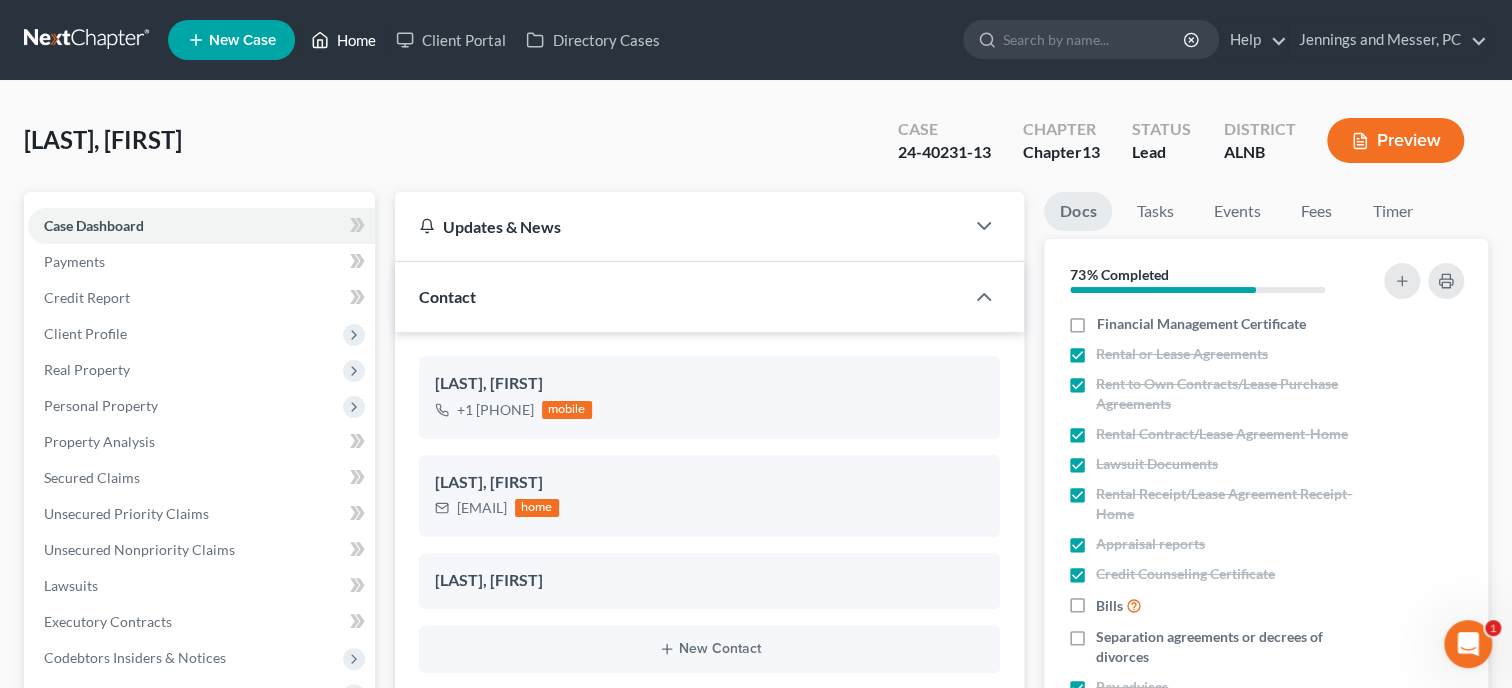 click on "Home" at bounding box center (343, 40) 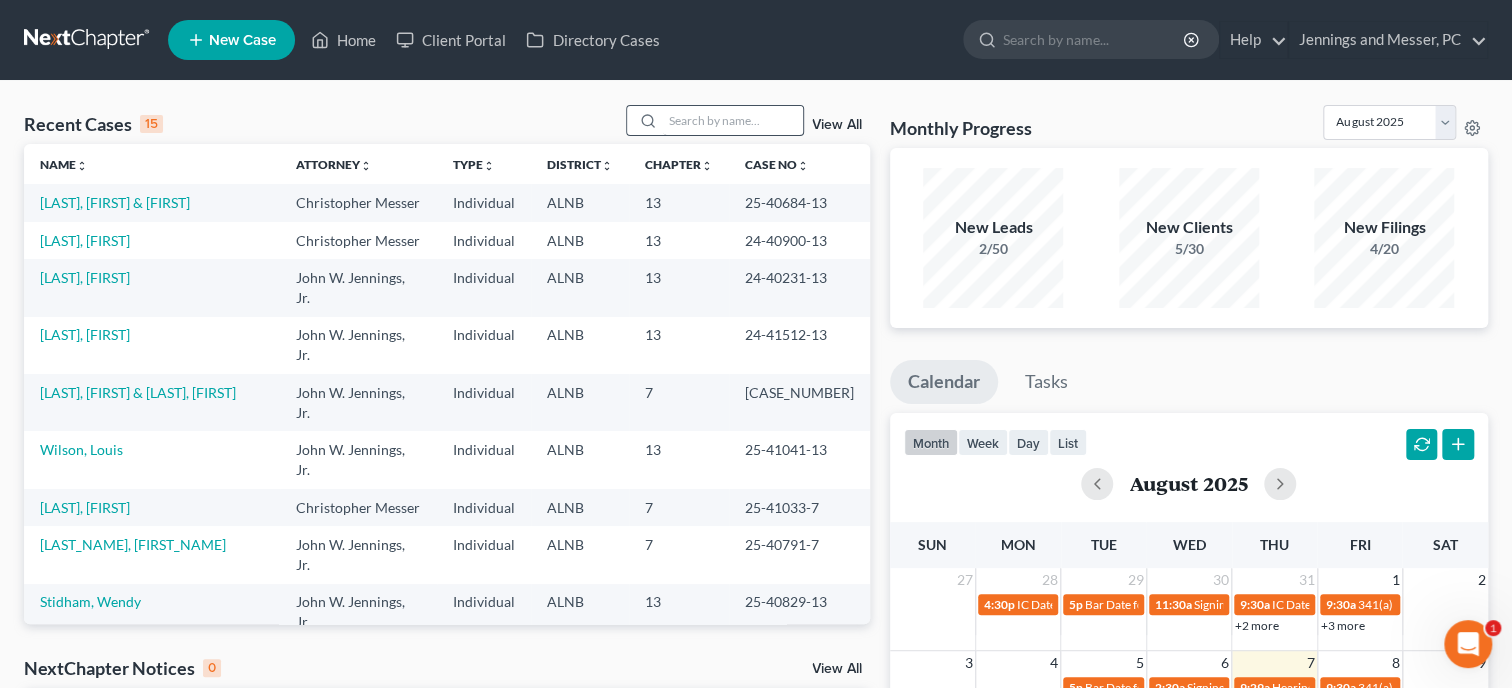 click at bounding box center (733, 120) 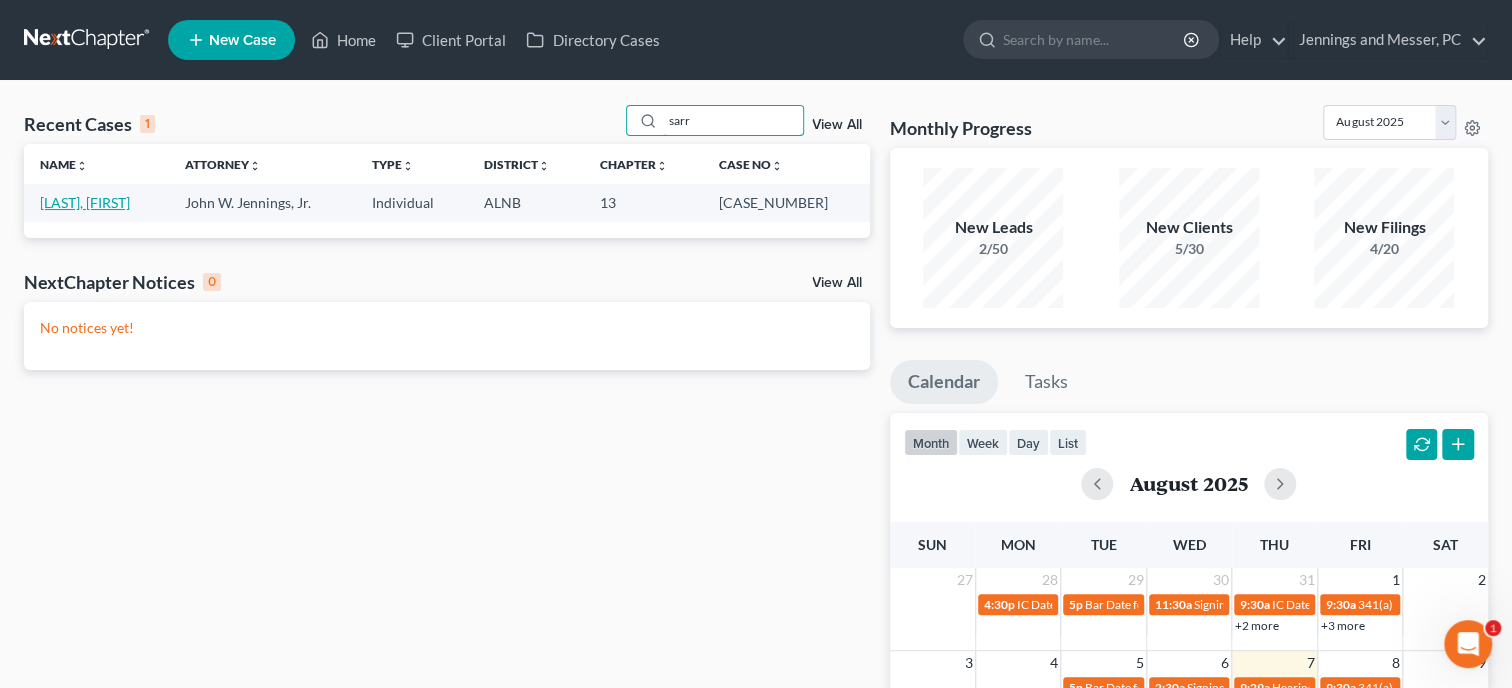 type on "sarr" 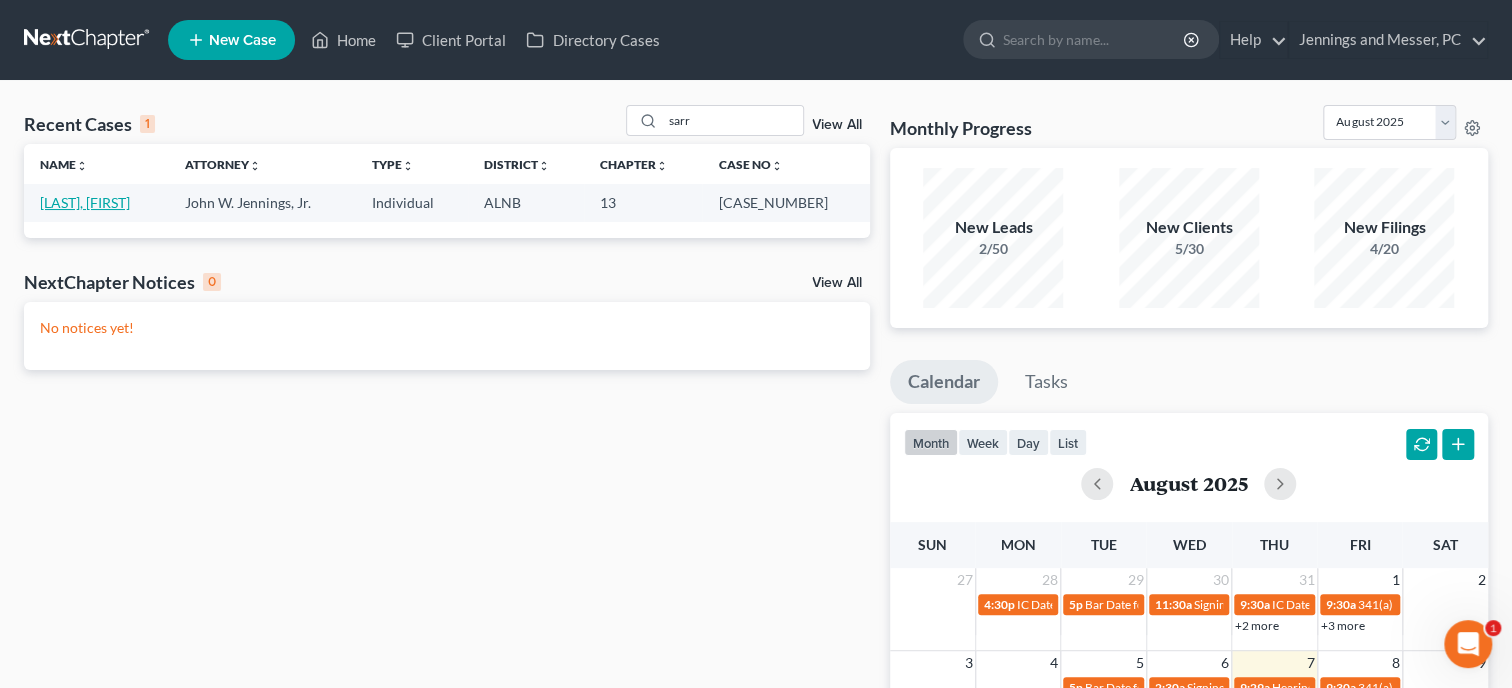 click on "[LAST], [FIRST]" at bounding box center (85, 202) 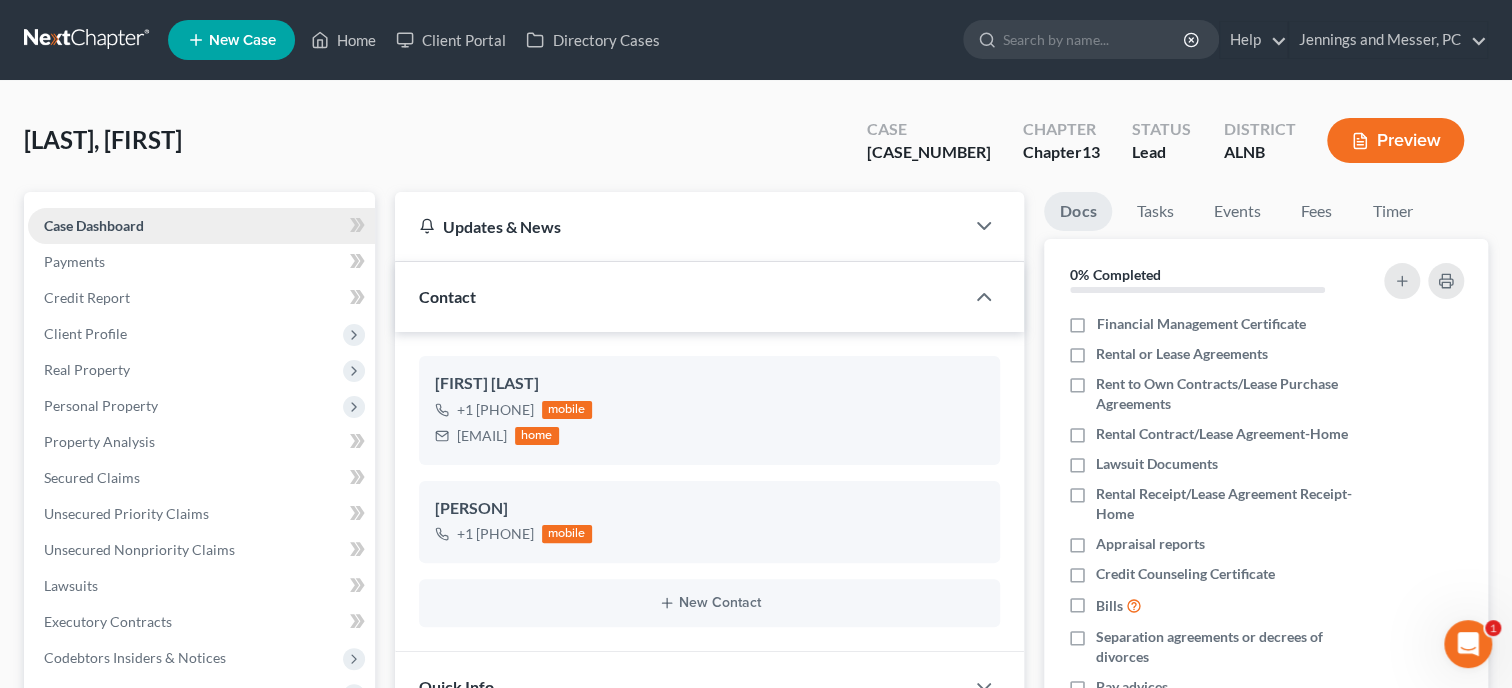 scroll, scrollTop: 1392, scrollLeft: 0, axis: vertical 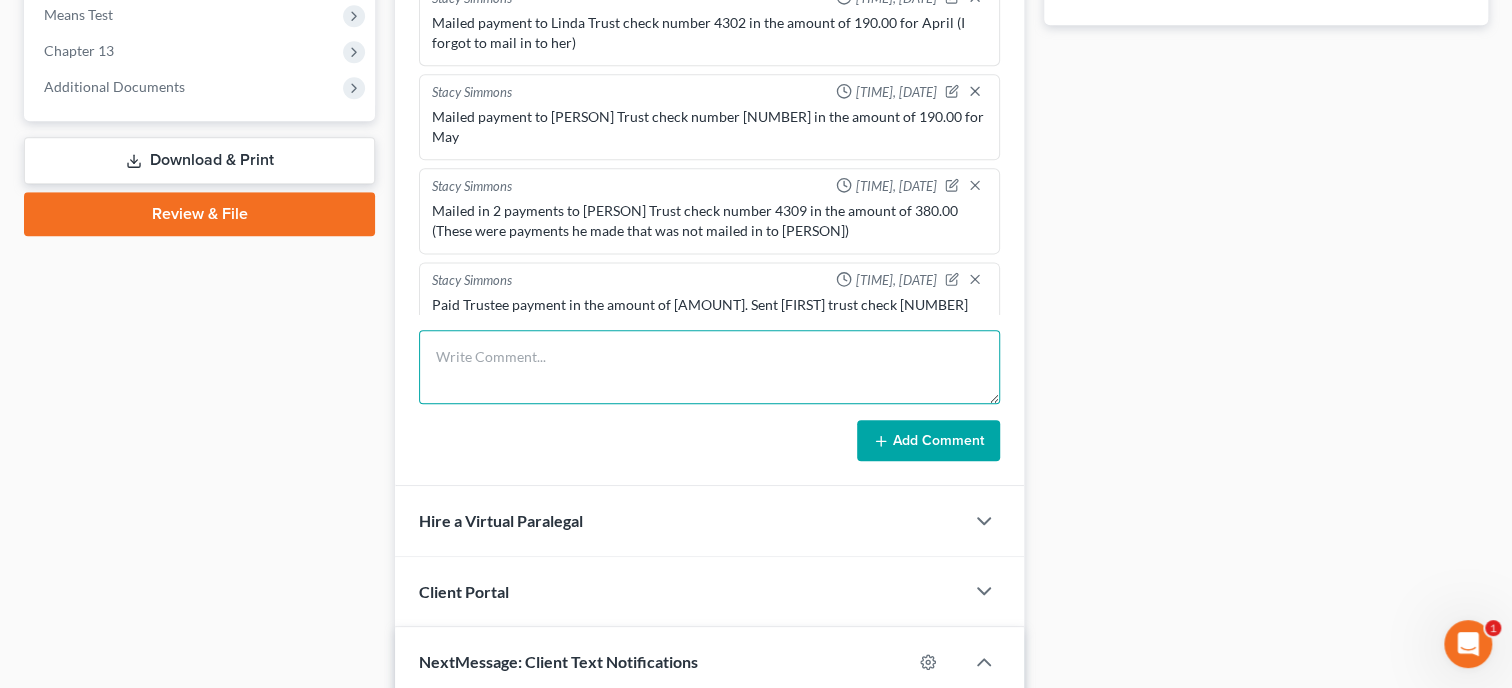click at bounding box center (709, 367) 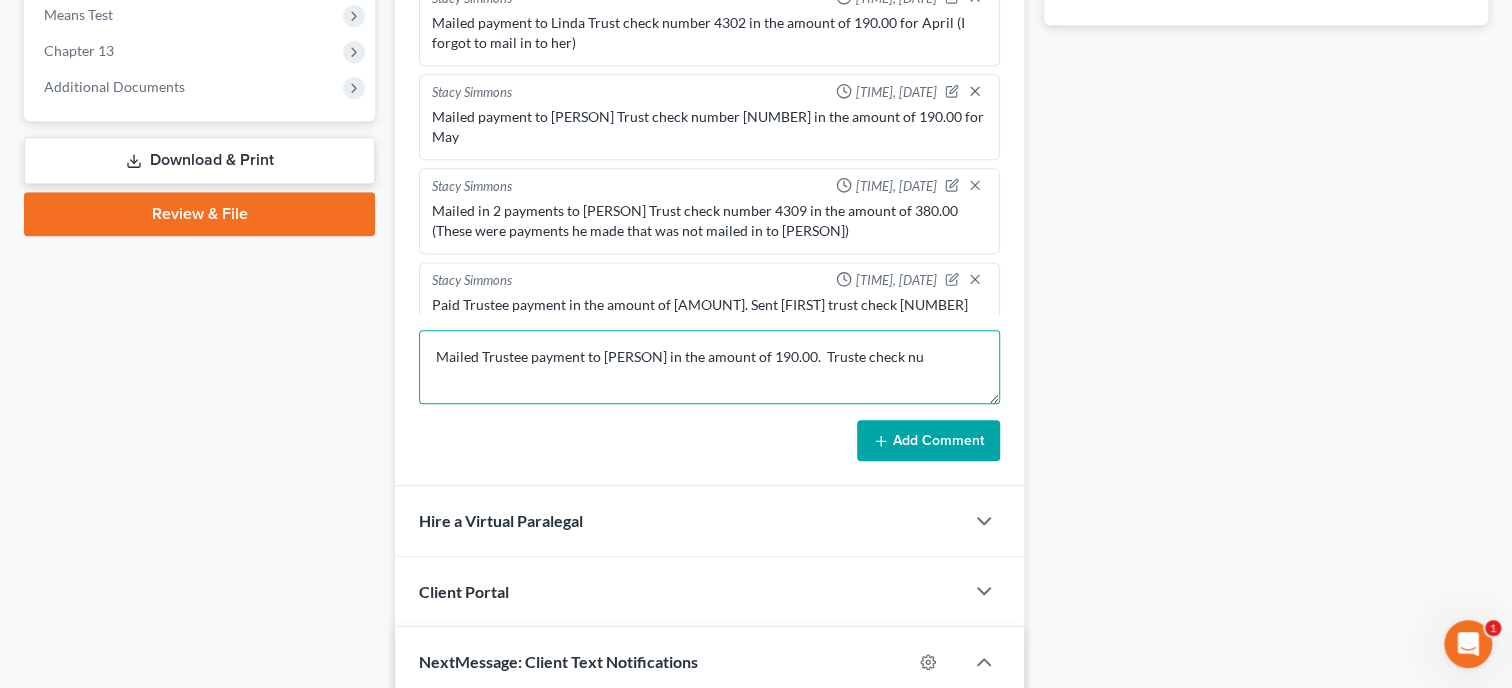click on "Mailed Trustee payment to [PERSON] in the amount of 190.00.  Truste check nu" at bounding box center (709, 367) 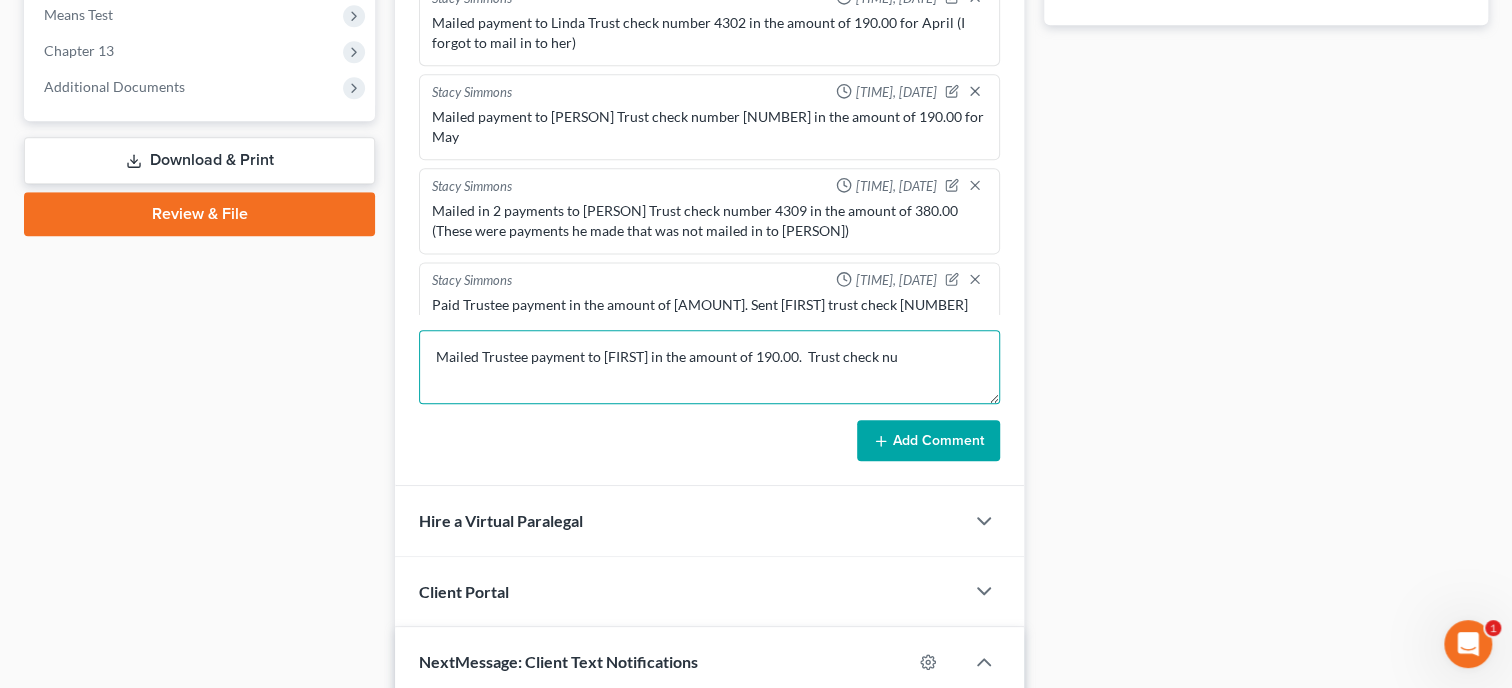 click on "Mailed Trustee payment to [FIRST] in the amount of 190.00.  Trust check nu" at bounding box center [709, 367] 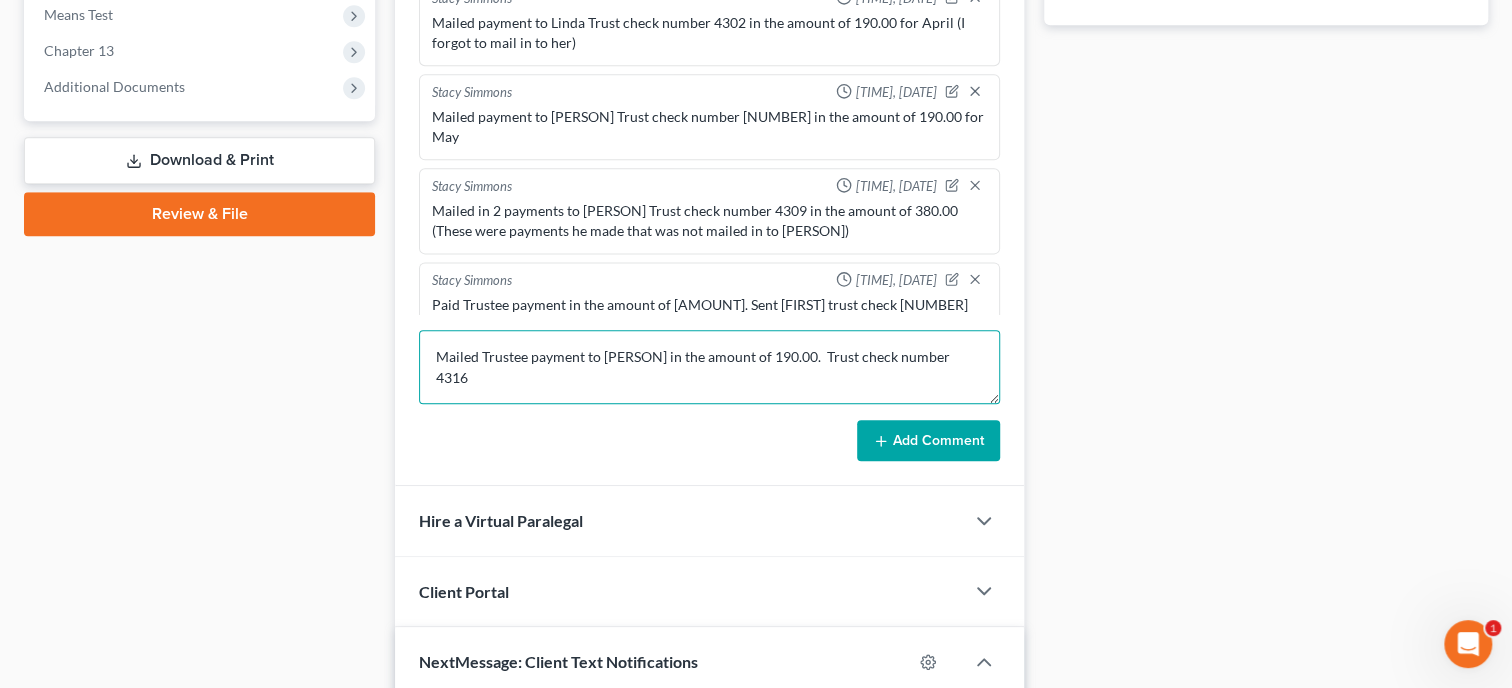 type on "Mailed Trustee payment to [PERSON] in the amount of 190.00.  Trust check number 4316" 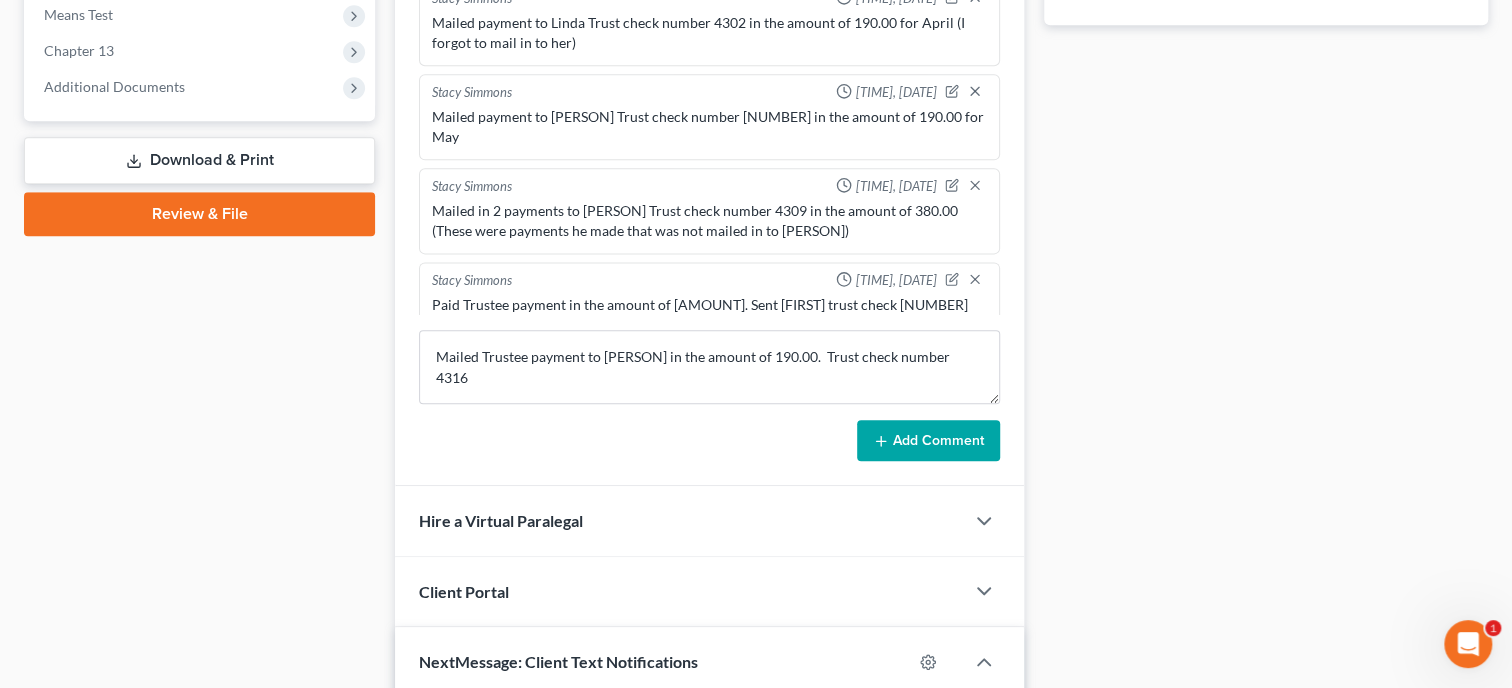 click on "Add Comment" at bounding box center (928, 441) 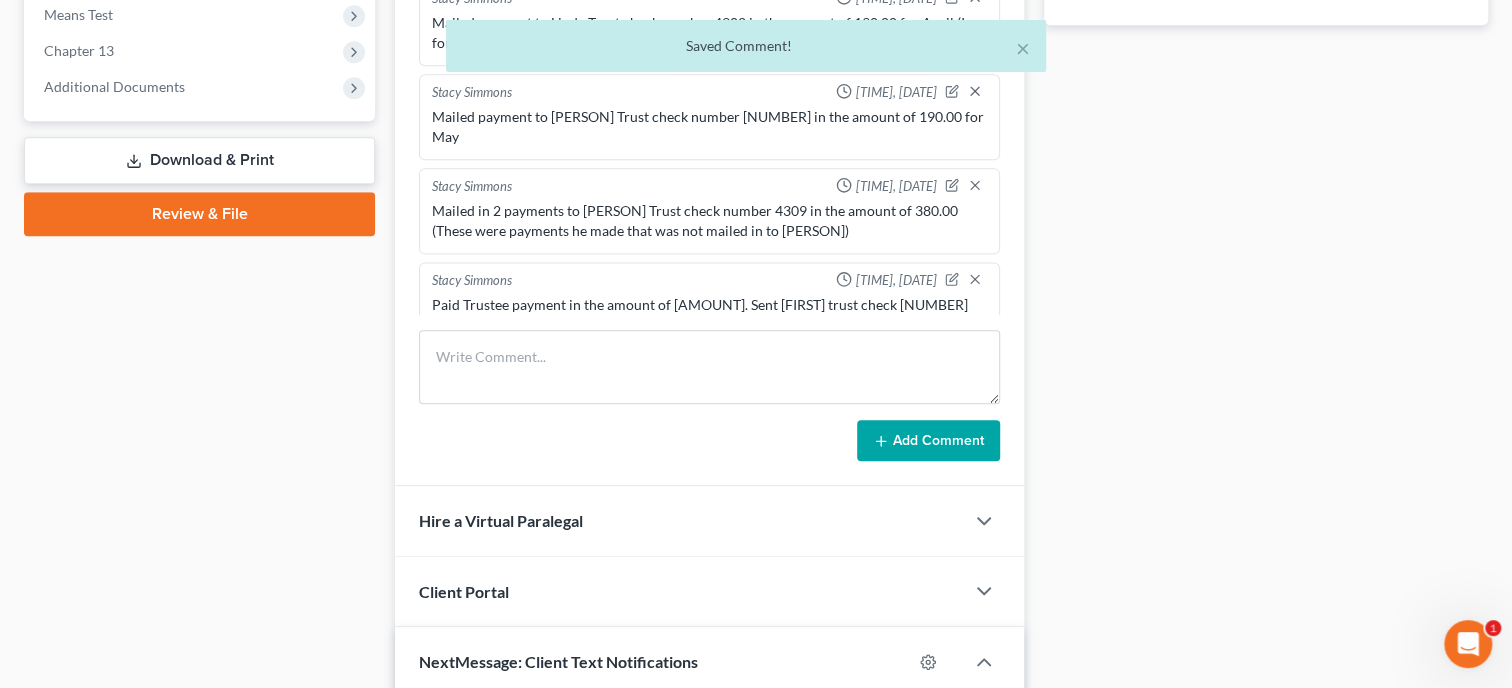 scroll, scrollTop: 1465, scrollLeft: 0, axis: vertical 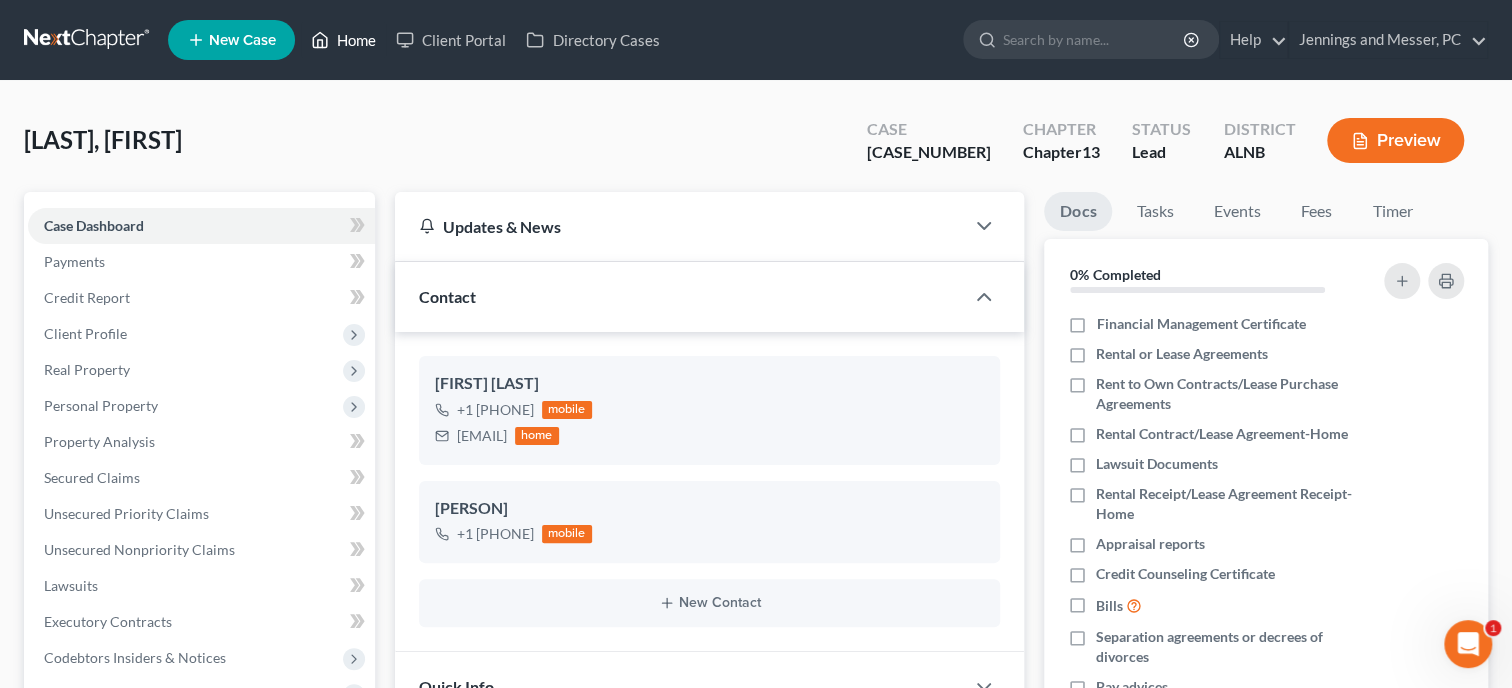 click on "Home" at bounding box center (343, 40) 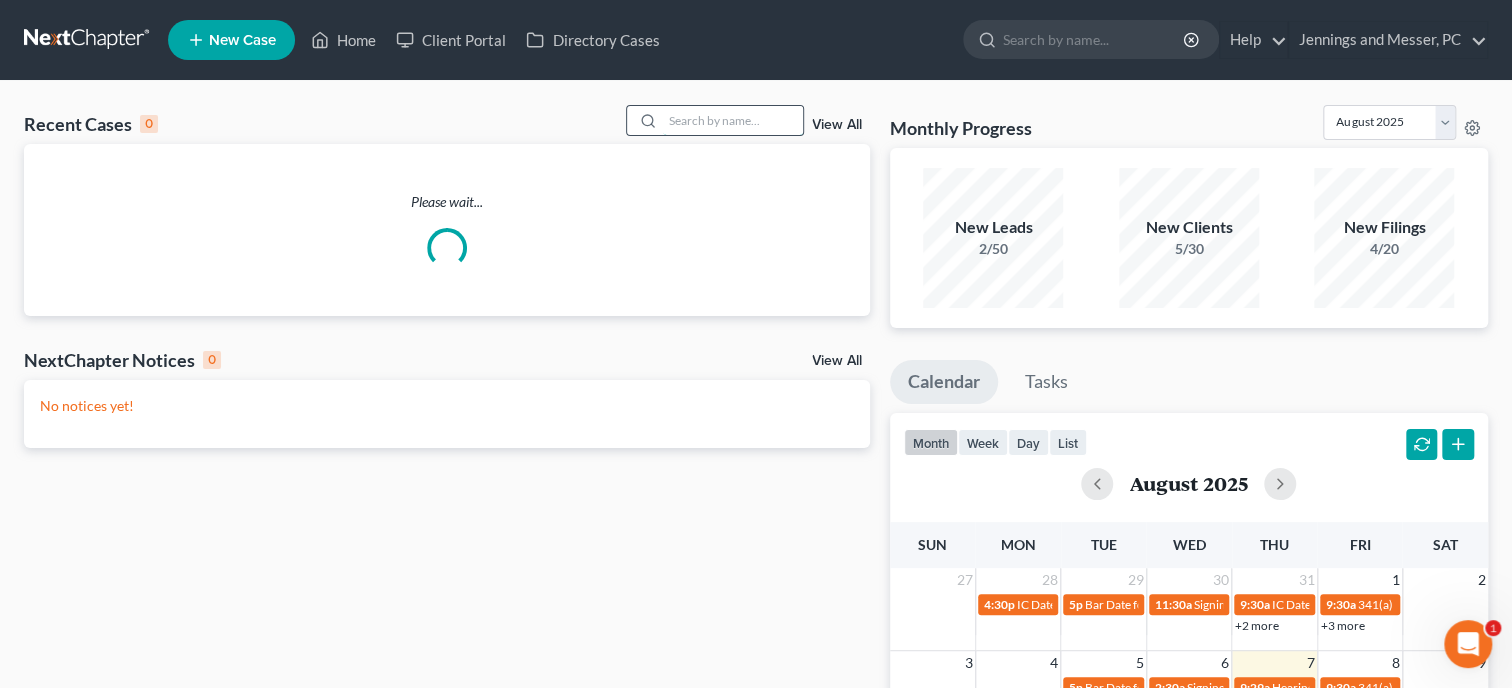 click at bounding box center [733, 120] 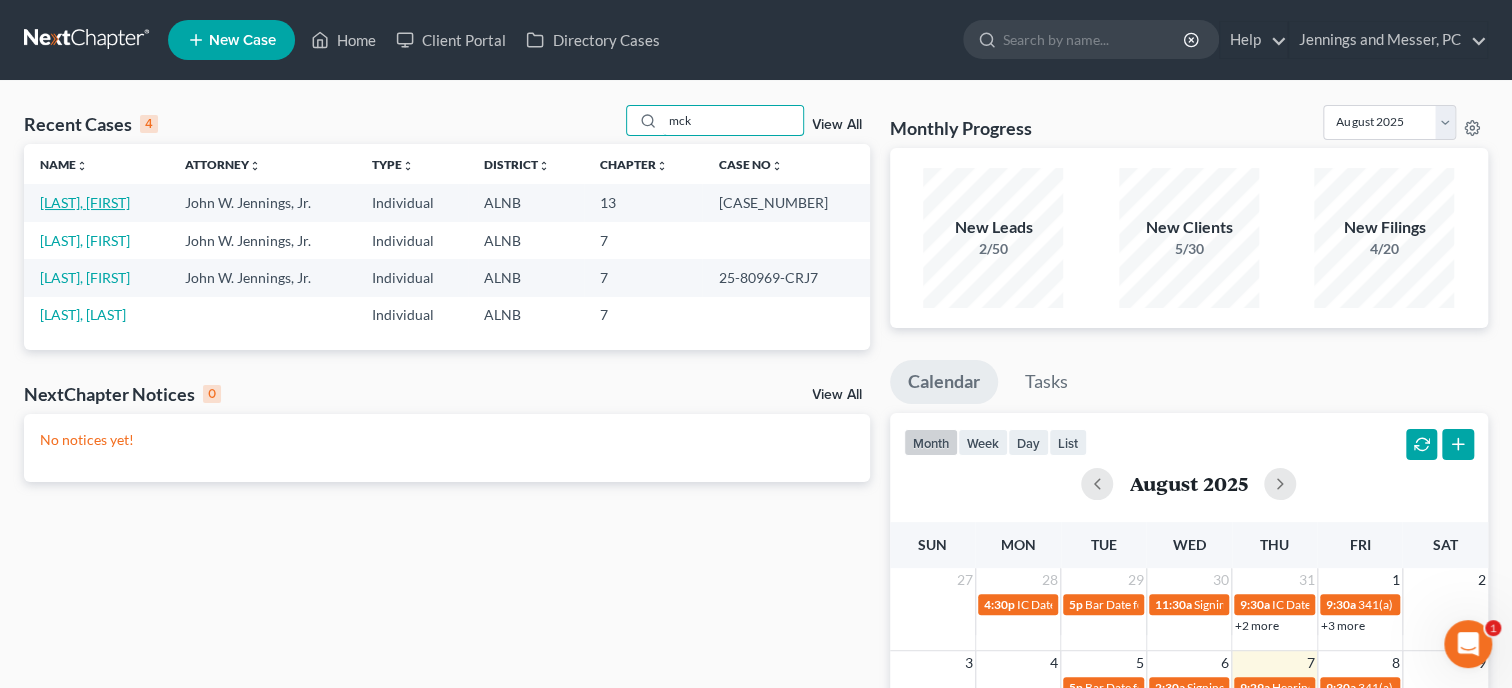 type on "mck" 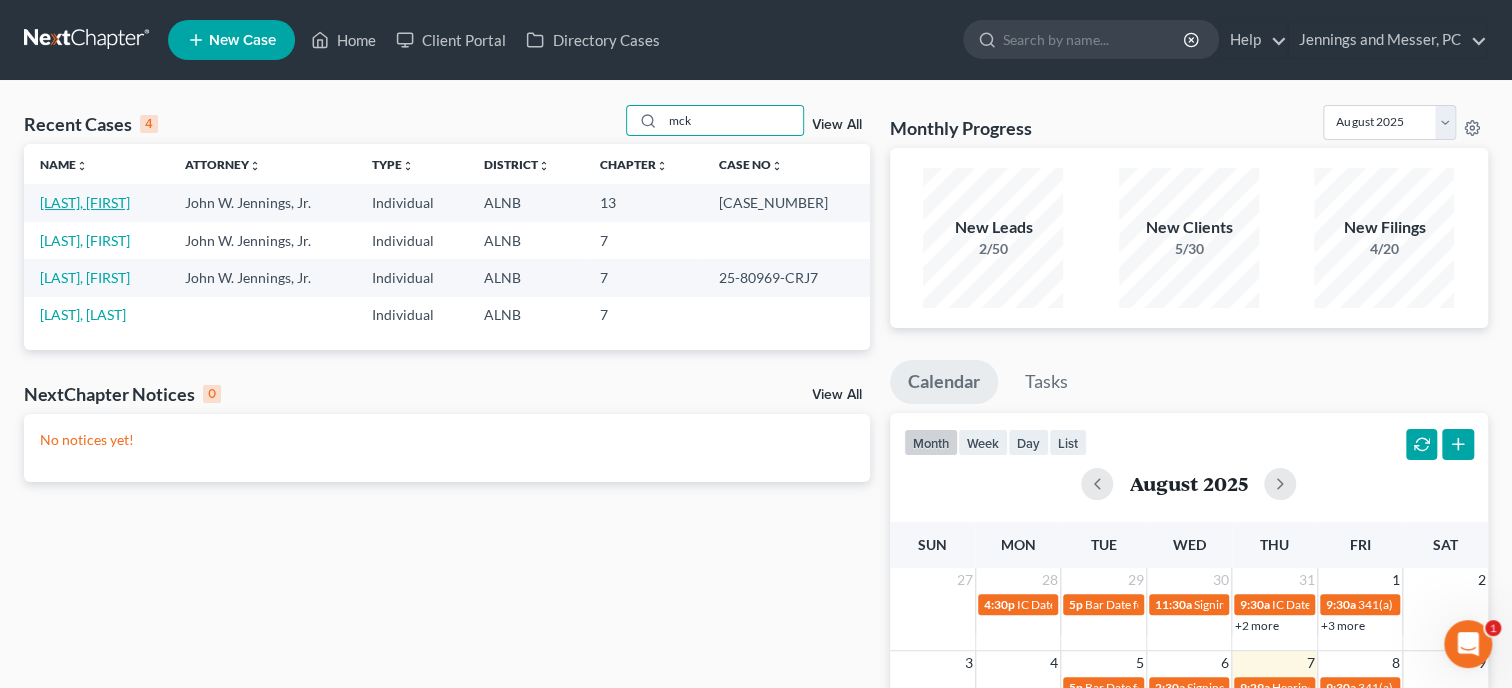 click on "[LAST], [FIRST]" at bounding box center [85, 202] 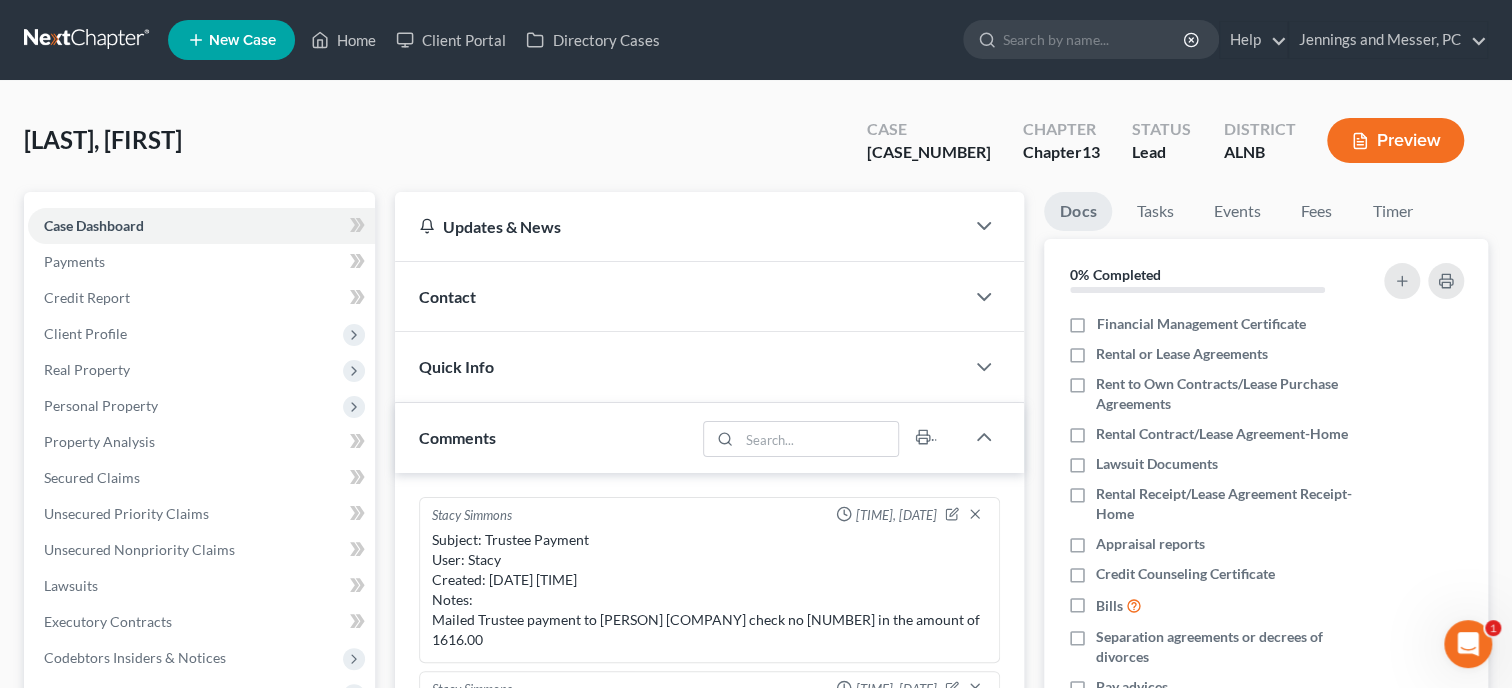 scroll, scrollTop: 2285, scrollLeft: 0, axis: vertical 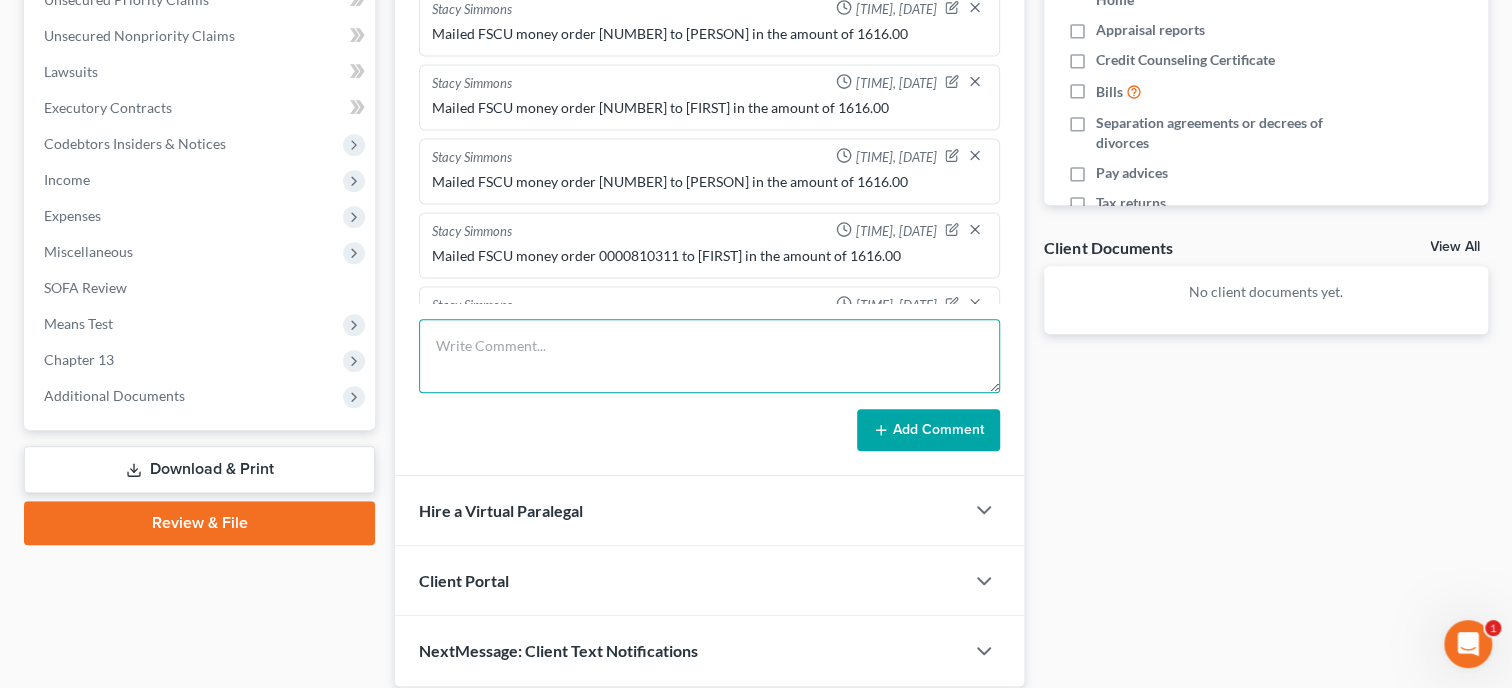 click at bounding box center [709, 356] 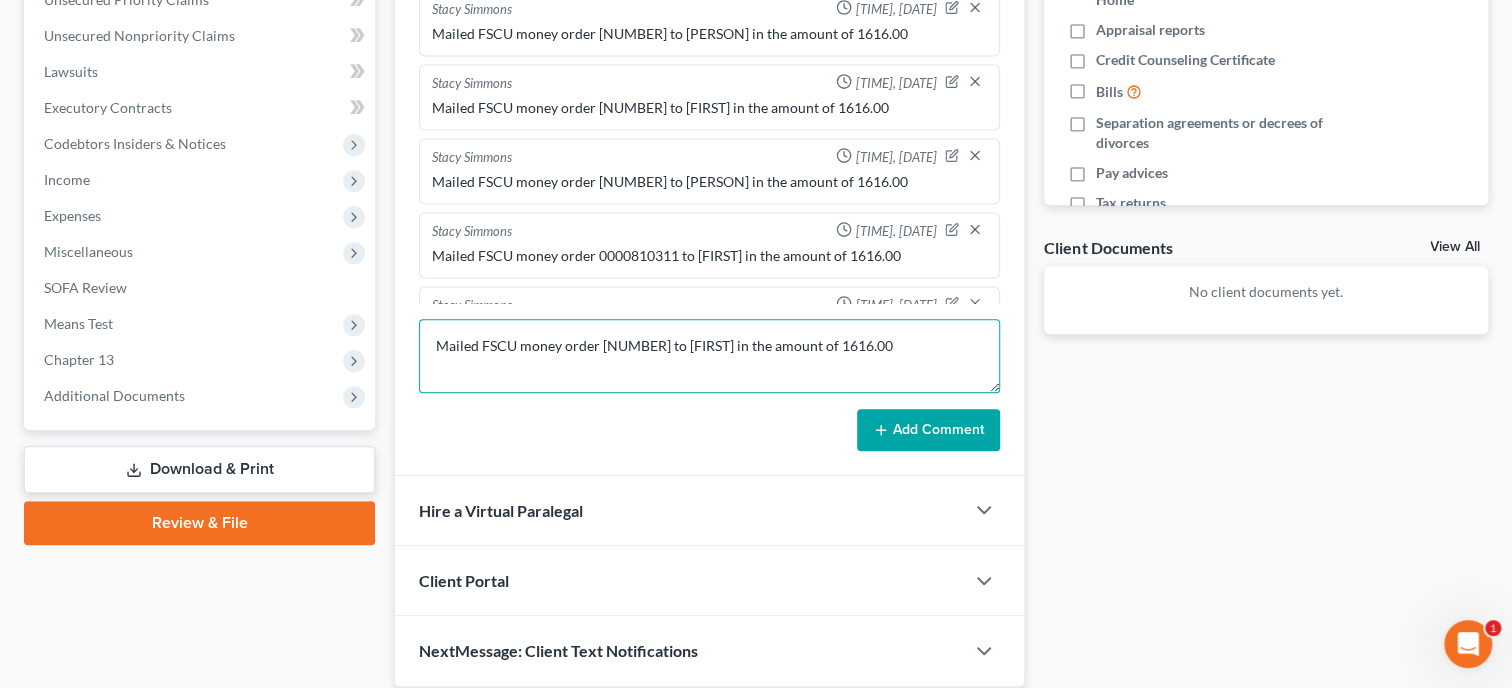 type on "Mailed FSCU money order [NUMBER] to [FIRST] in the amount of 1616.00" 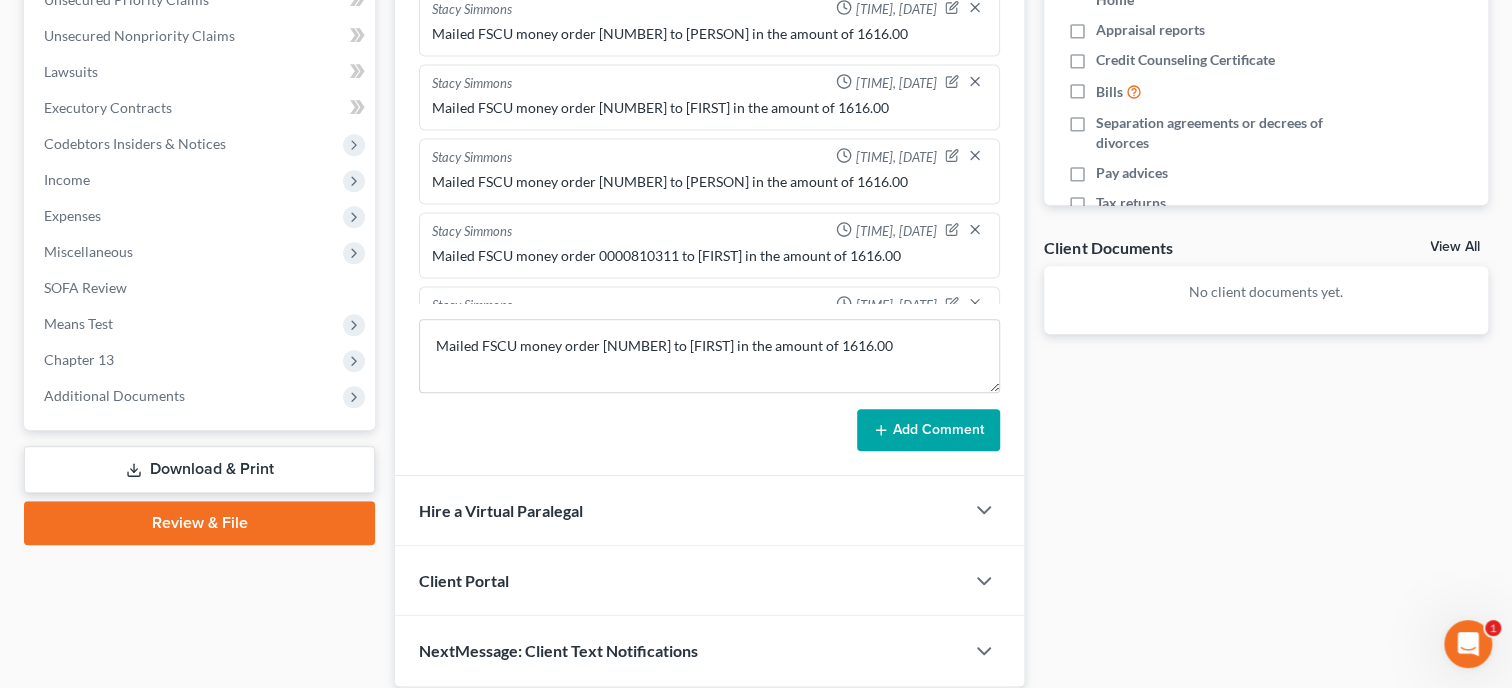 click on "Add Comment" at bounding box center [928, 430] 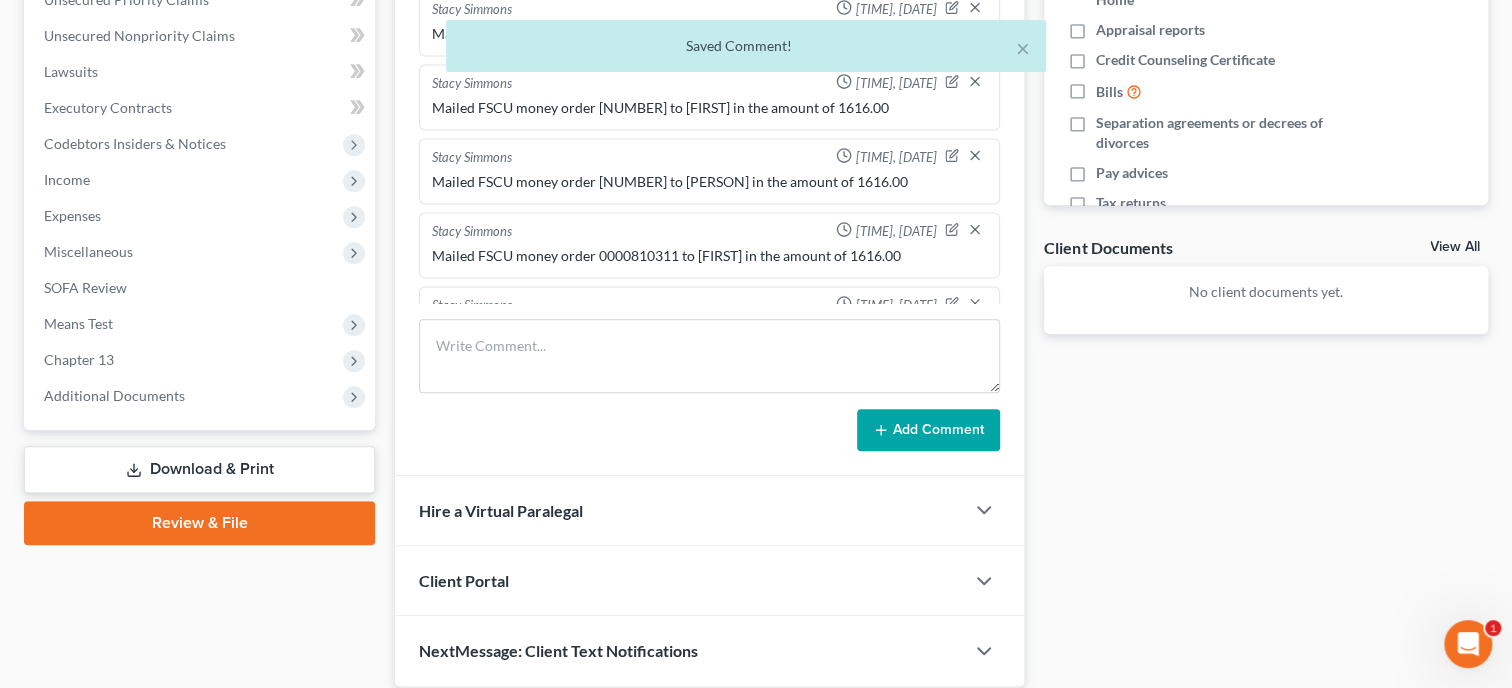 scroll, scrollTop: 2359, scrollLeft: 0, axis: vertical 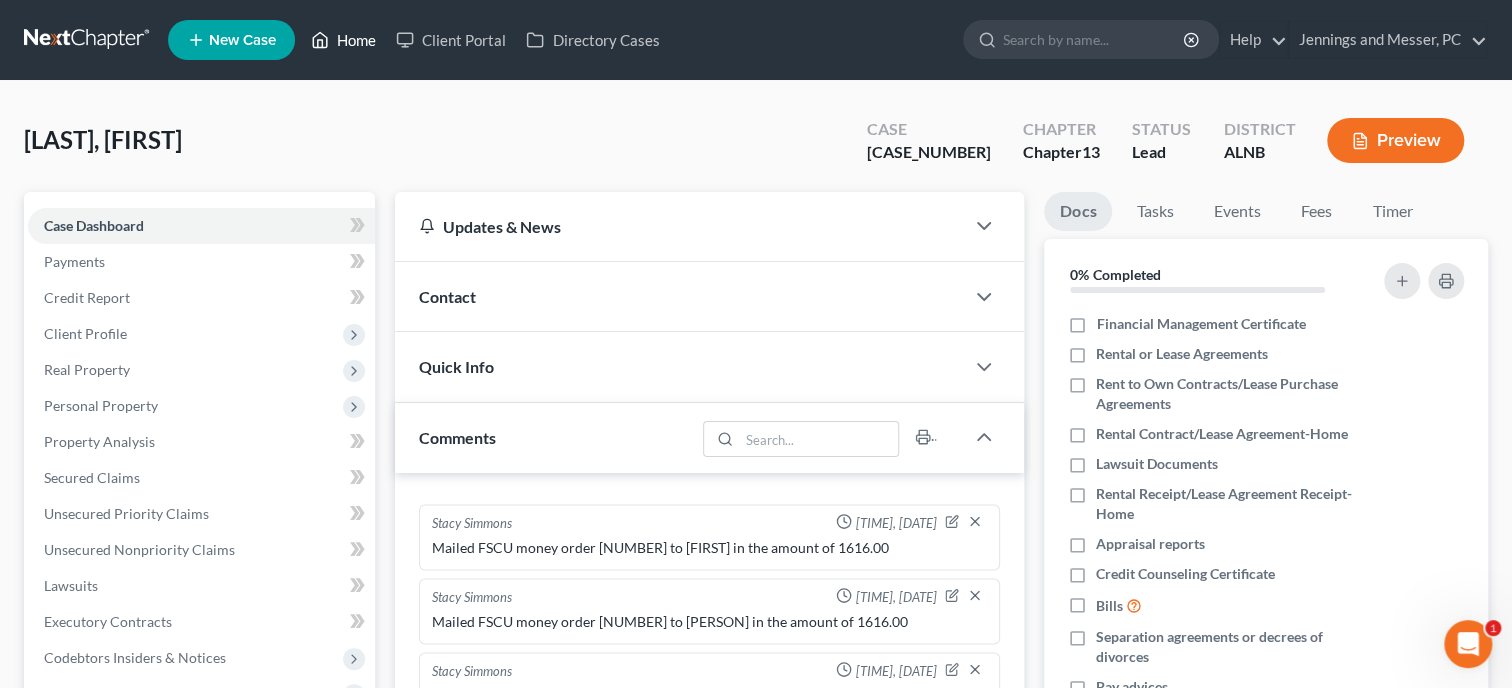 click on "Home" at bounding box center [343, 40] 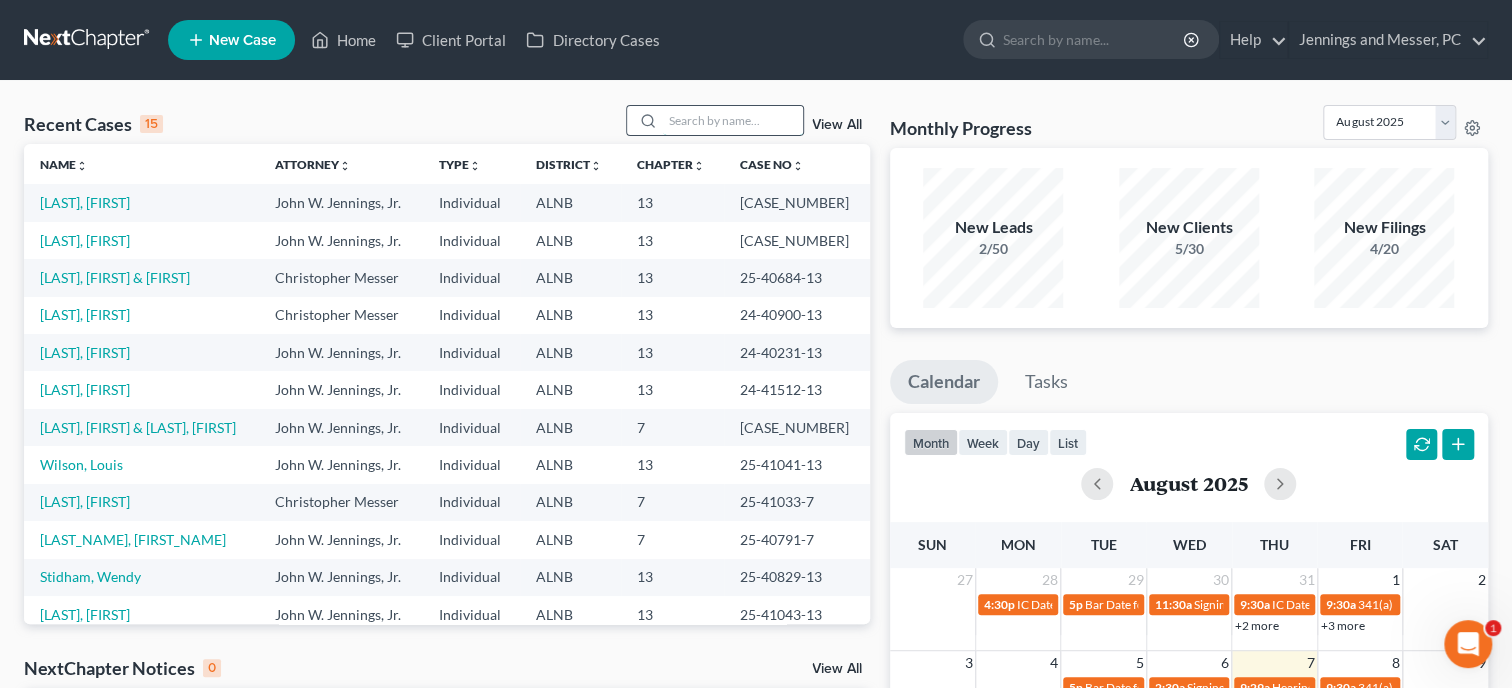 click at bounding box center (733, 120) 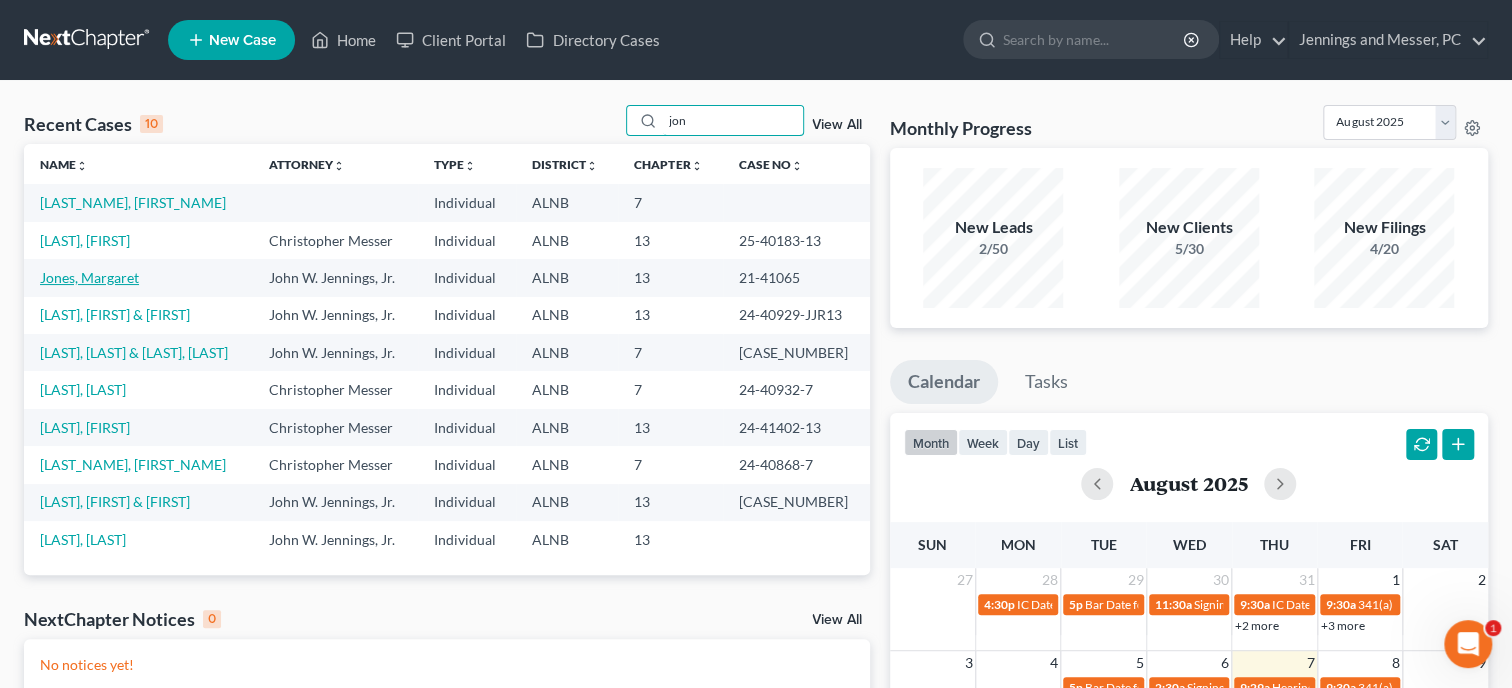 type on "jon" 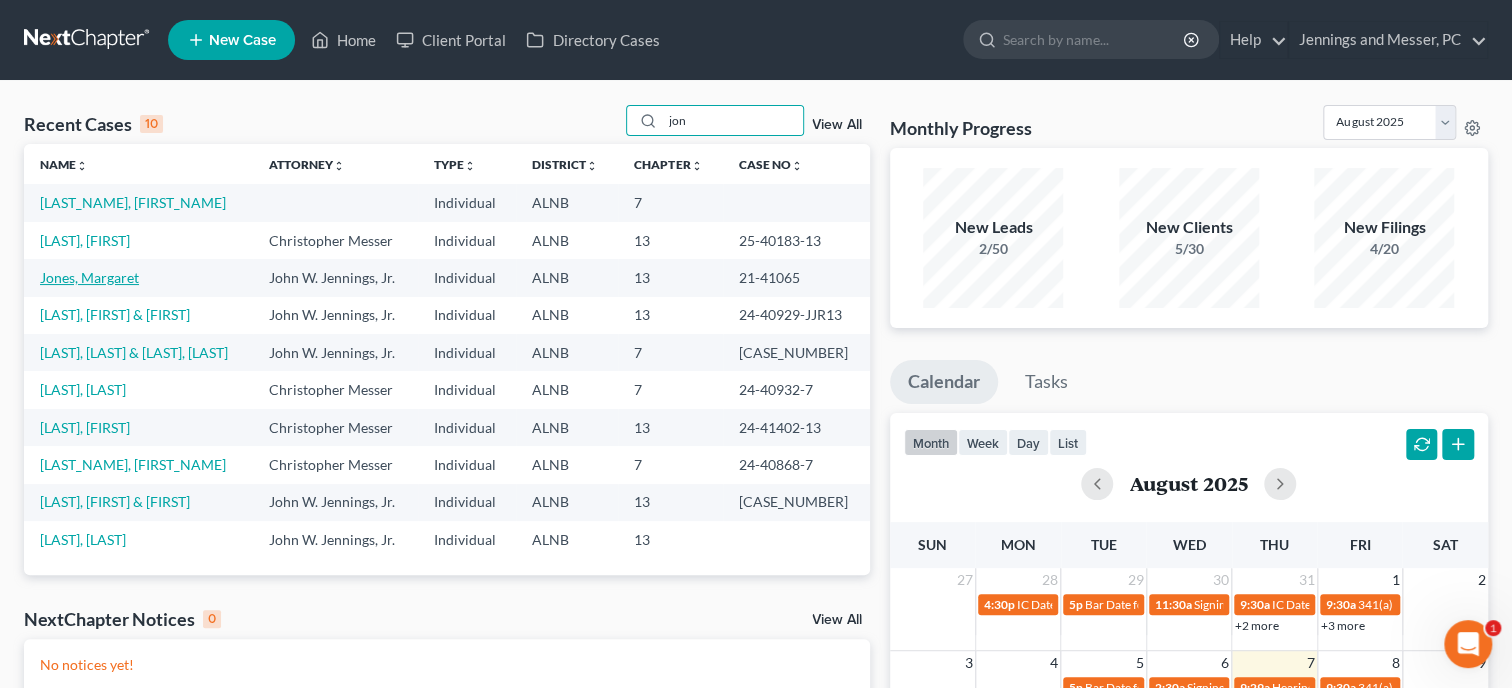click on "Jones, Margaret" at bounding box center [89, 277] 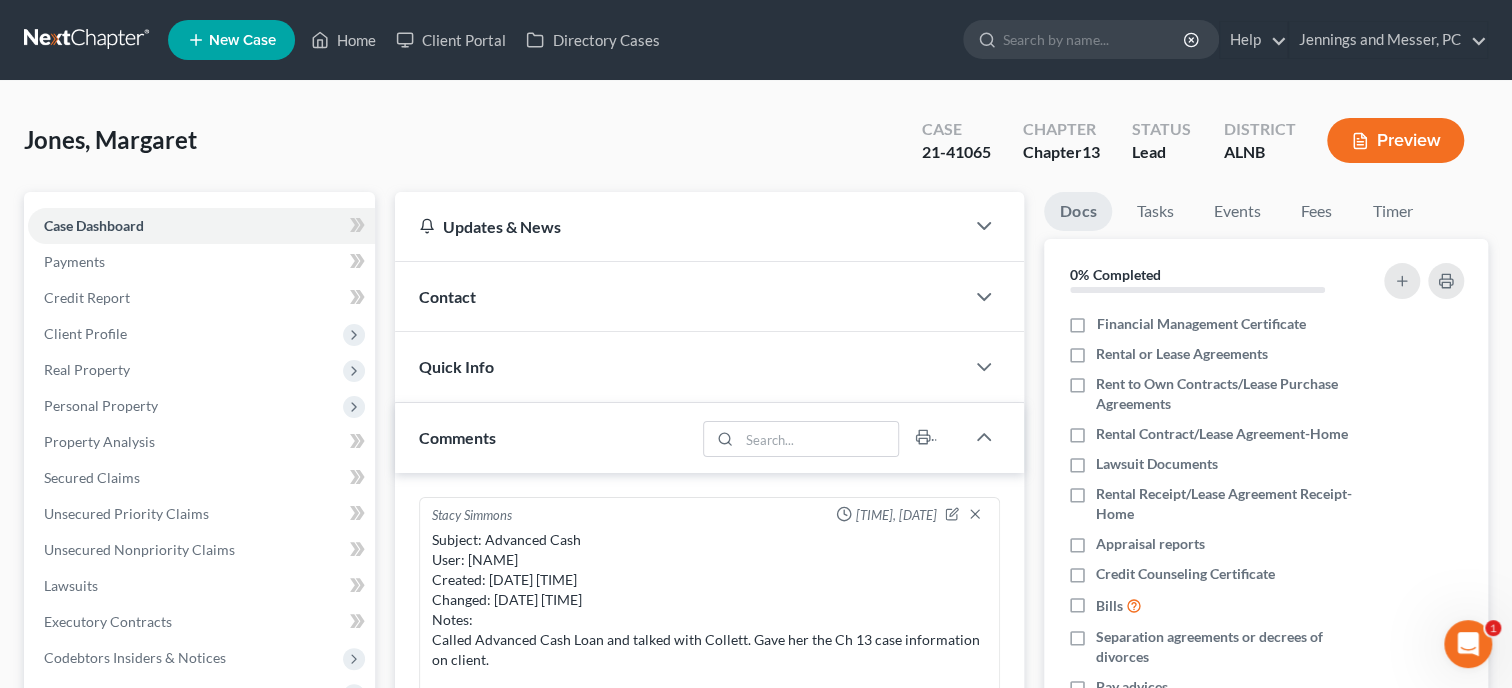 scroll, scrollTop: 2785, scrollLeft: 0, axis: vertical 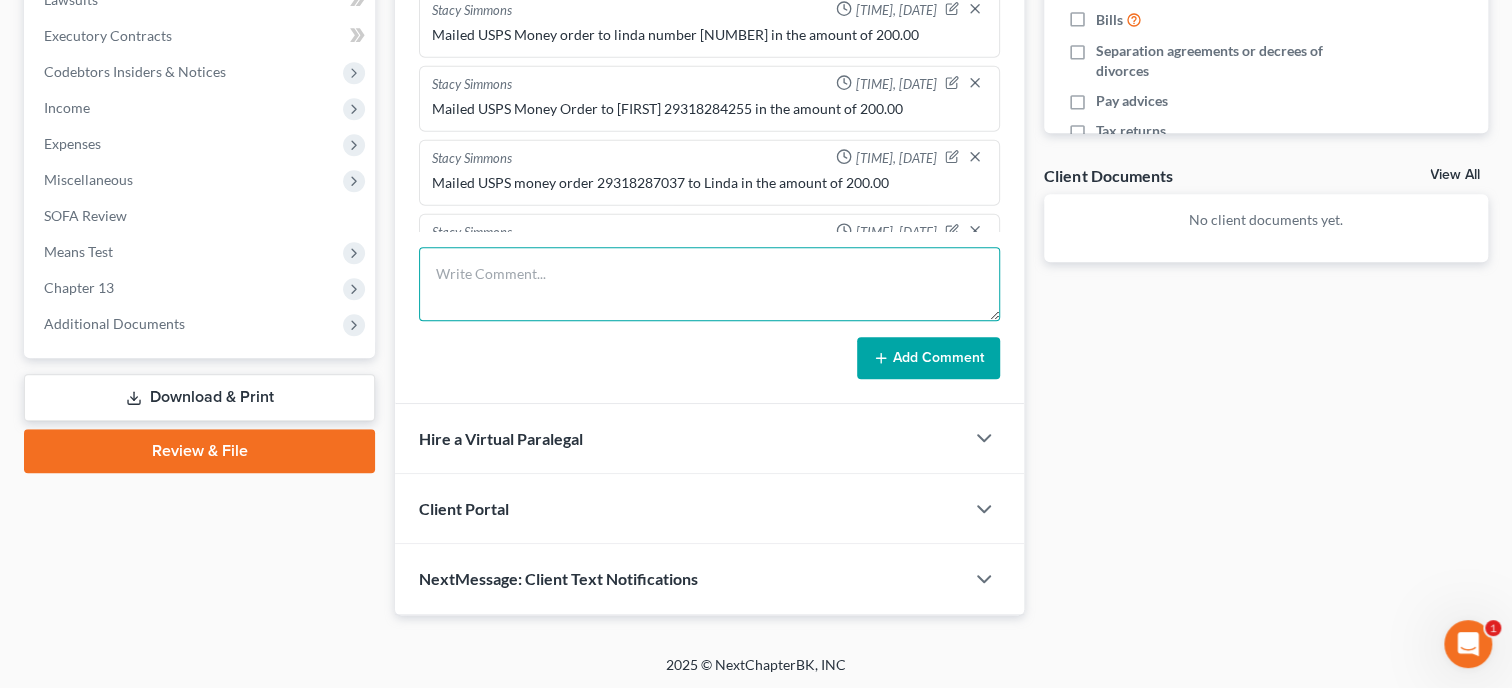 click at bounding box center [709, 284] 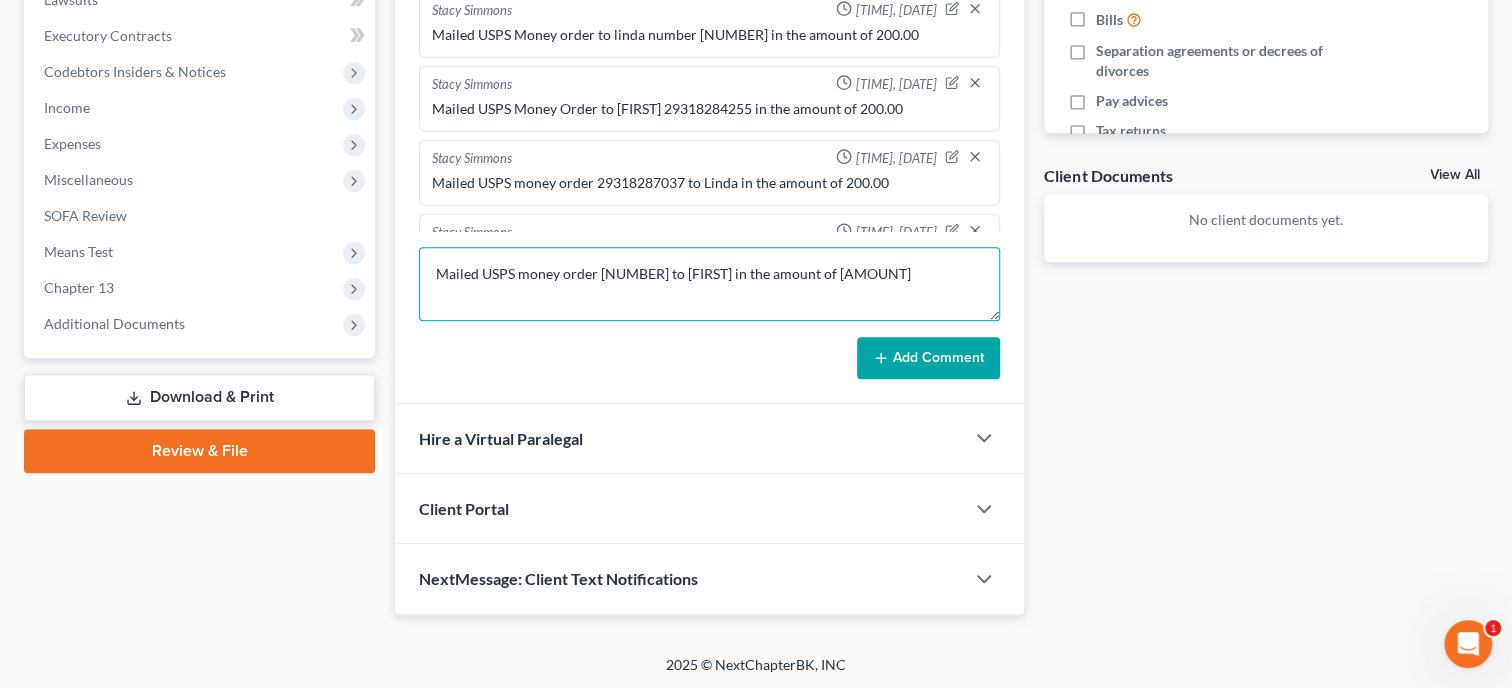 type on "Mailed USPS money order [NUMBER] to [FIRST] in the amount of [AMOUNT]" 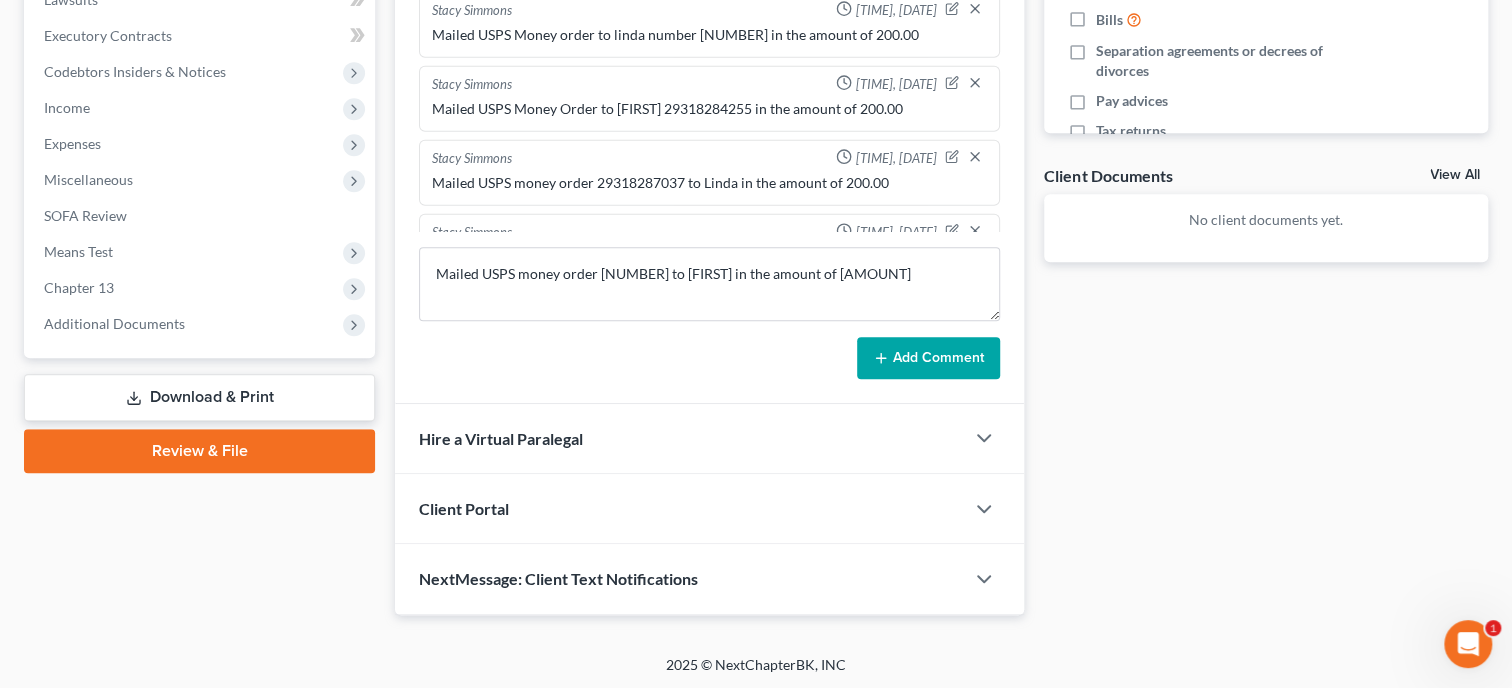 click on "Add Comment" at bounding box center [928, 358] 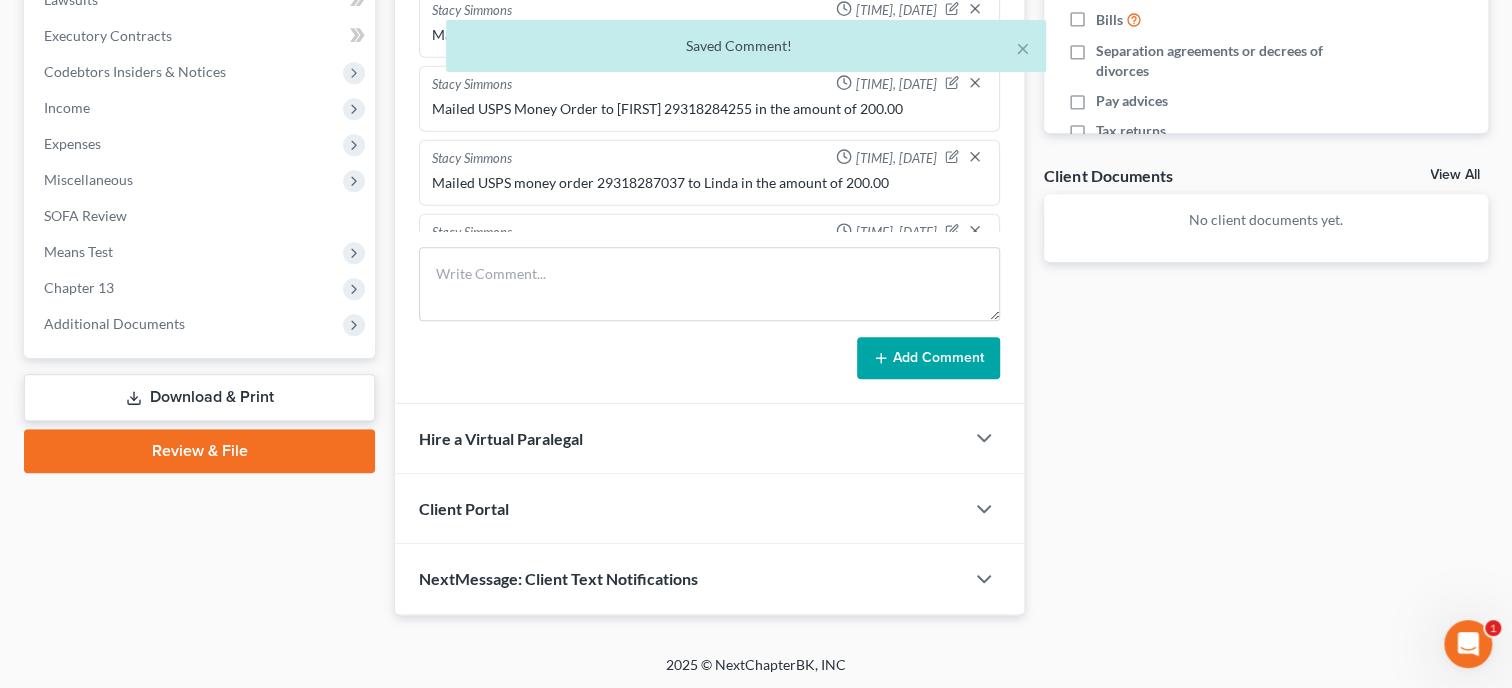 scroll, scrollTop: 2859, scrollLeft: 0, axis: vertical 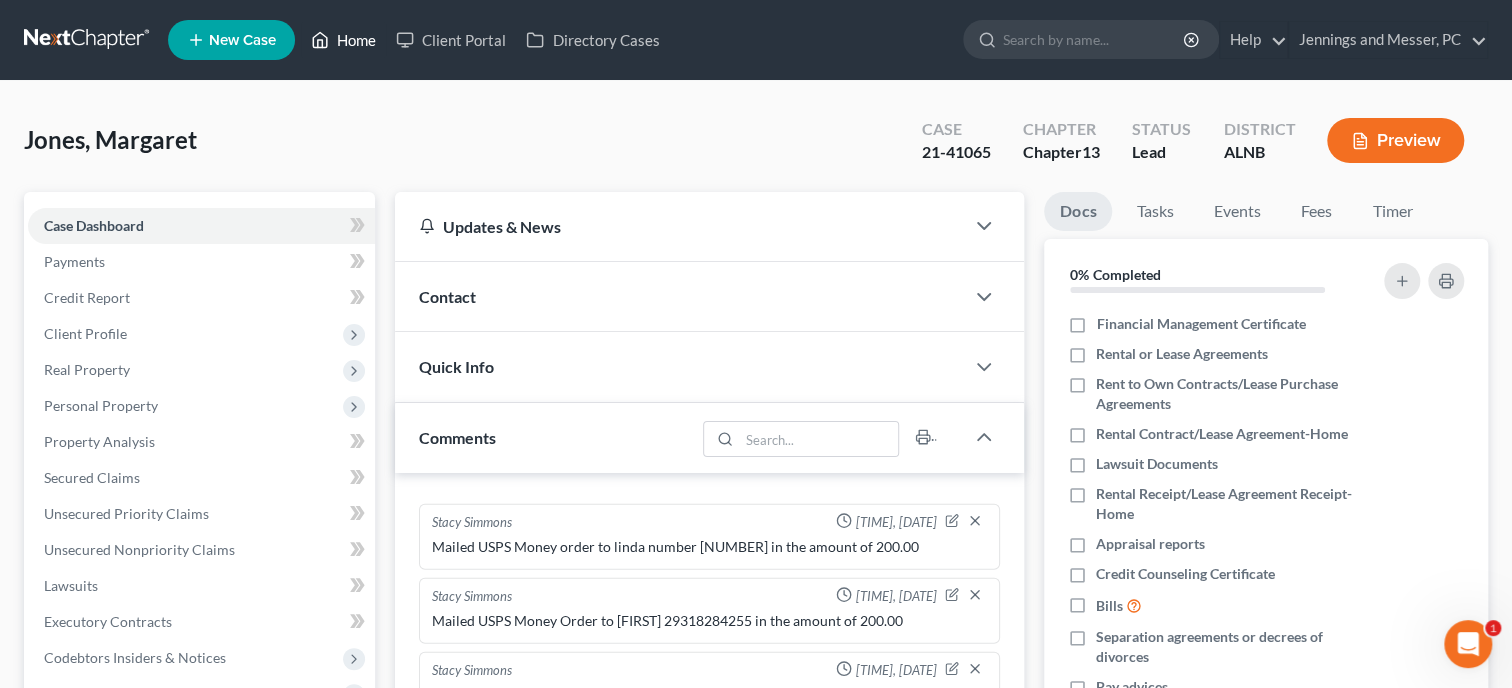 click on "Home" at bounding box center (343, 40) 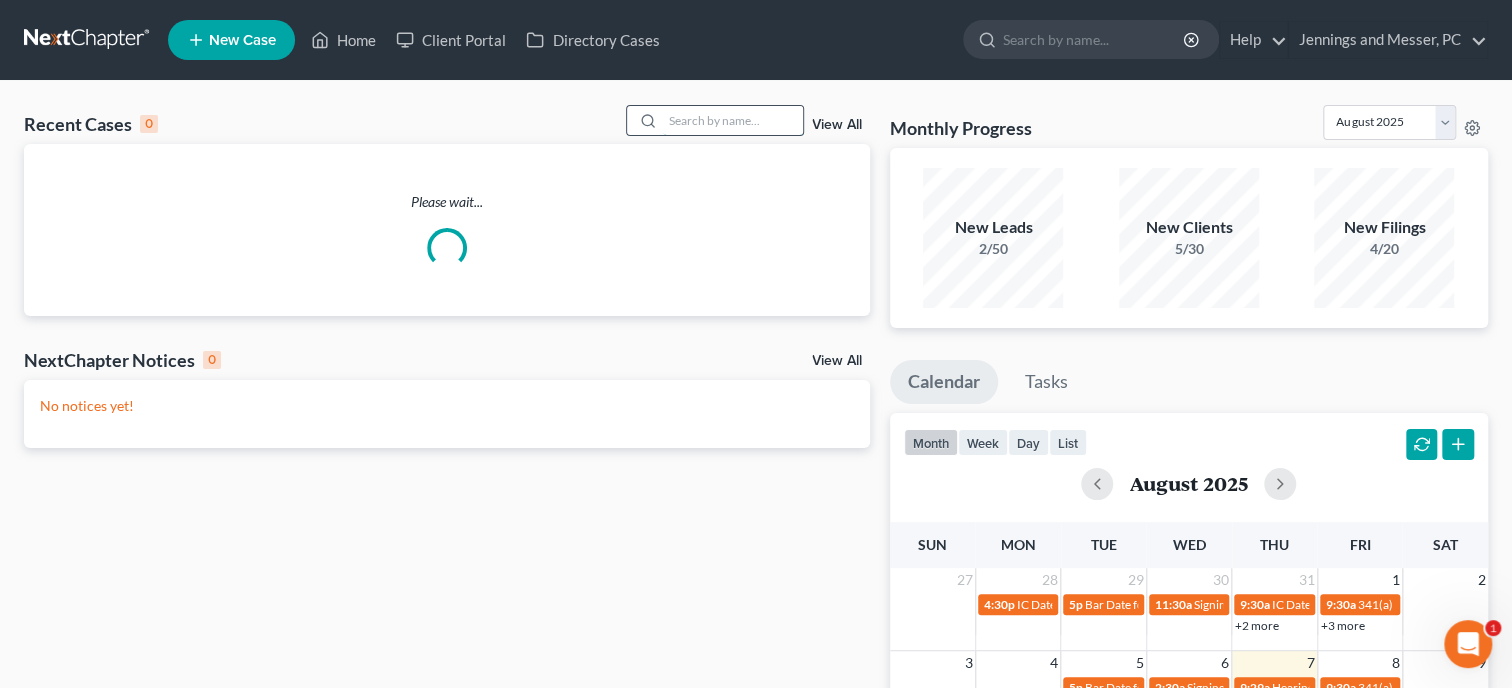 click at bounding box center [733, 120] 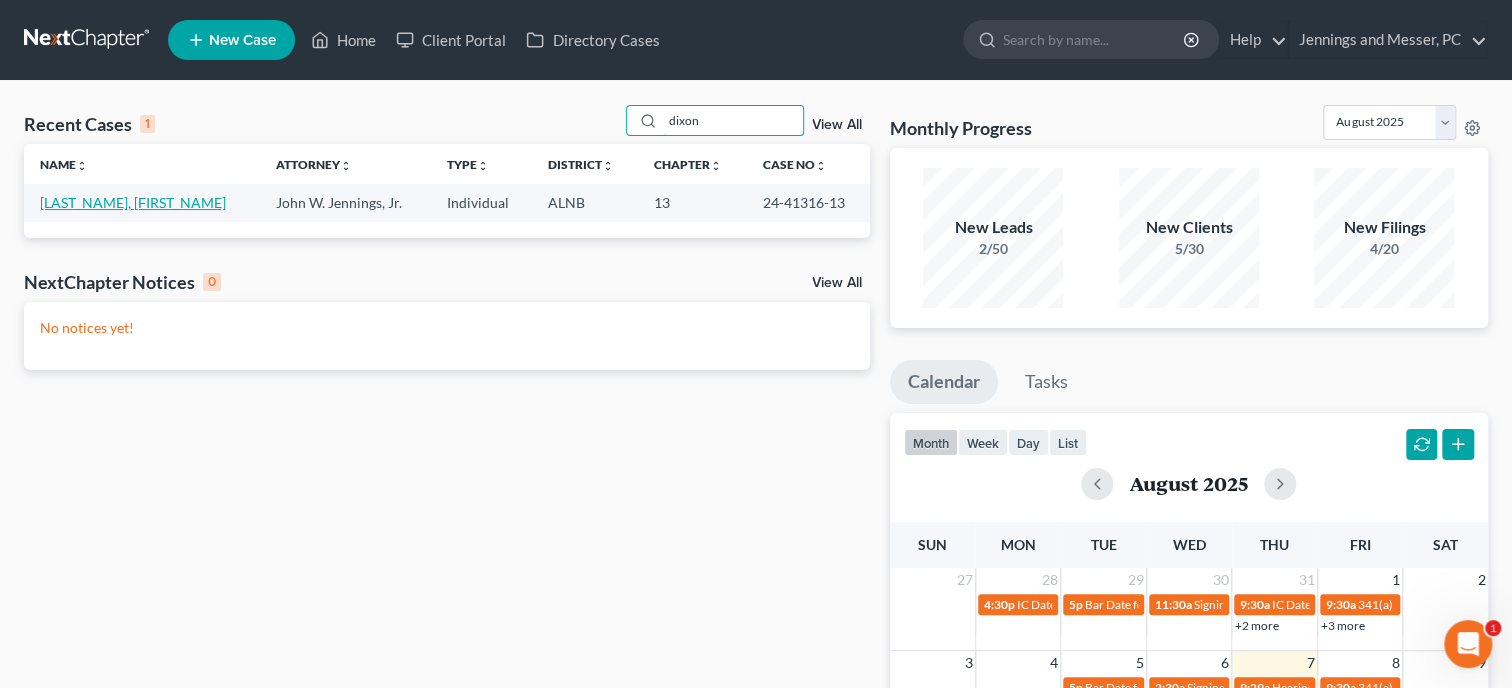 type on "dixon" 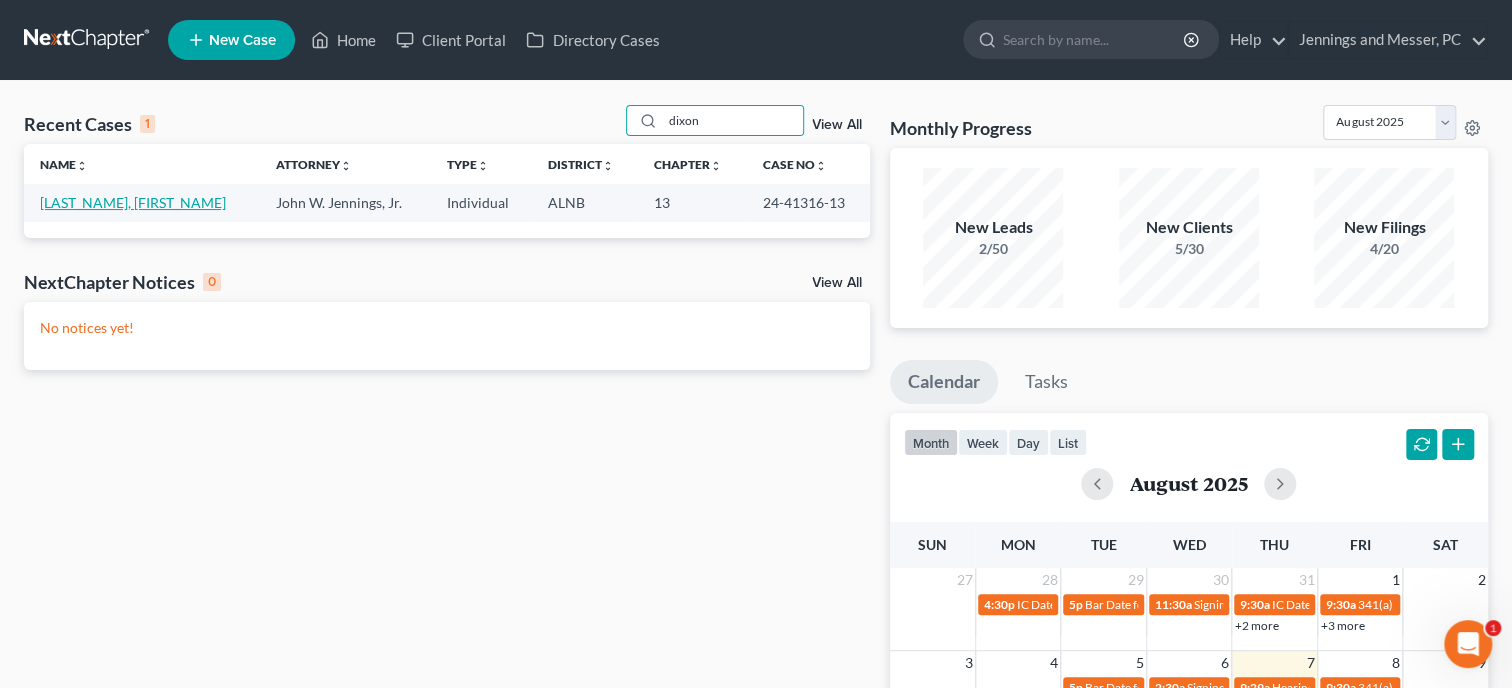 click on "[LAST_NAME], [FIRST_NAME]" at bounding box center [133, 202] 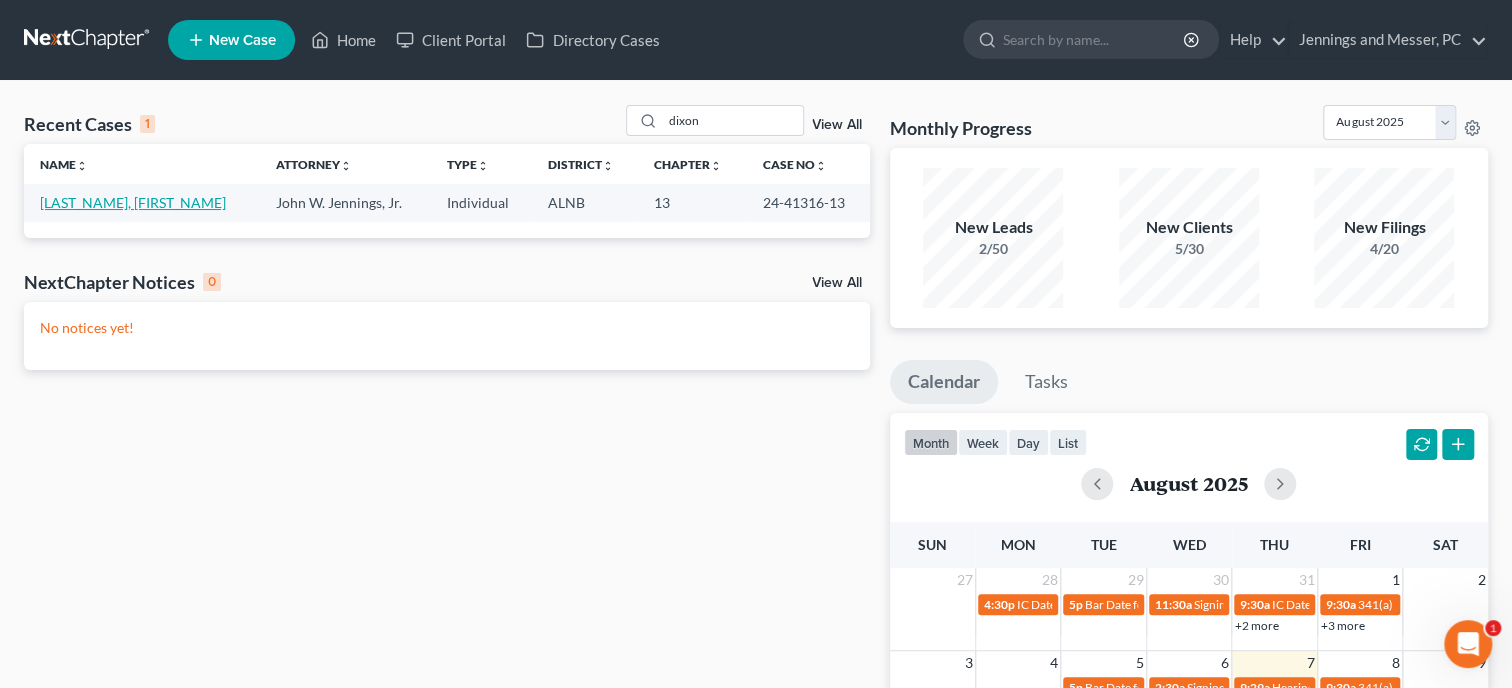 select on "6" 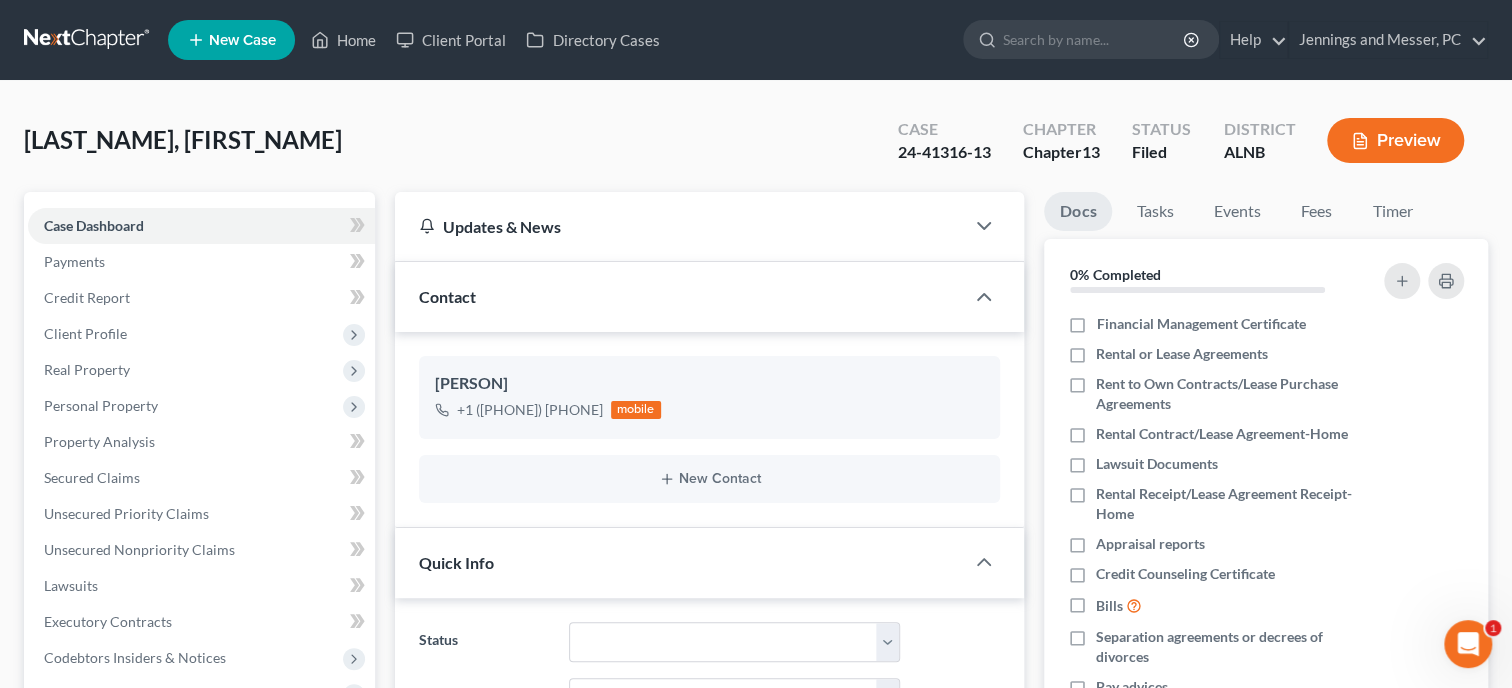 scroll, scrollTop: 287, scrollLeft: 0, axis: vertical 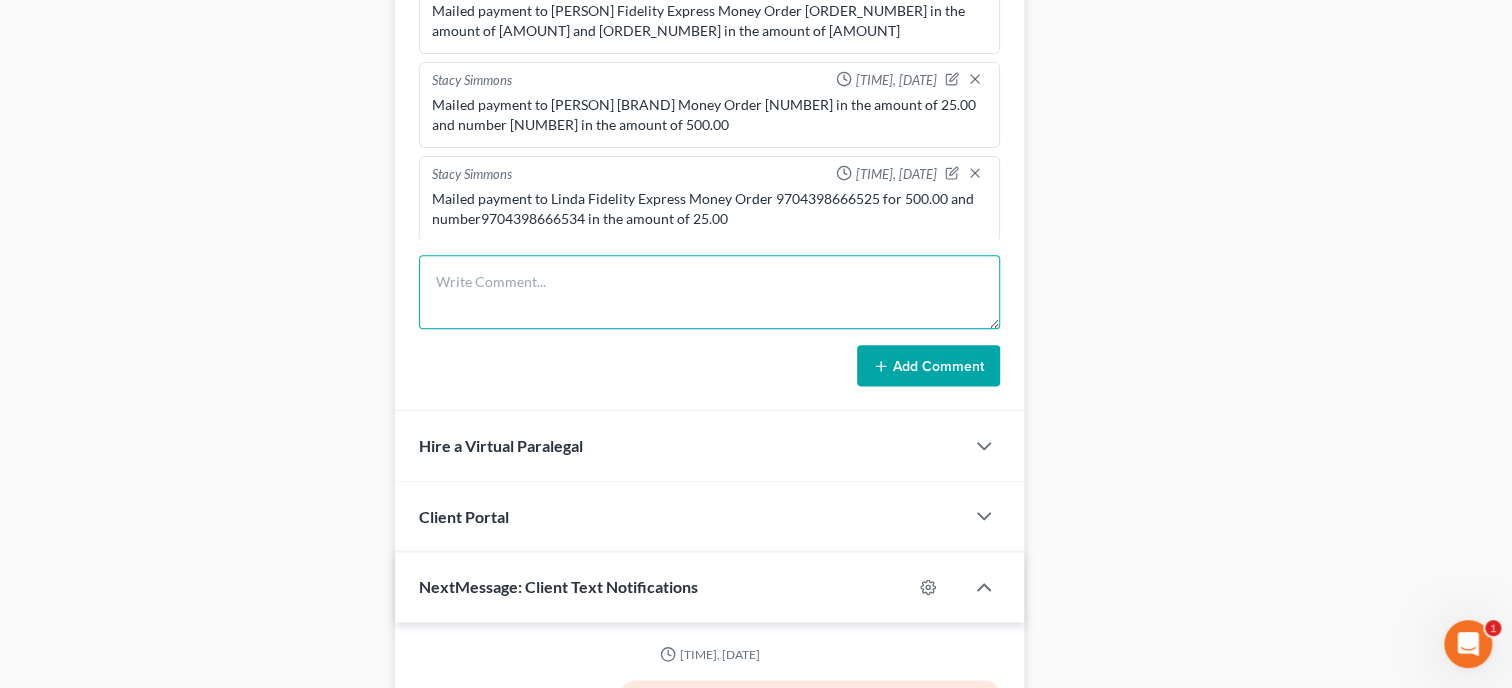 click at bounding box center (709, 292) 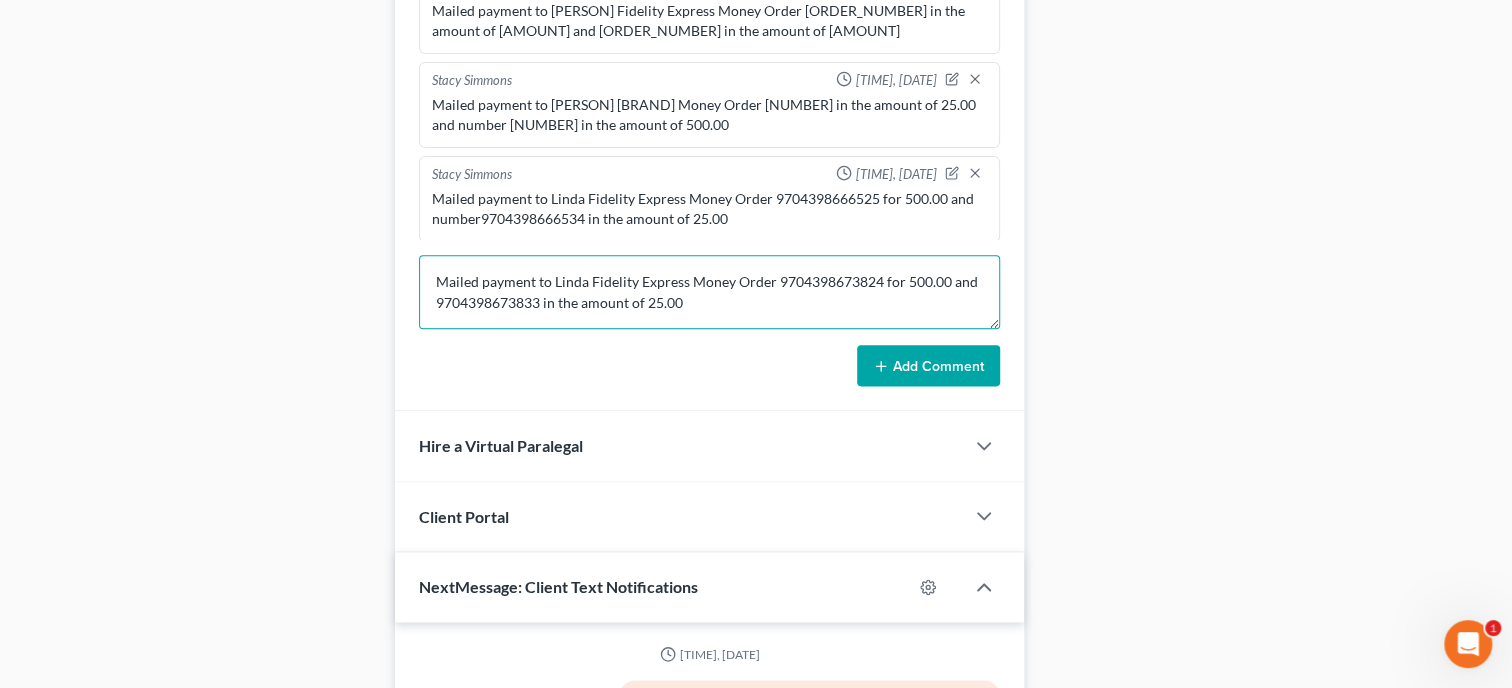 type on "Mailed payment to Linda Fidelity Express Money Order 9704398673824 for 500.00 and 9704398673833 in the amount of 25.00" 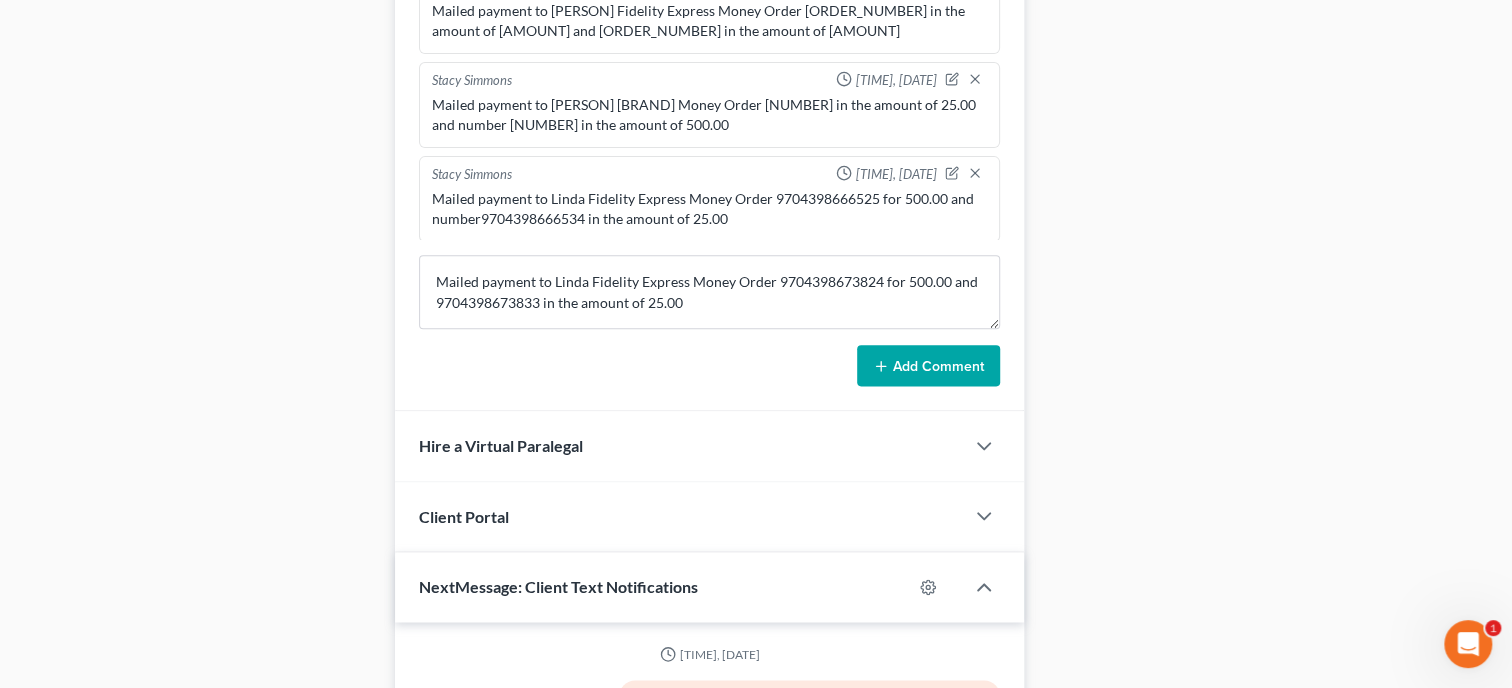 click on "Add Comment" at bounding box center [928, 366] 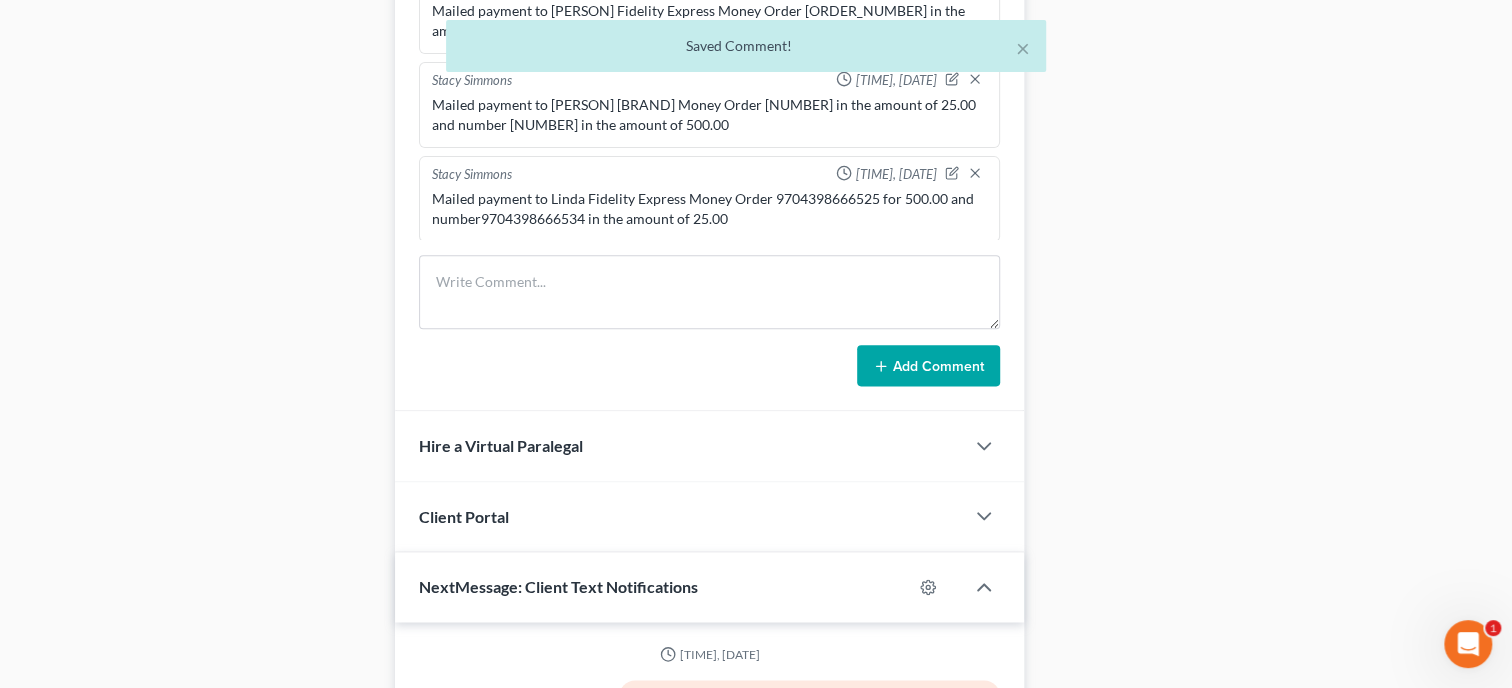 scroll, scrollTop: 381, scrollLeft: 0, axis: vertical 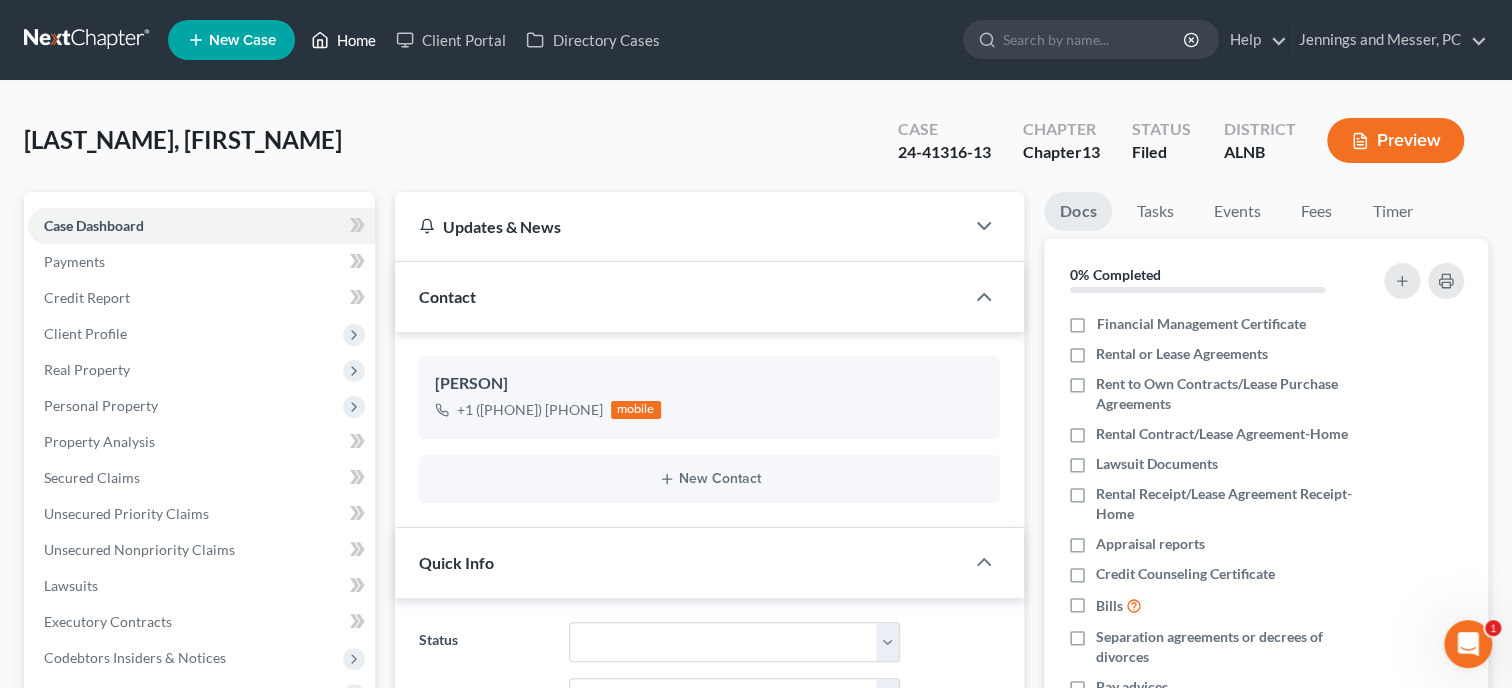 click on "Home" at bounding box center (343, 40) 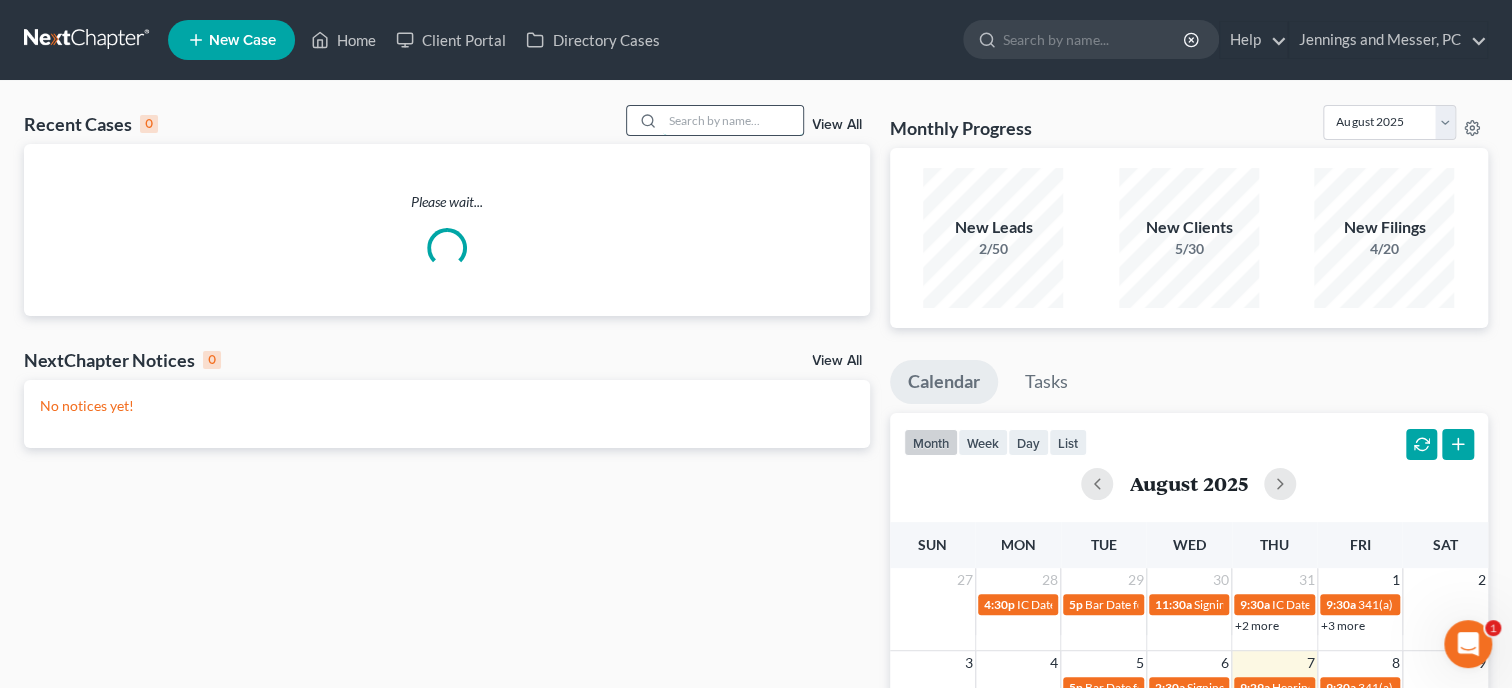 click at bounding box center [733, 120] 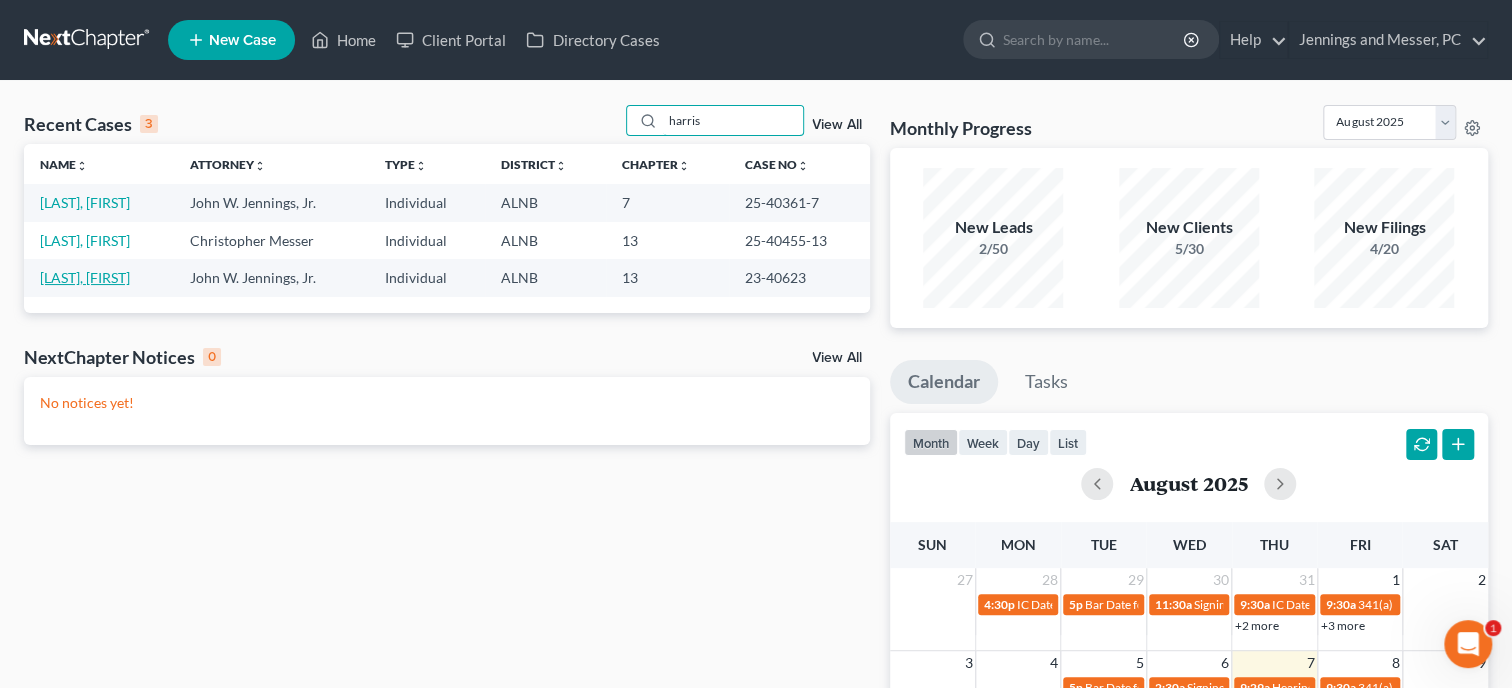 type on "harris" 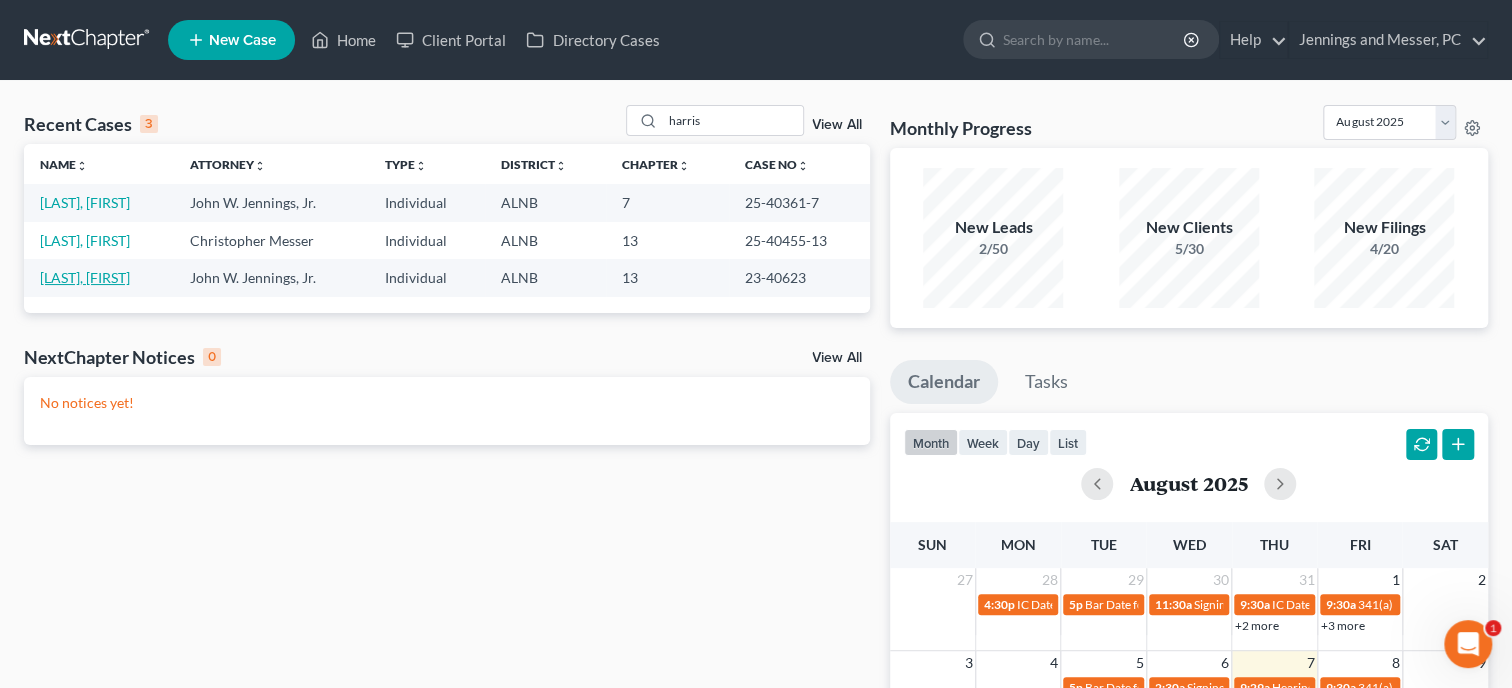 click on "[LAST], [FIRST]" at bounding box center (85, 277) 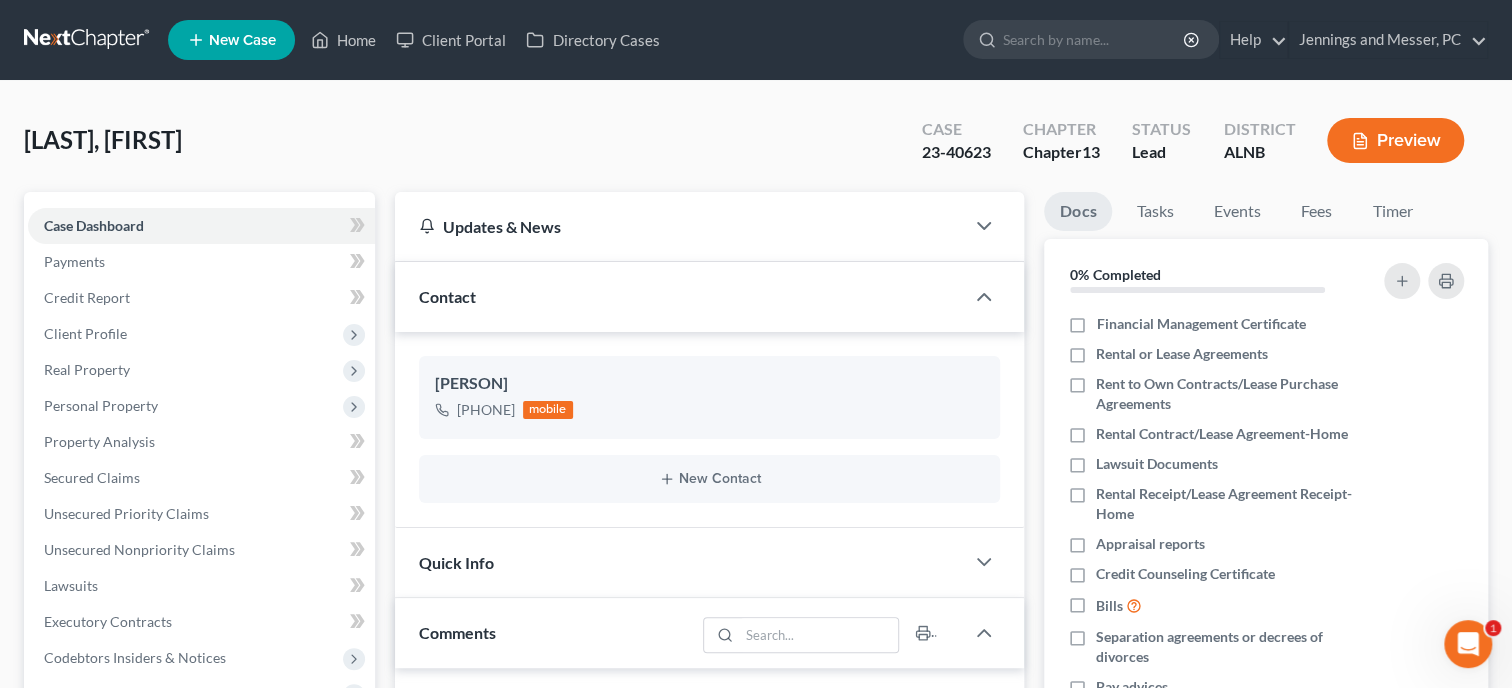 scroll, scrollTop: 1817, scrollLeft: 0, axis: vertical 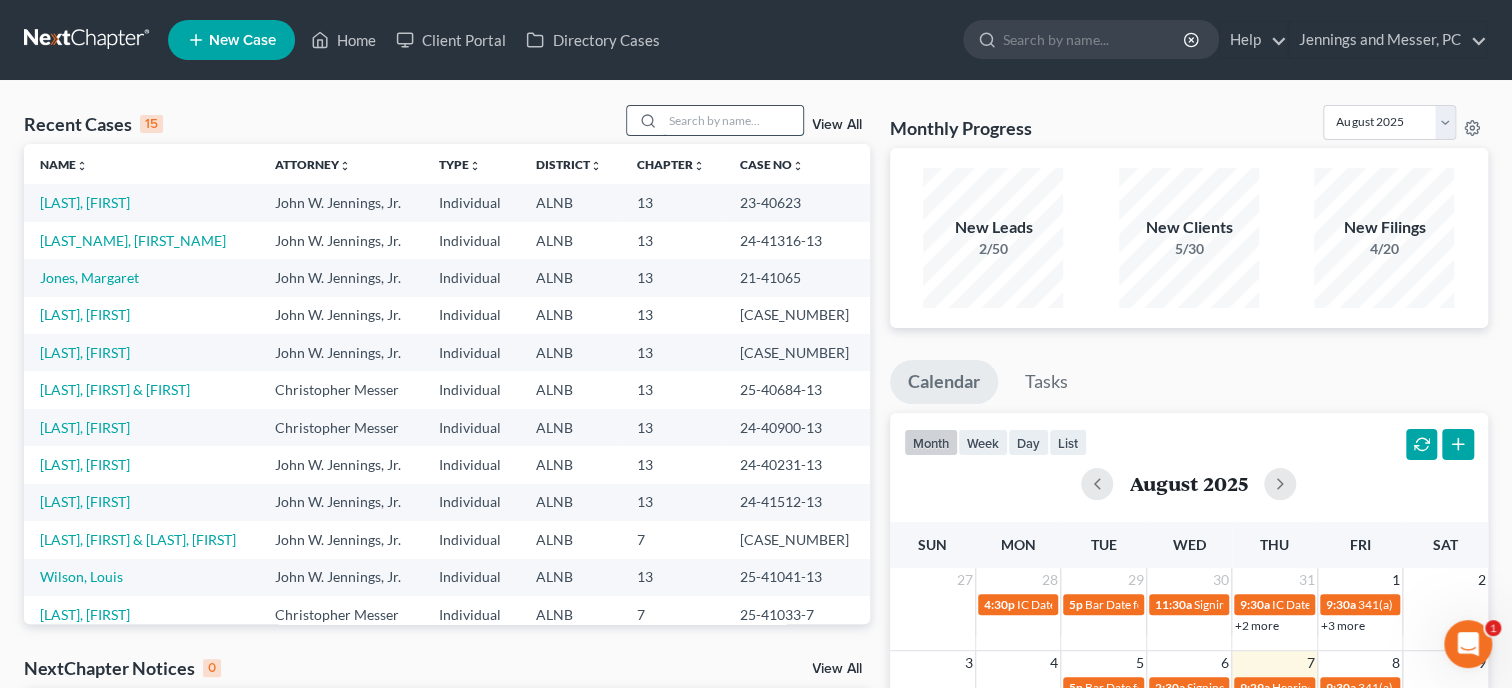 click at bounding box center (733, 120) 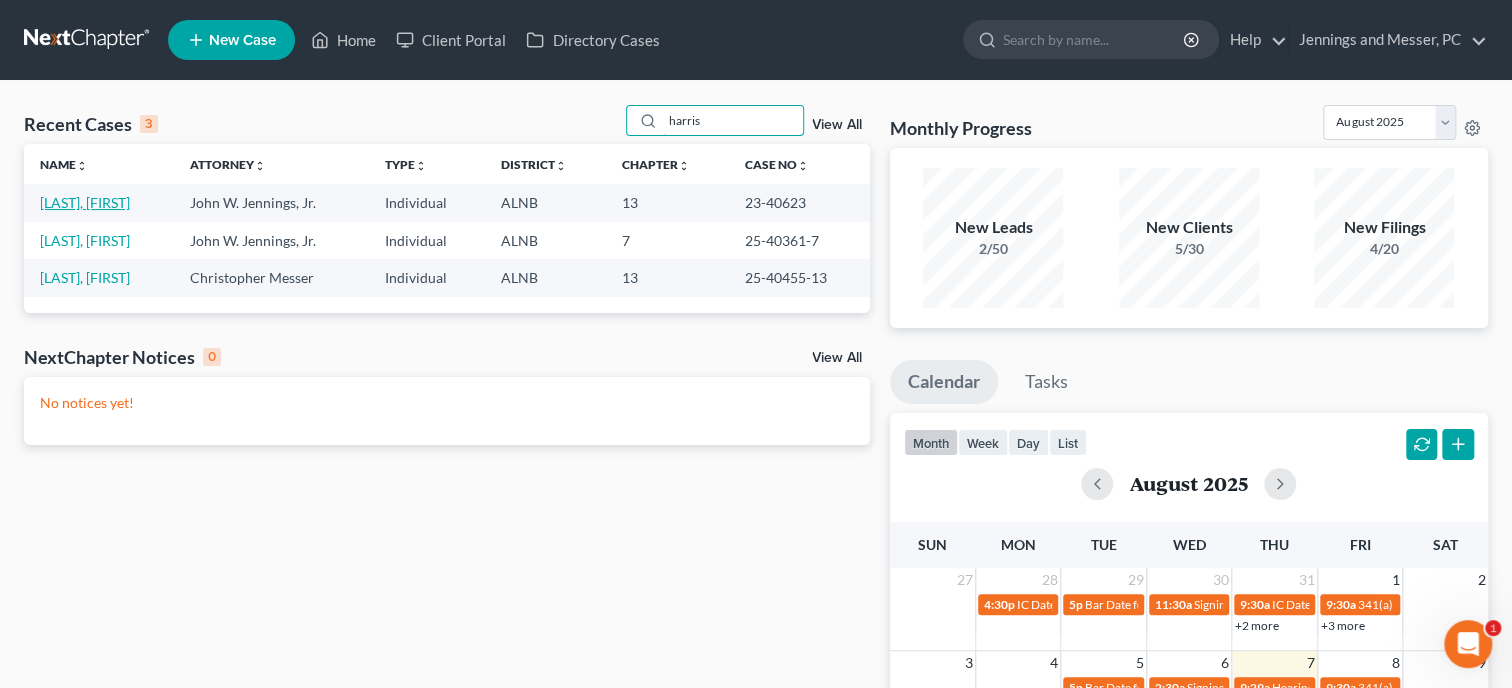 type on "harris" 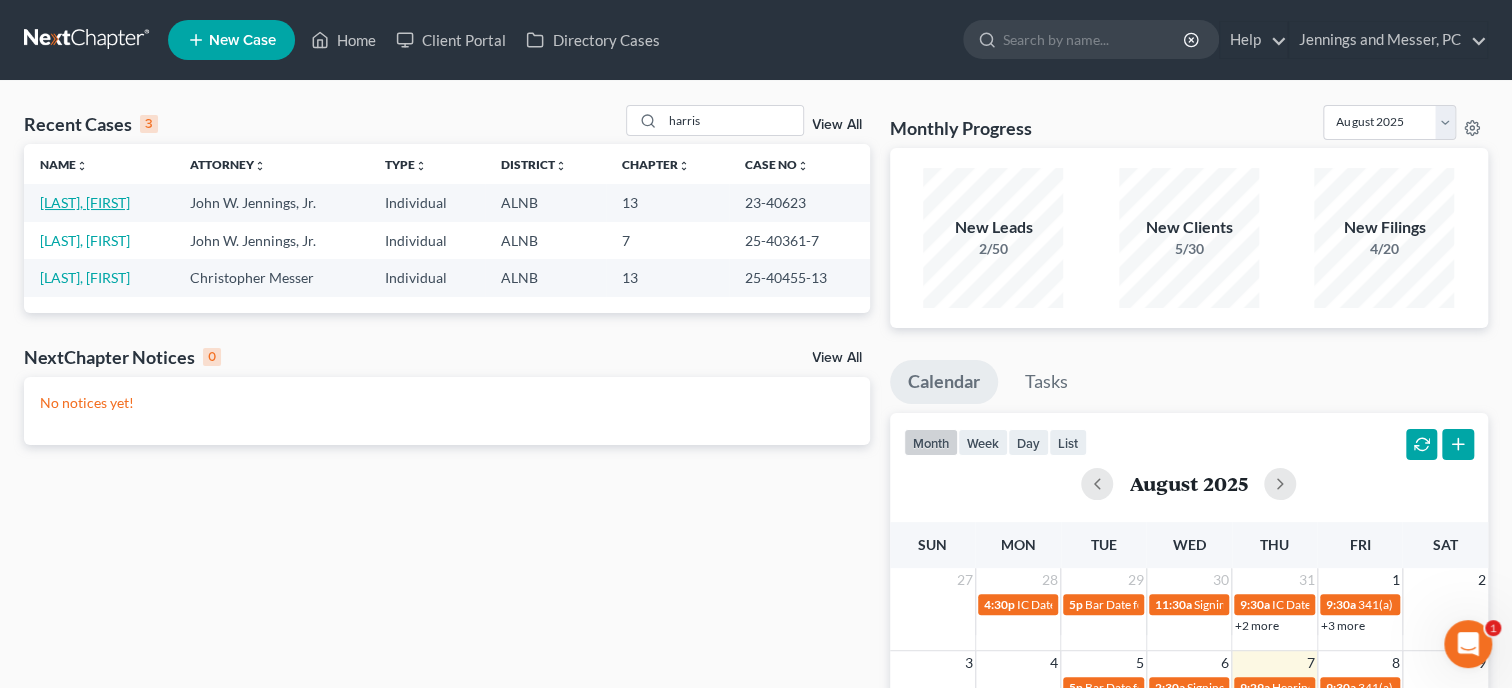 click on "[LAST], [FIRST]" at bounding box center [85, 202] 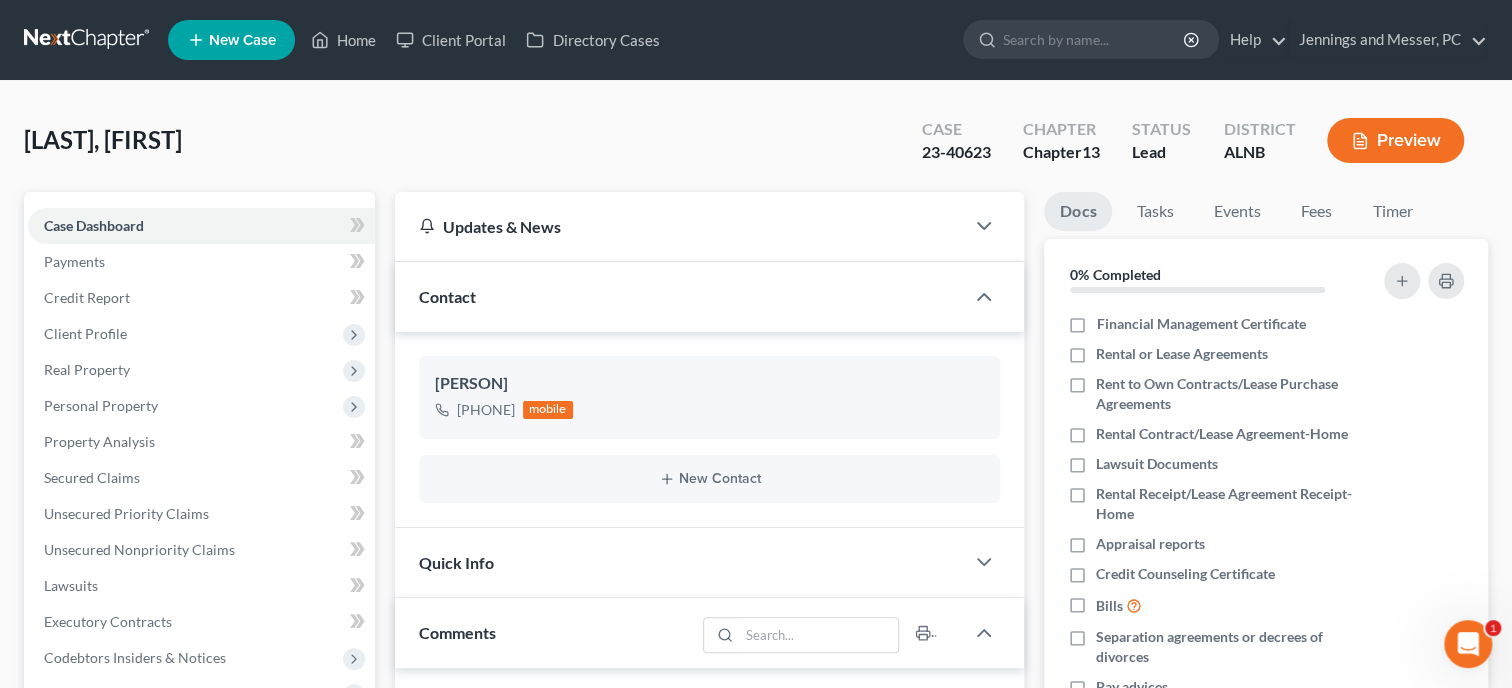 scroll, scrollTop: 1817, scrollLeft: 0, axis: vertical 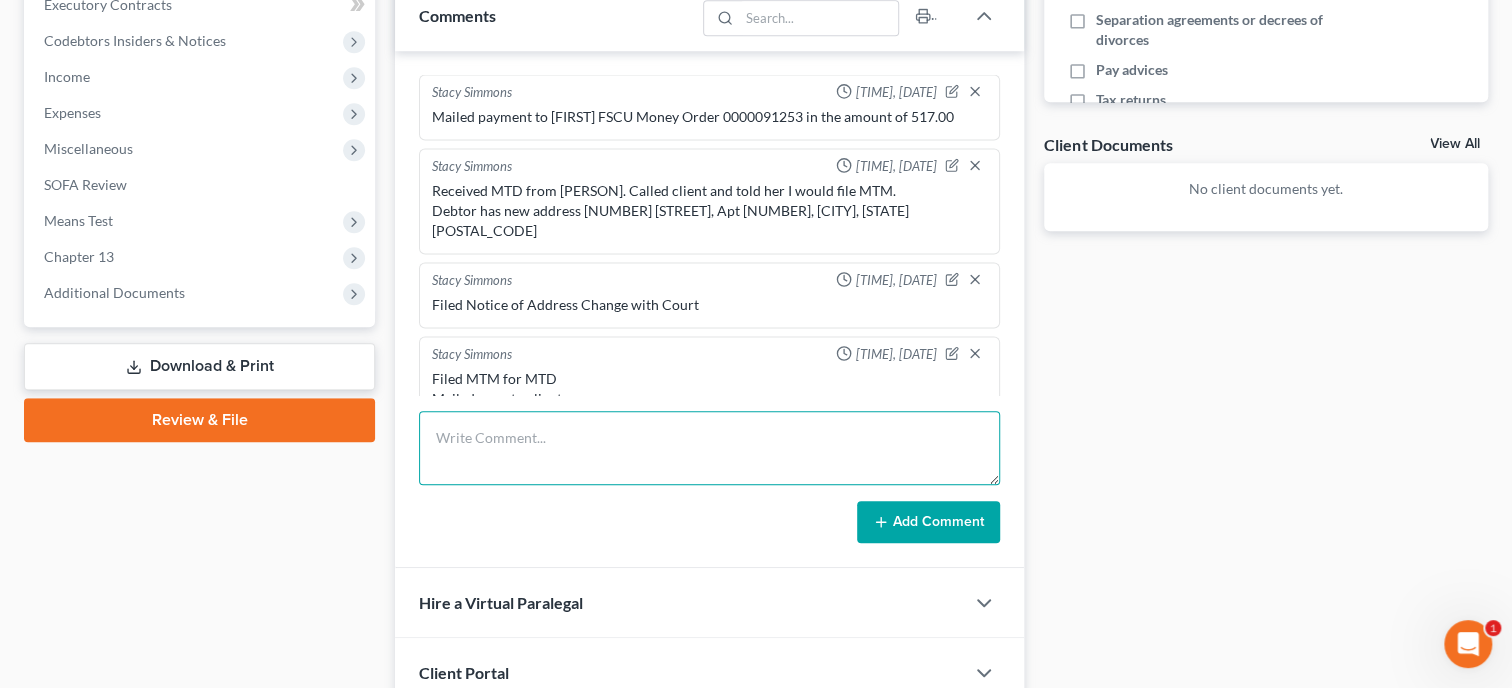 click at bounding box center (709, 448) 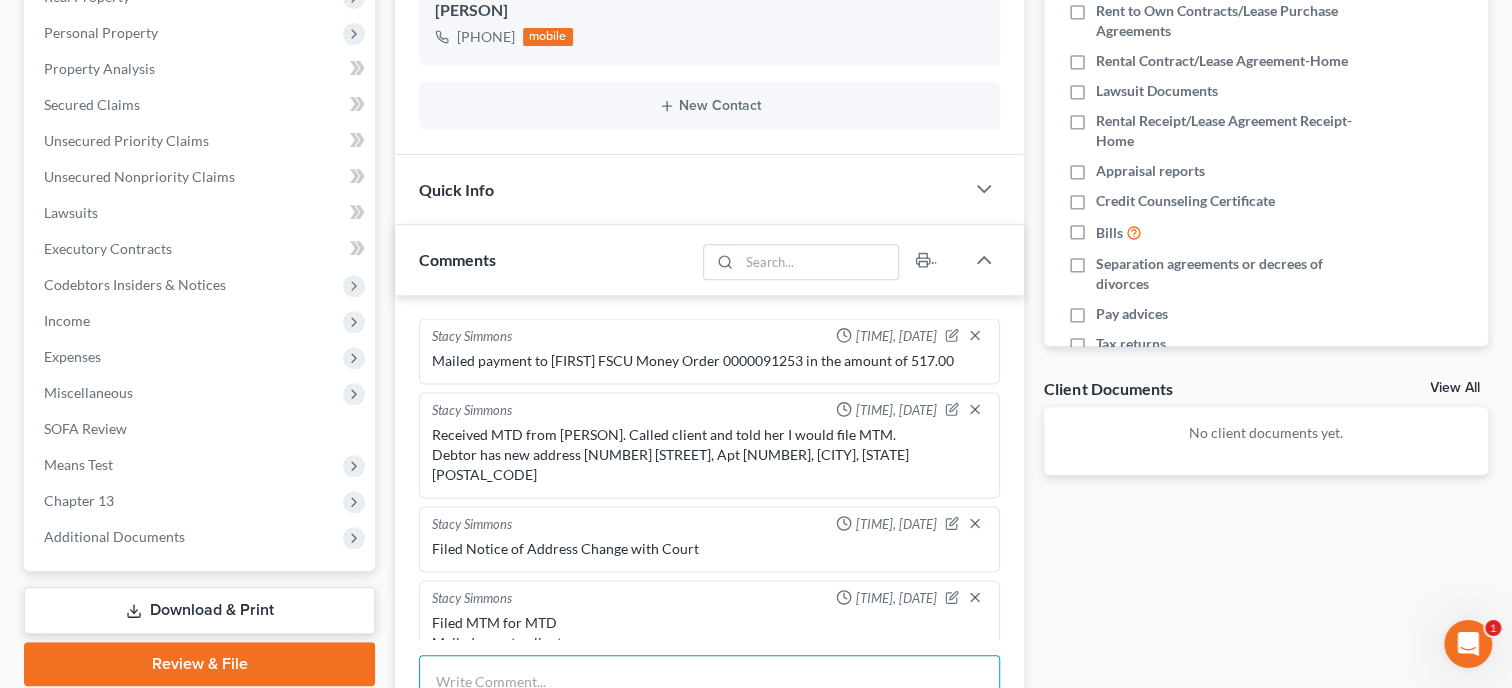 scroll, scrollTop: 514, scrollLeft: 0, axis: vertical 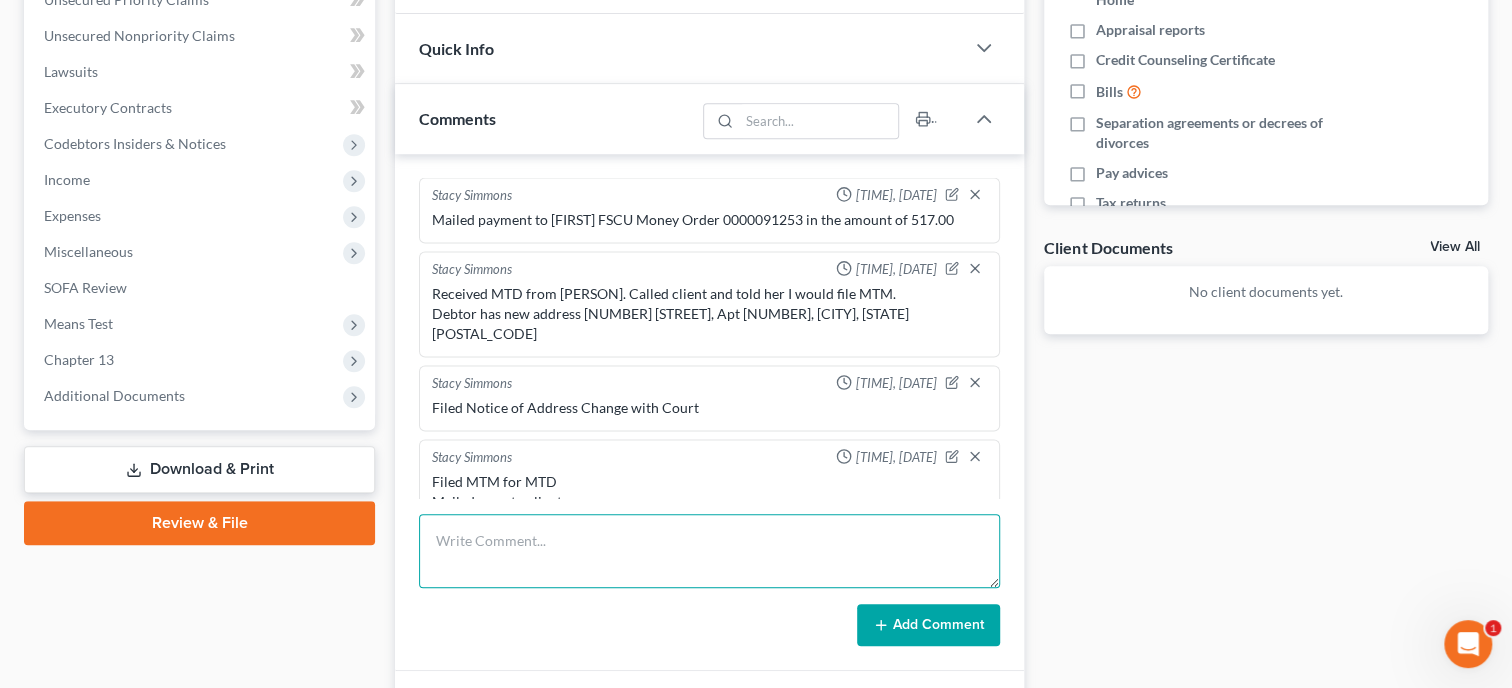 click at bounding box center (709, 551) 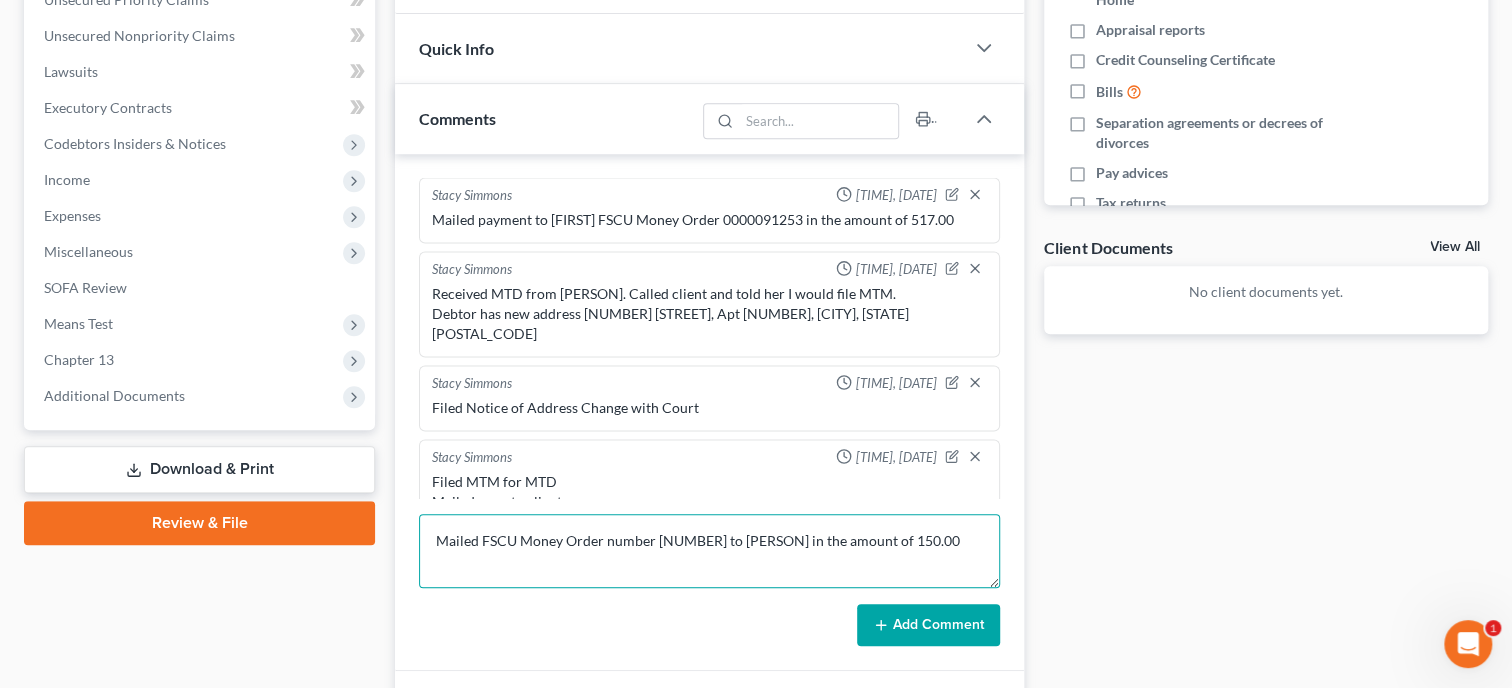 type on "Mailed FSCU Money Order number [NUMBER] to [PERSON] in the amount of 150.00" 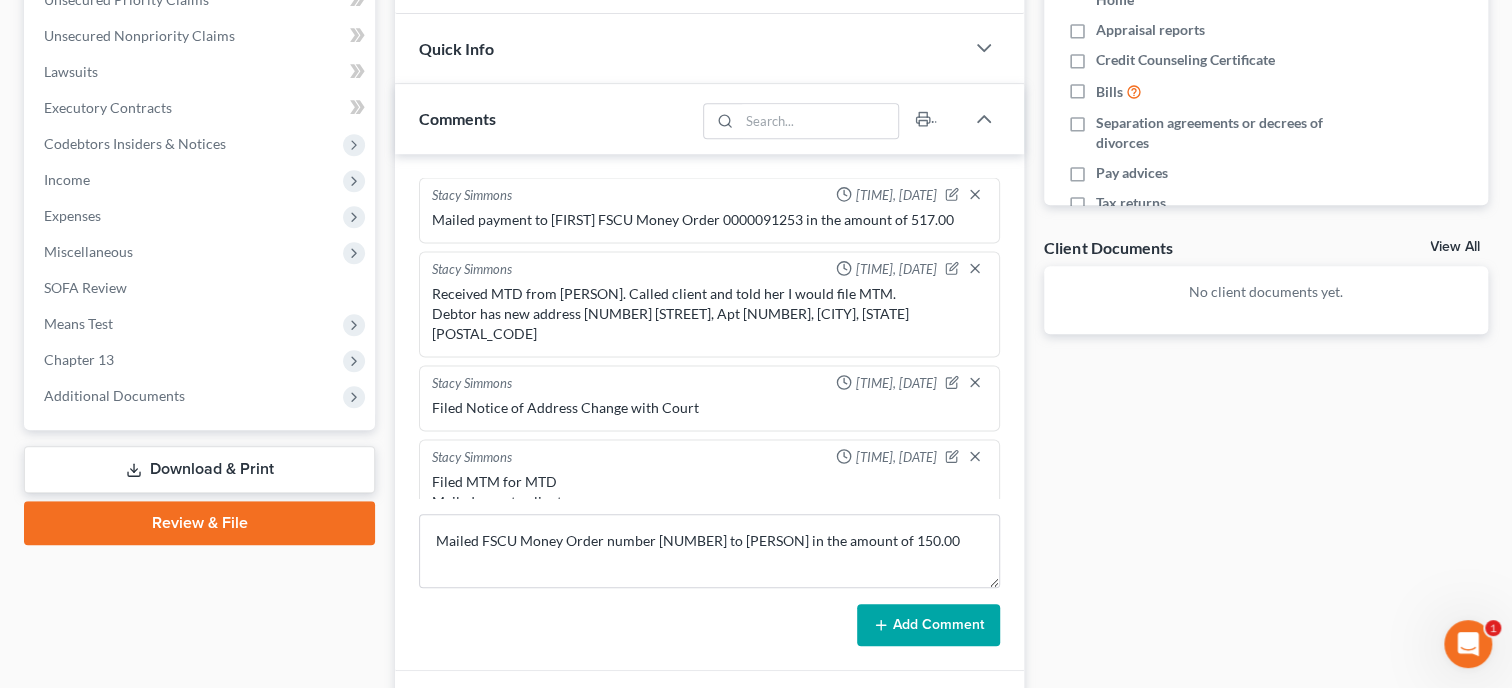 click on "Add Comment" at bounding box center (928, 625) 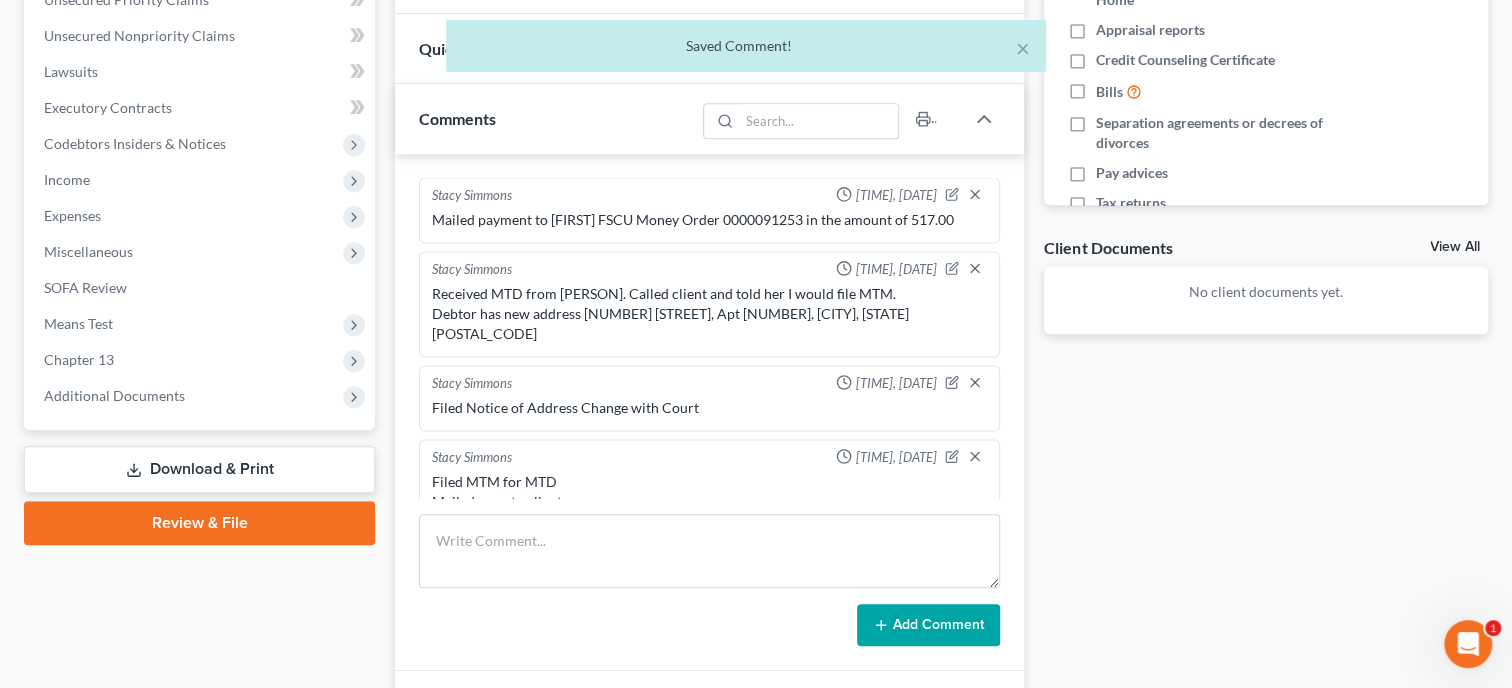 scroll, scrollTop: 1891, scrollLeft: 0, axis: vertical 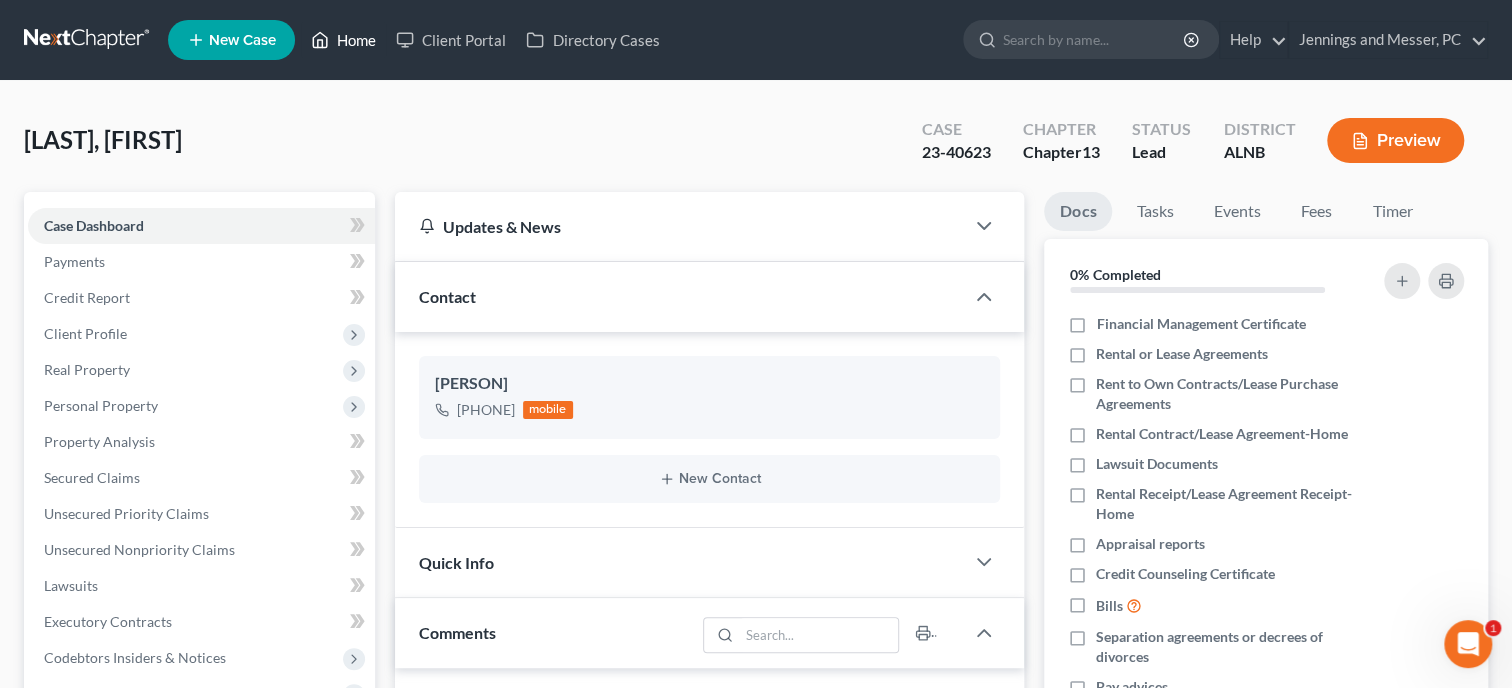 click on "Home" at bounding box center [343, 40] 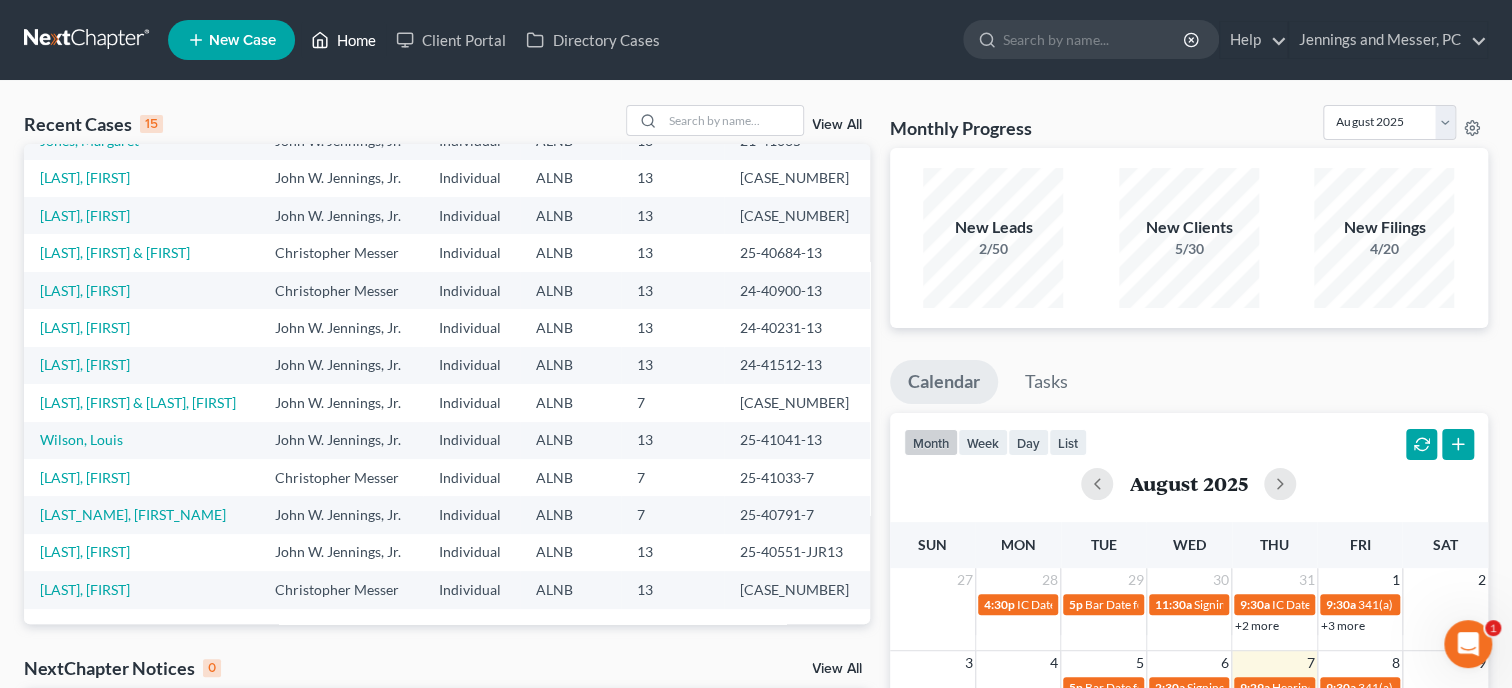 scroll, scrollTop: 0, scrollLeft: 0, axis: both 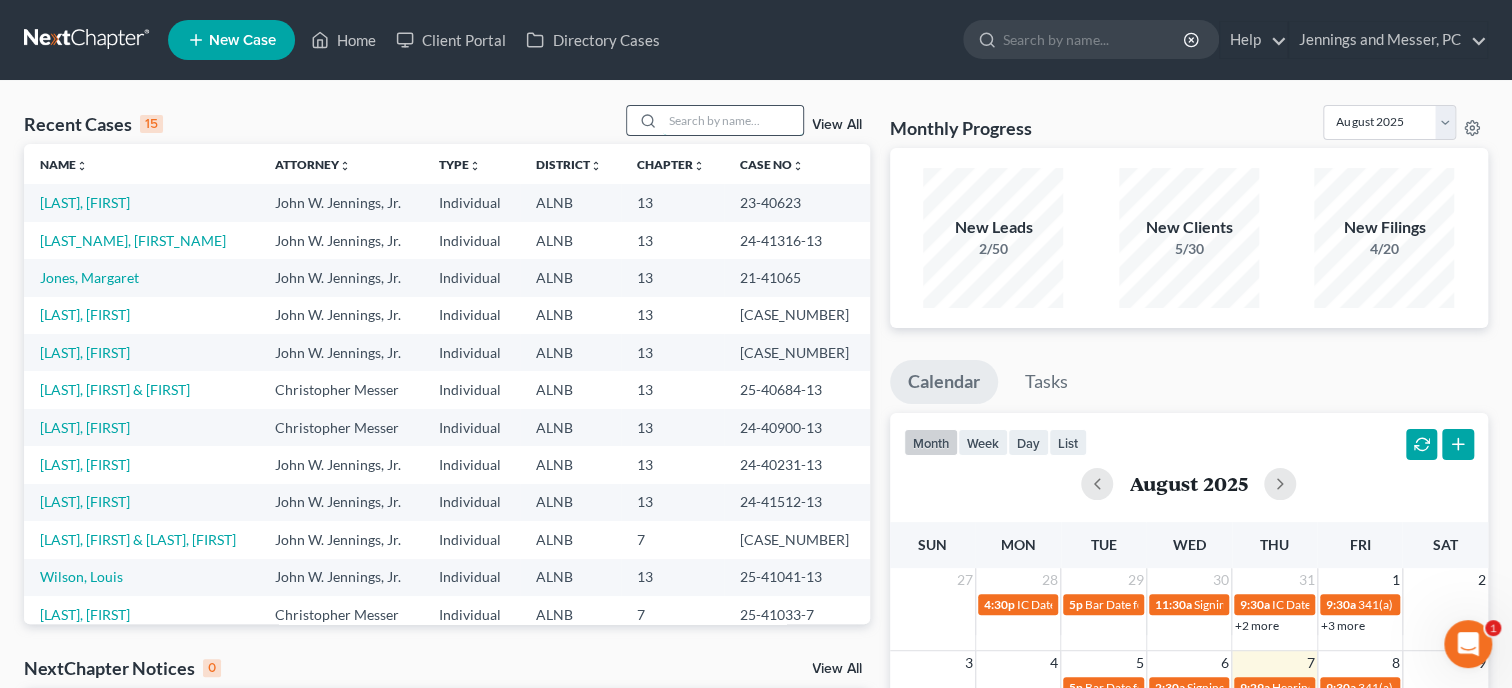 click at bounding box center (733, 120) 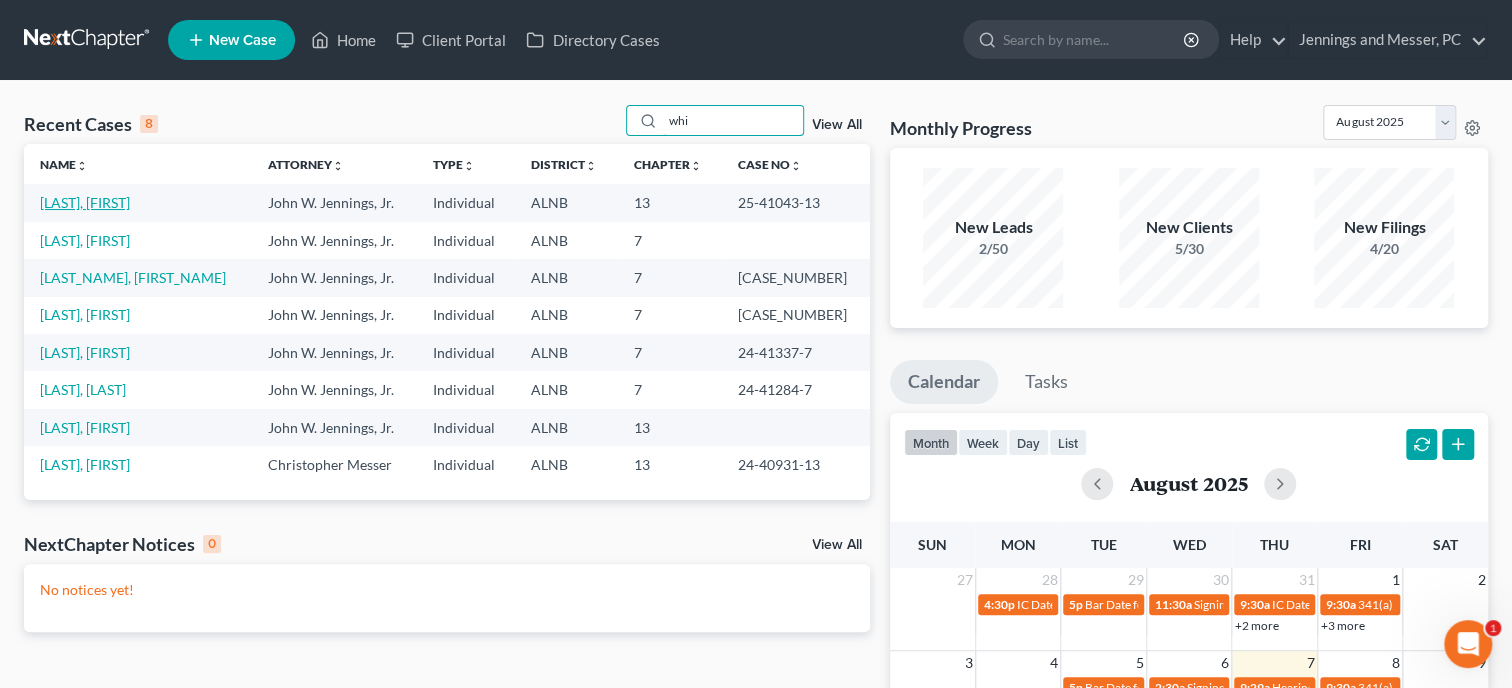 type on "whi" 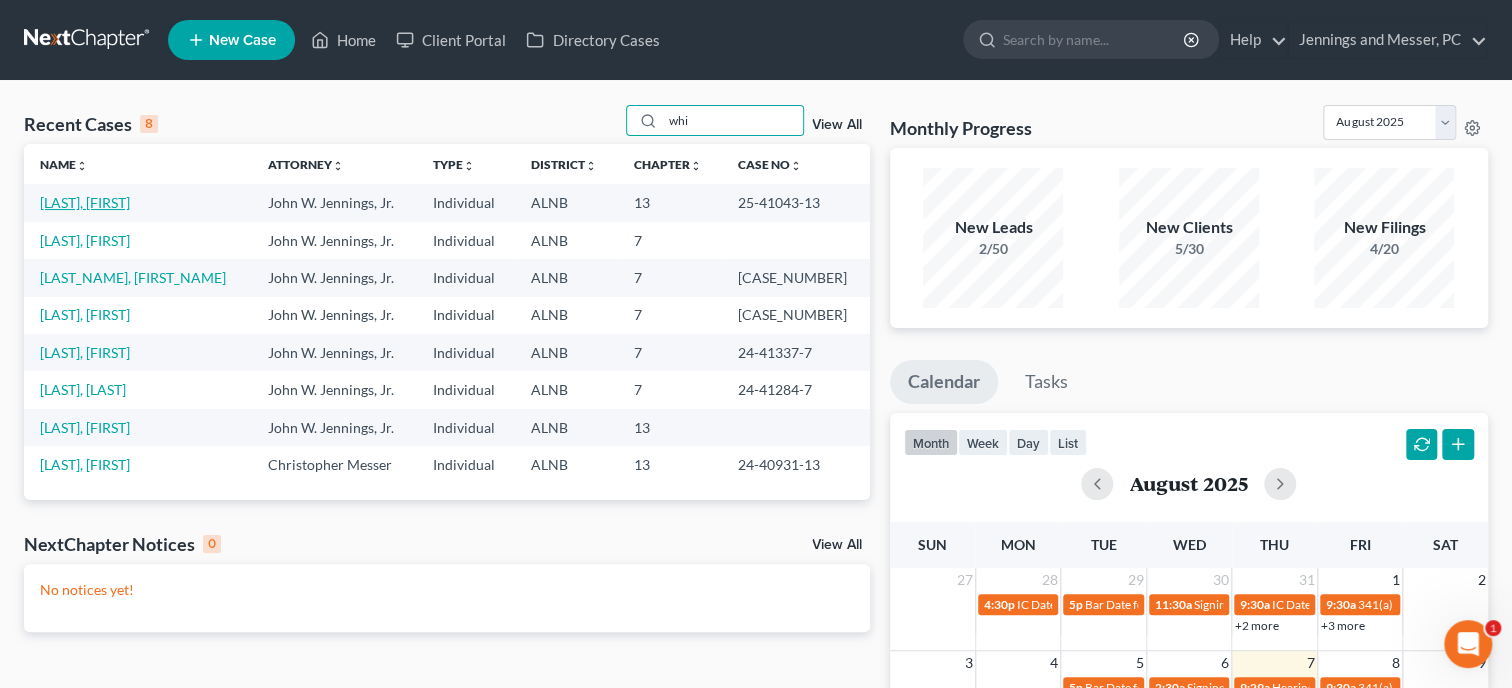 click on "[LAST], [FIRST]" at bounding box center (85, 202) 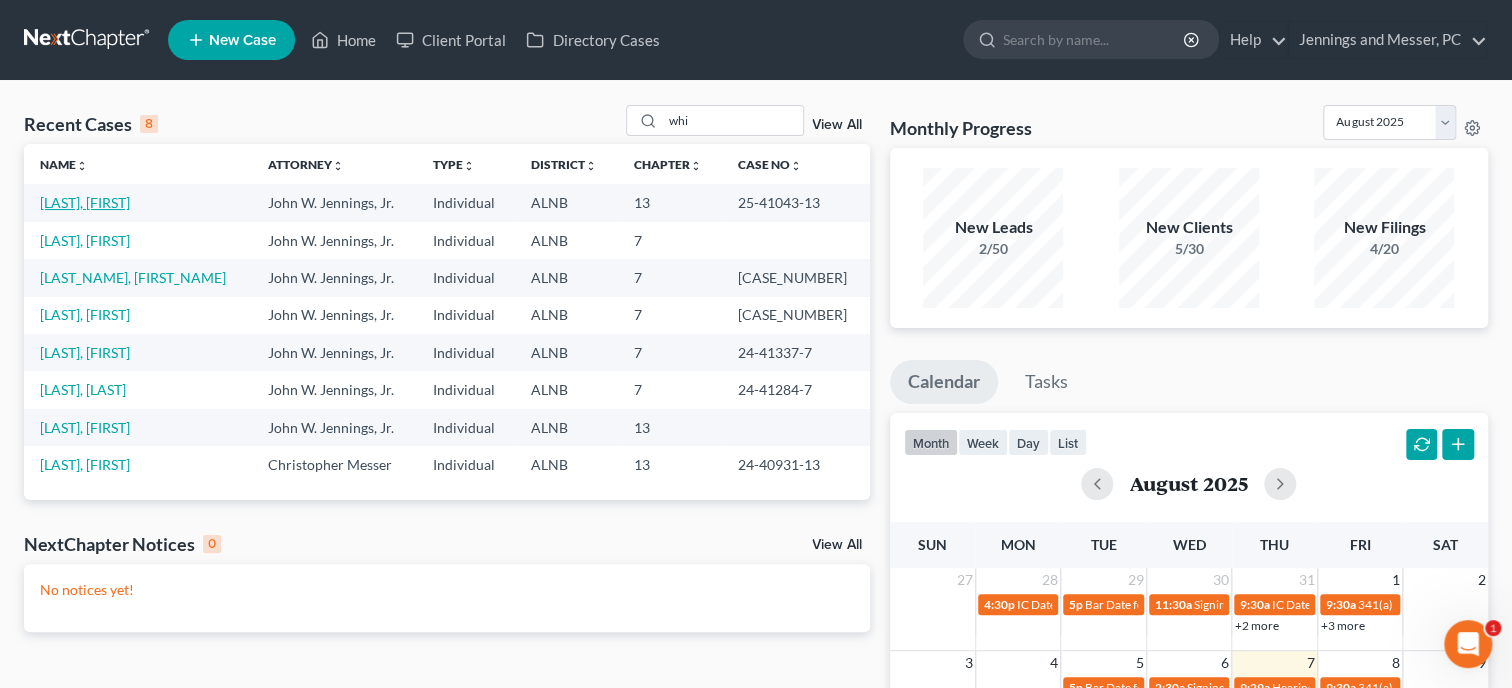 select on "6" 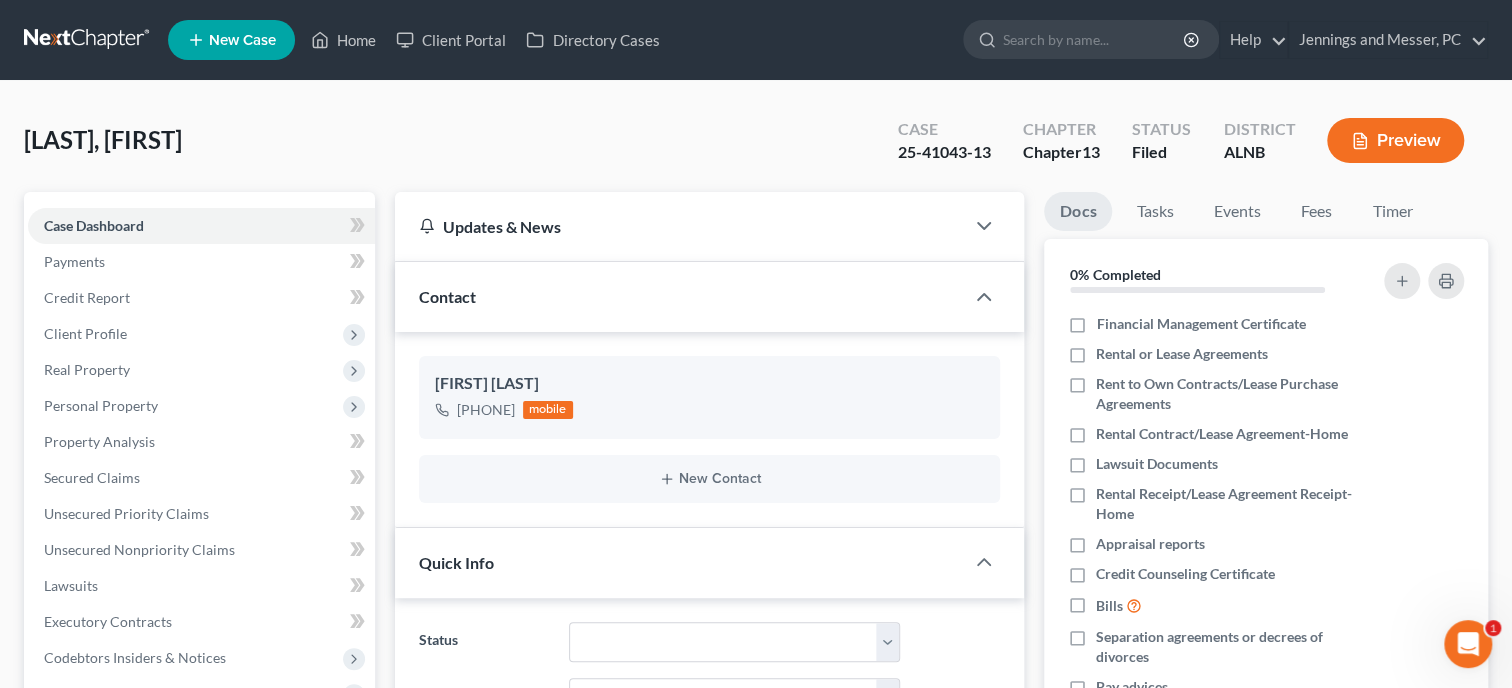 scroll, scrollTop: 514, scrollLeft: 0, axis: vertical 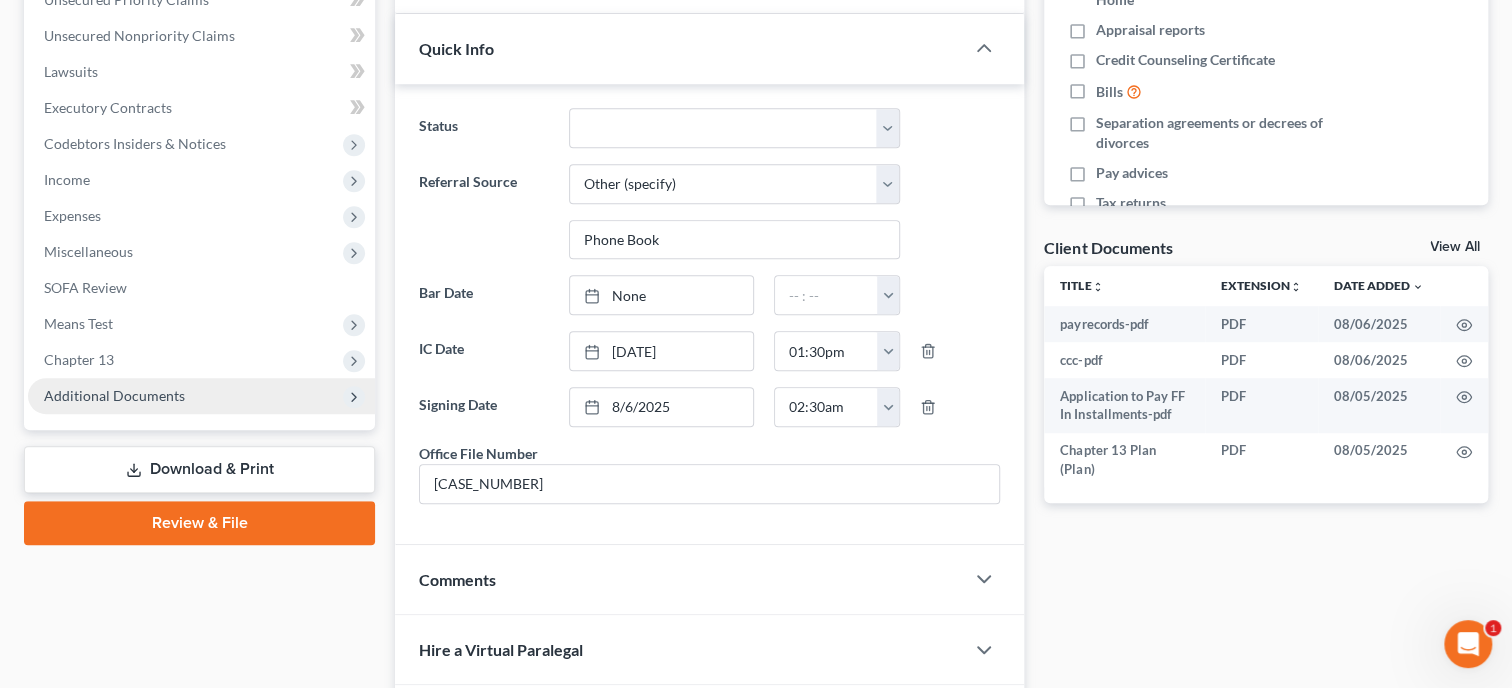 click on "Additional Documents" at bounding box center (201, 396) 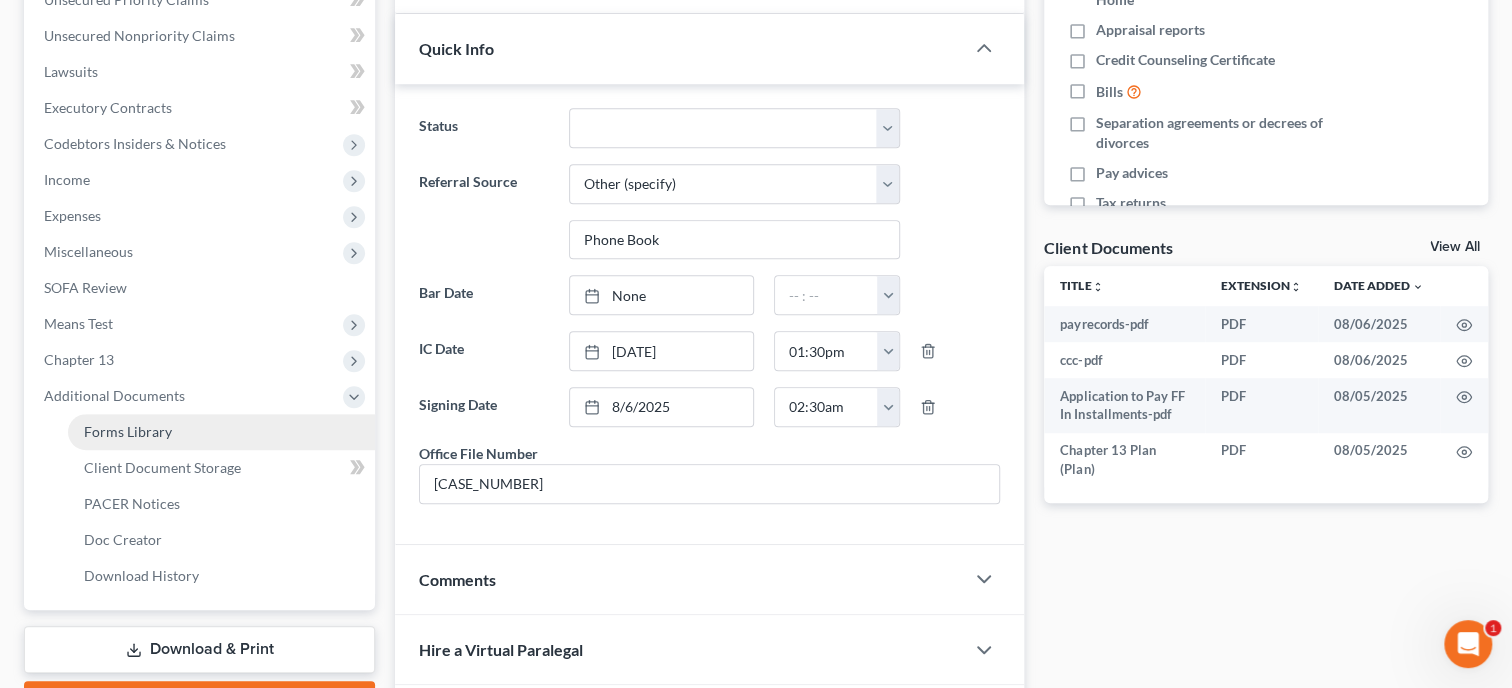 click on "Forms Library" at bounding box center (221, 432) 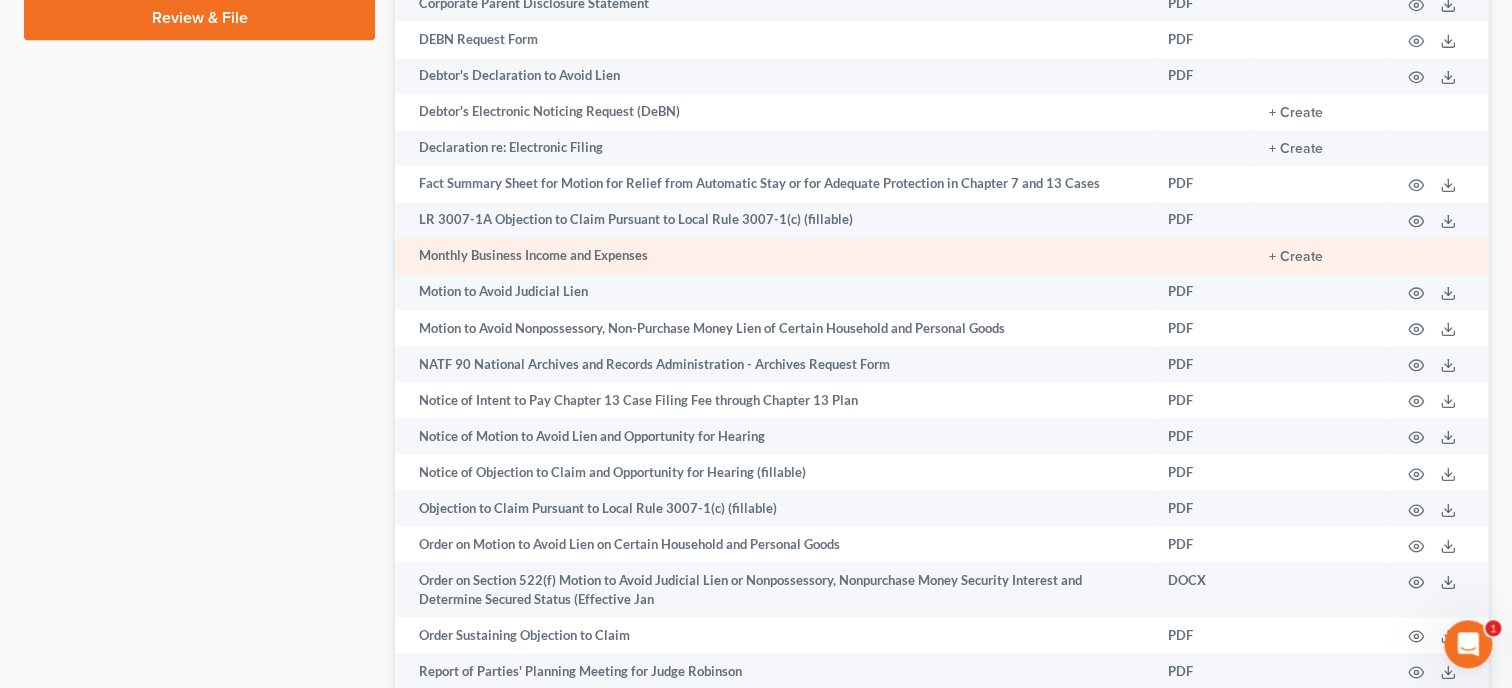 scroll, scrollTop: 1234, scrollLeft: 0, axis: vertical 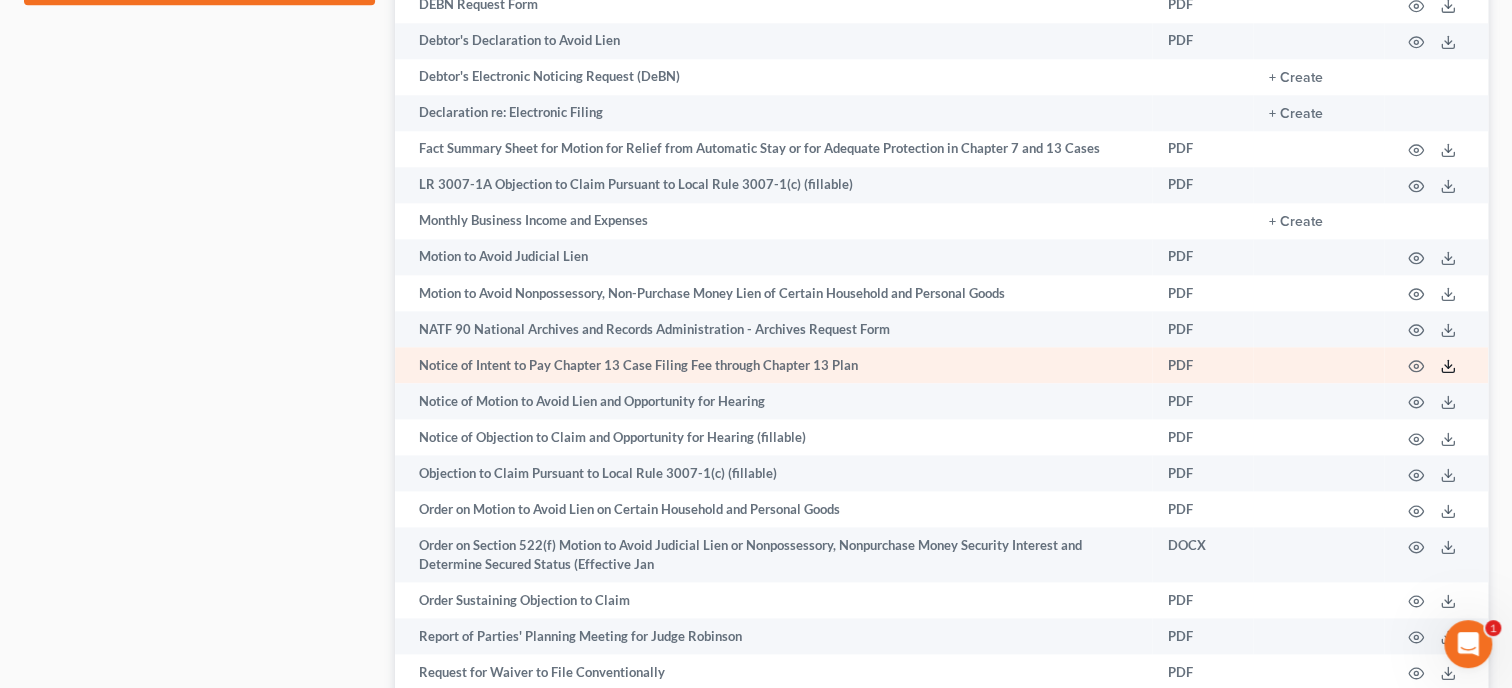 click 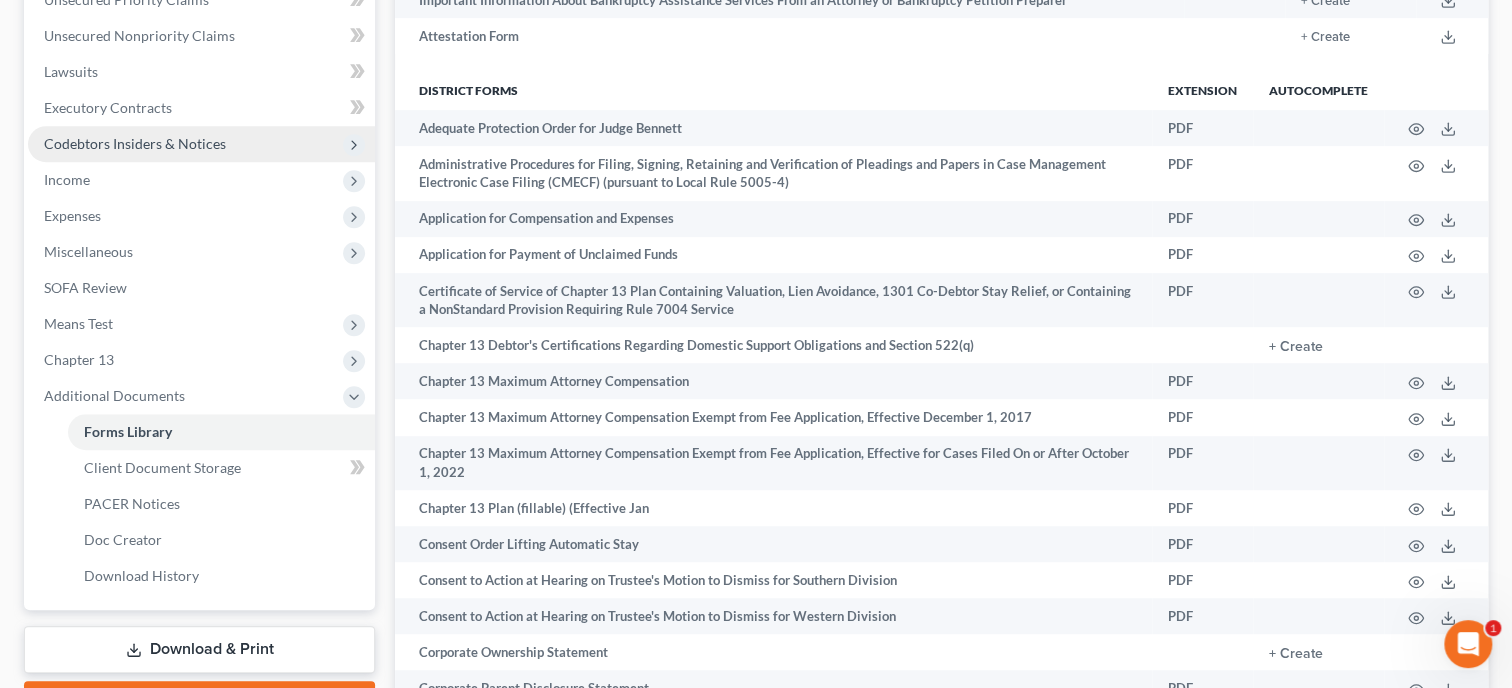 scroll, scrollTop: 617, scrollLeft: 0, axis: vertical 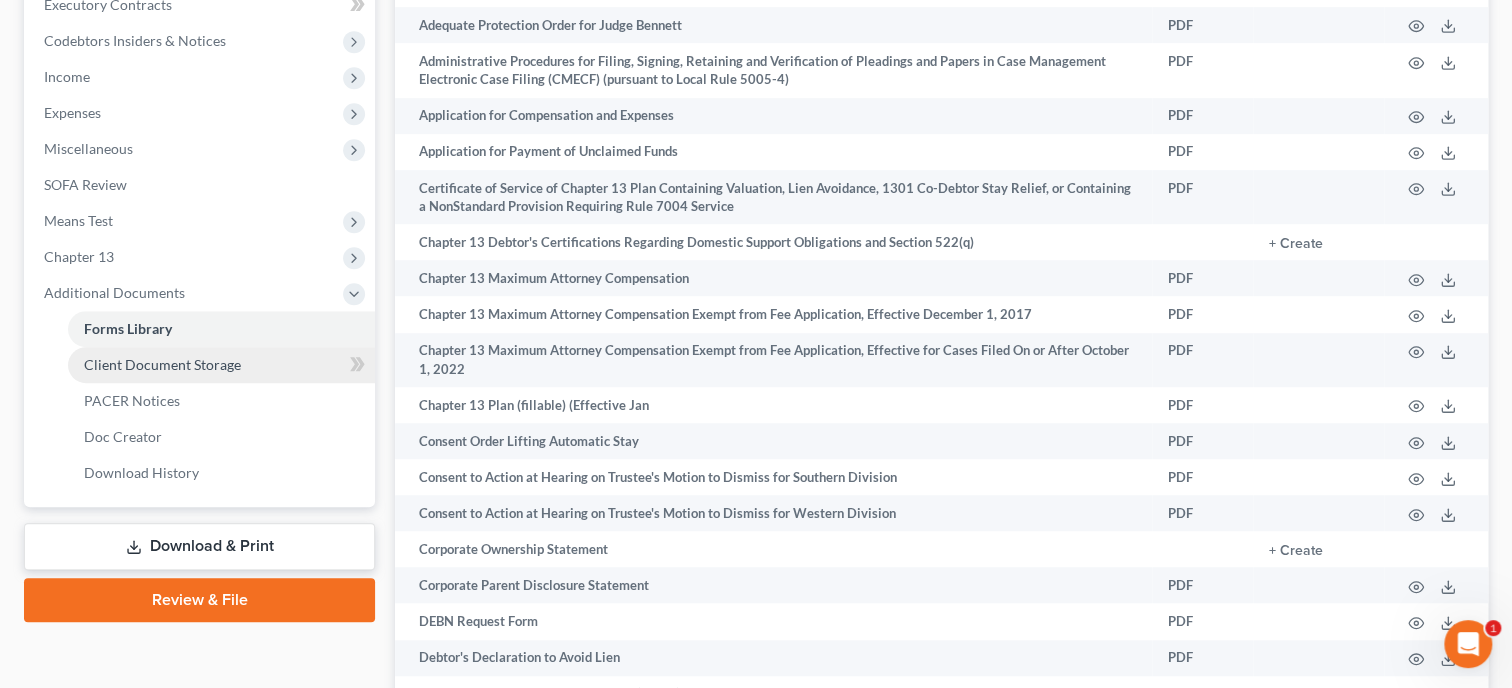 click on "Client Document Storage" at bounding box center (162, 364) 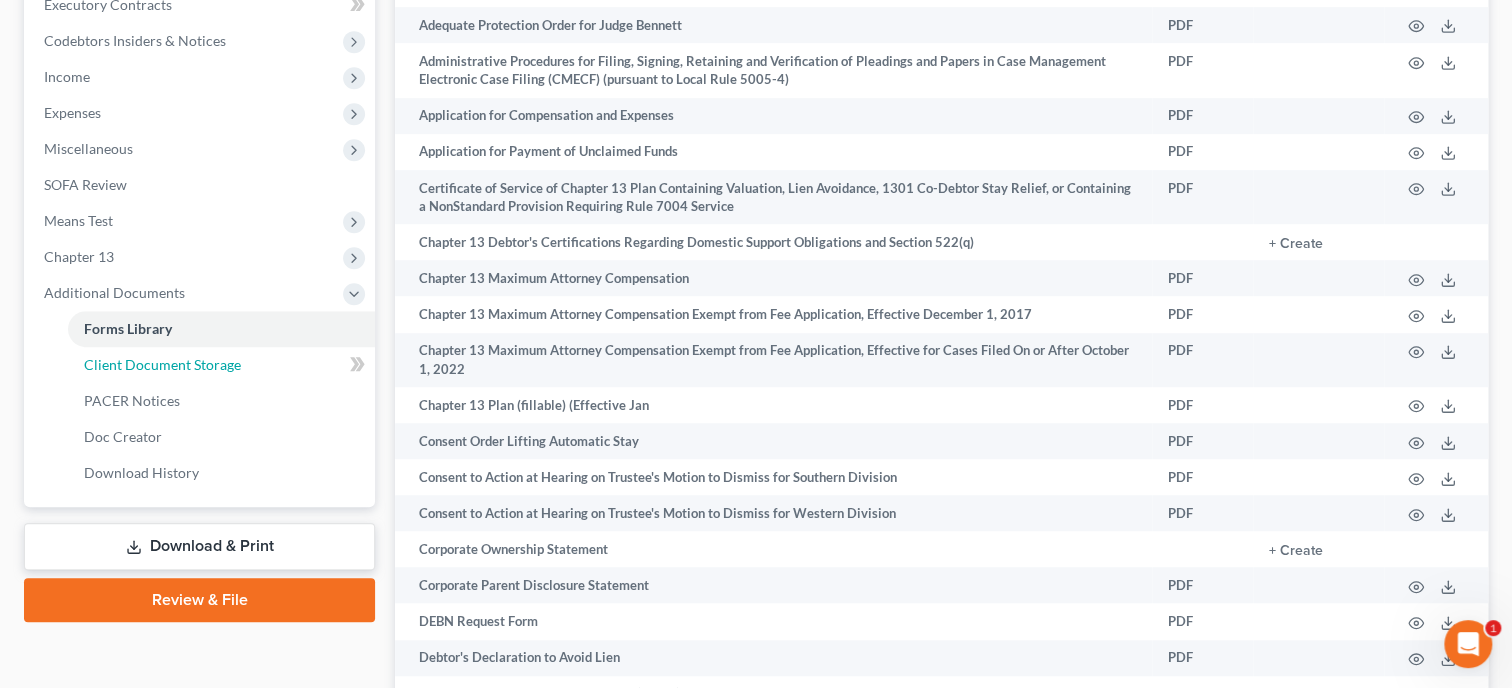 select on "10" 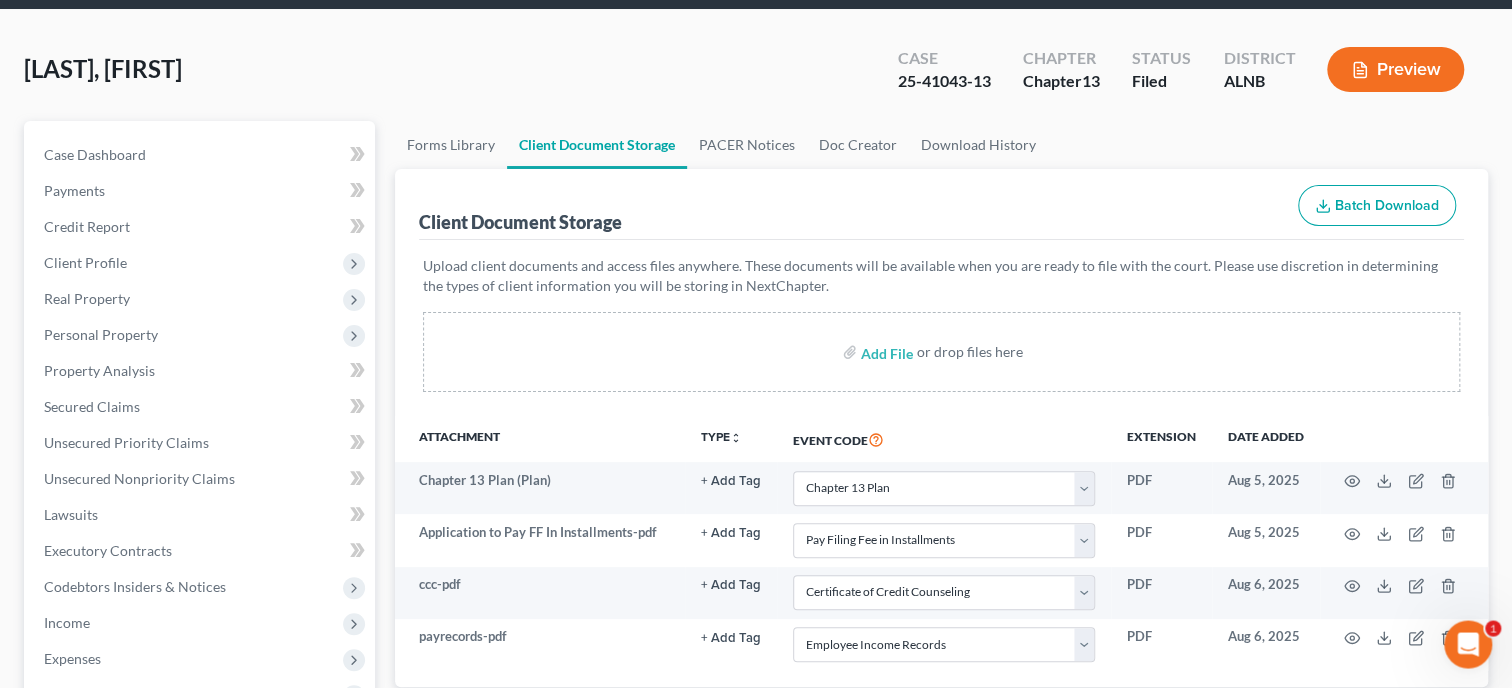 scroll, scrollTop: 102, scrollLeft: 0, axis: vertical 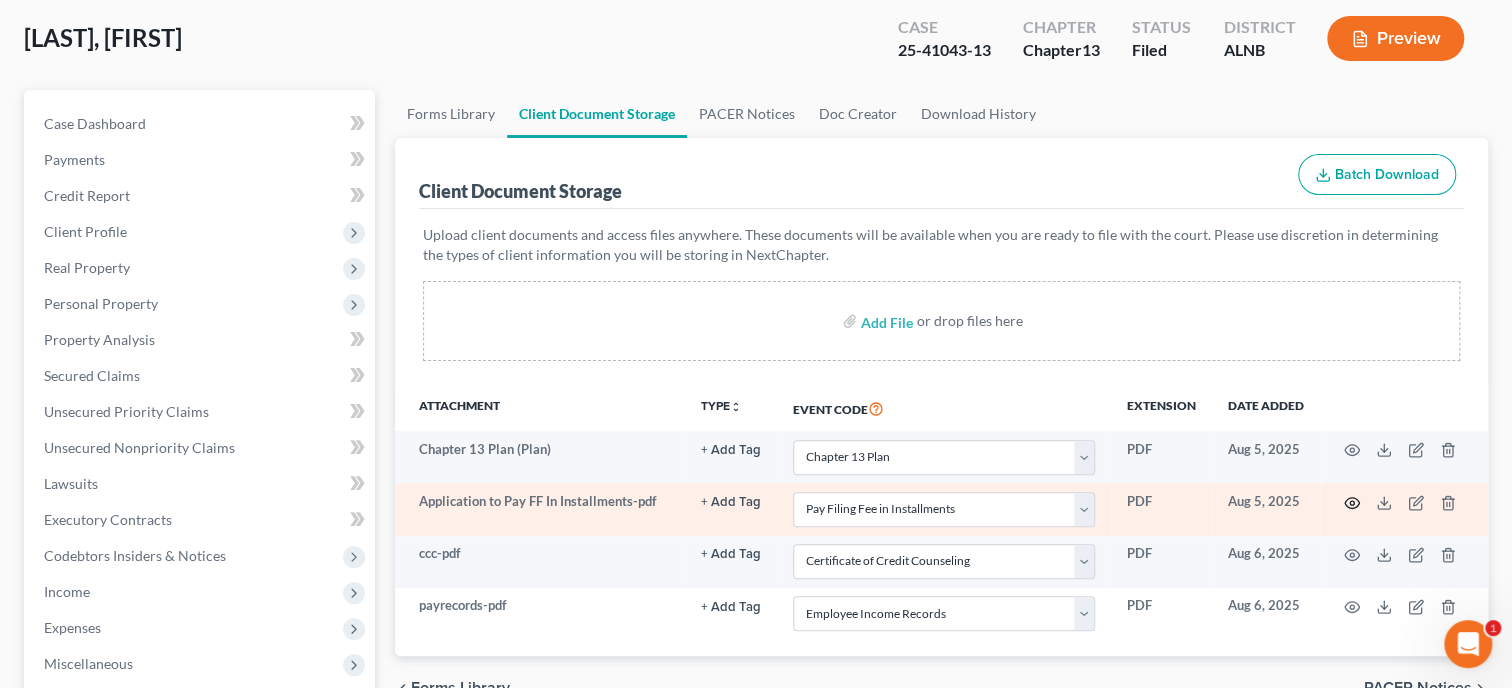 click 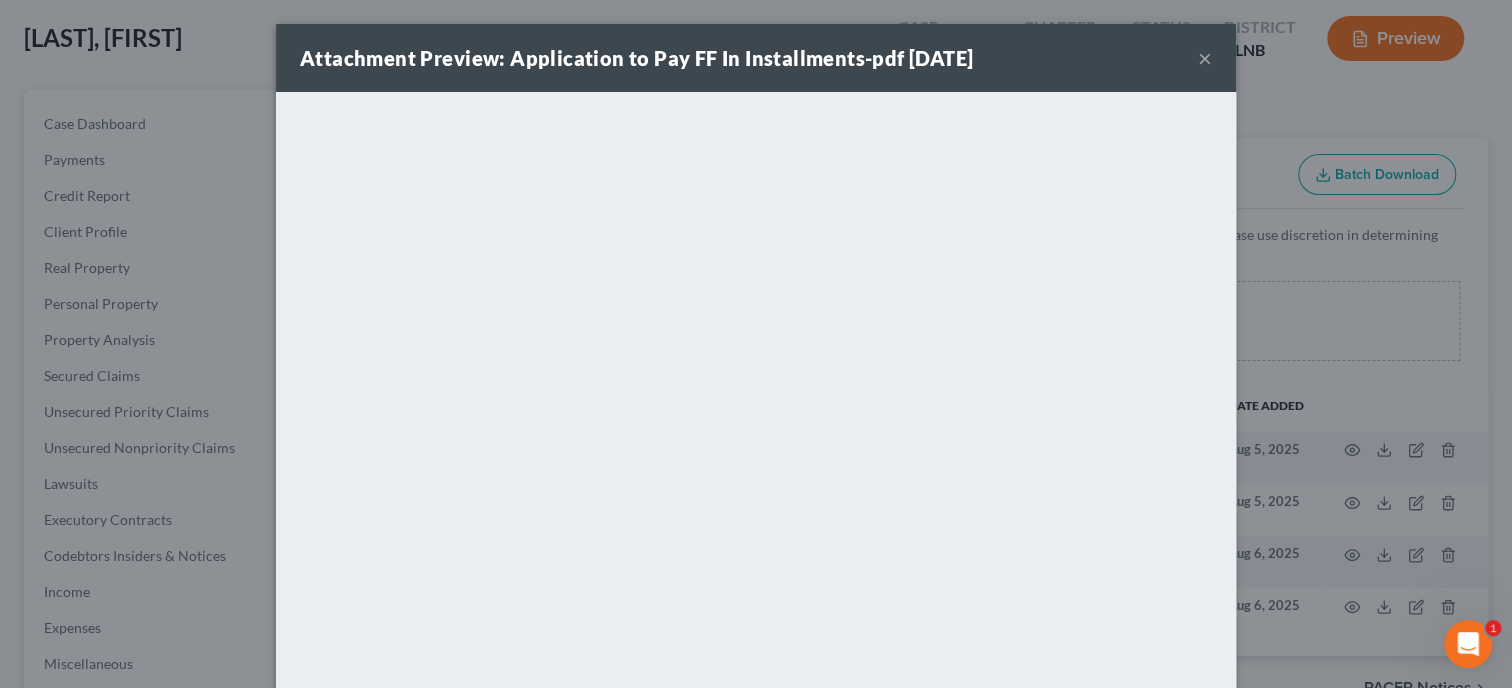 click on "×" at bounding box center [1205, 58] 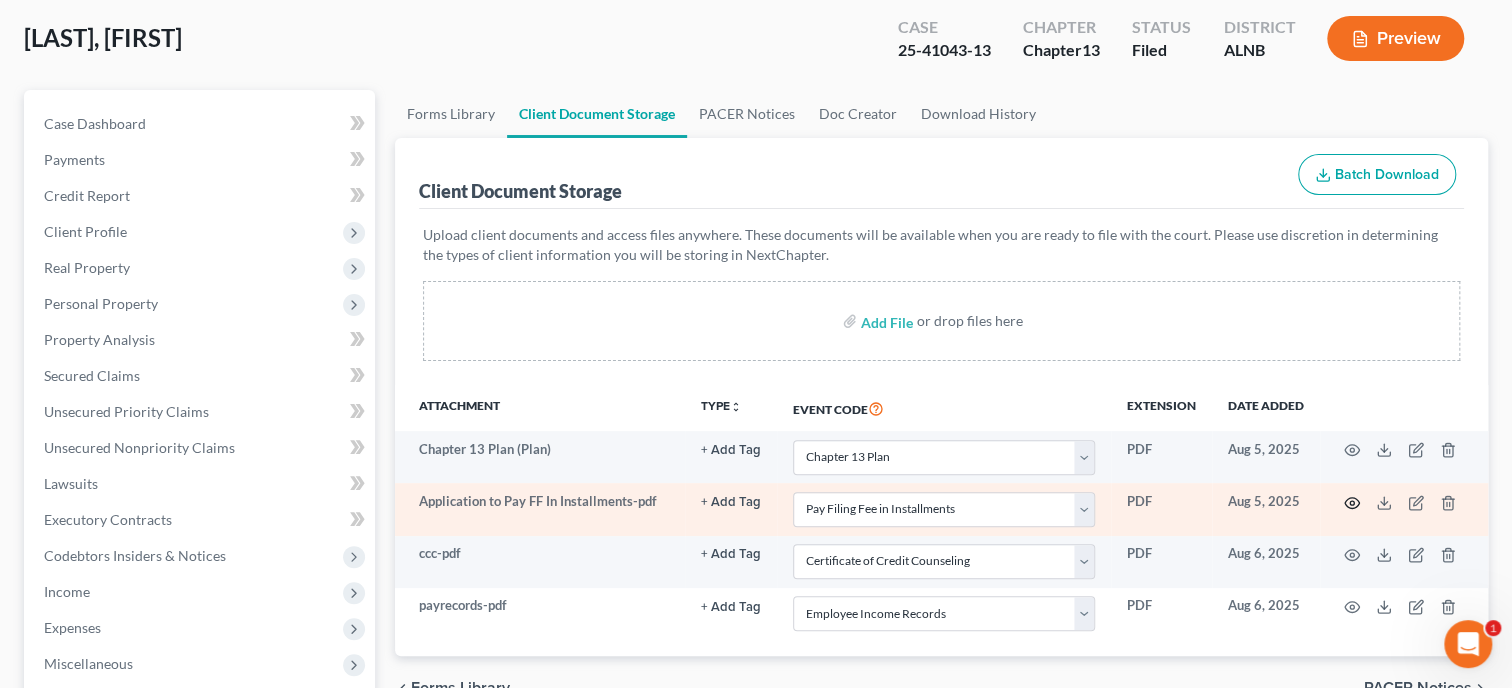 click 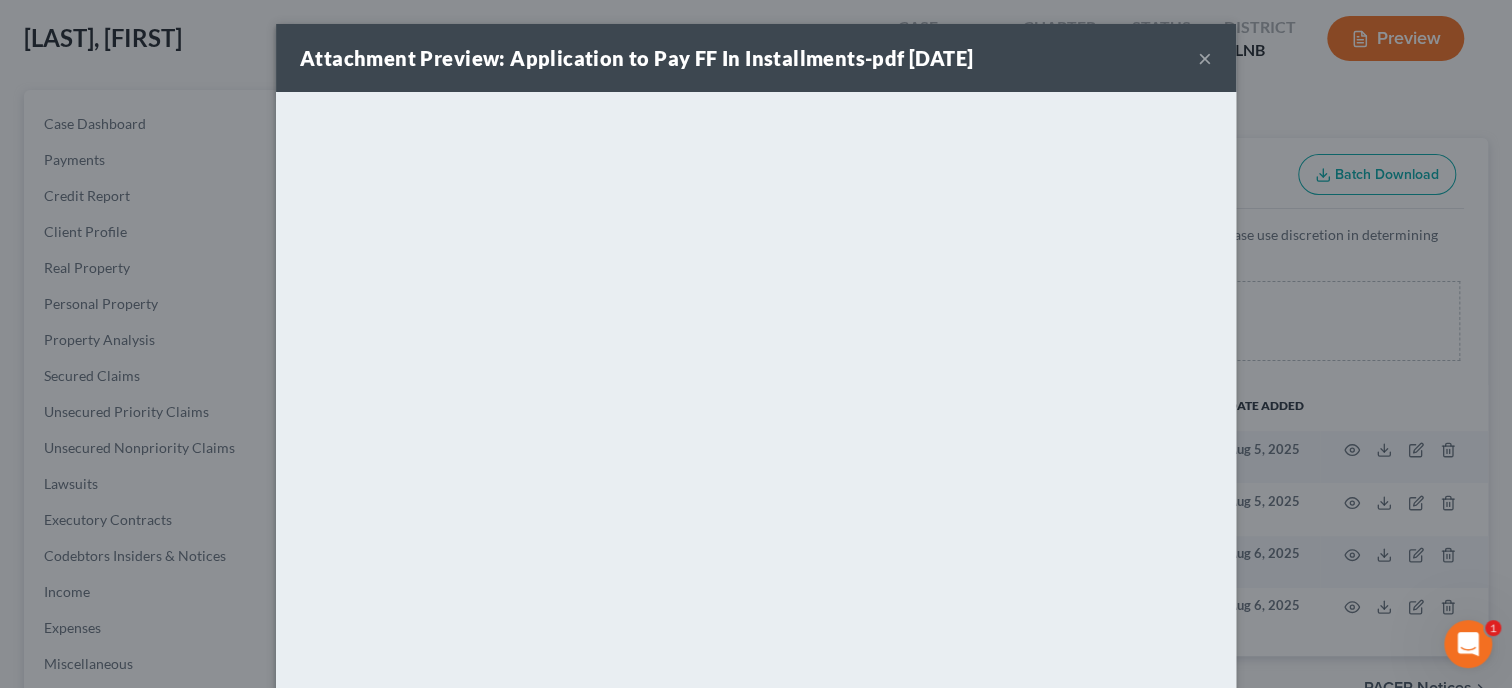 click on "×" at bounding box center [1205, 58] 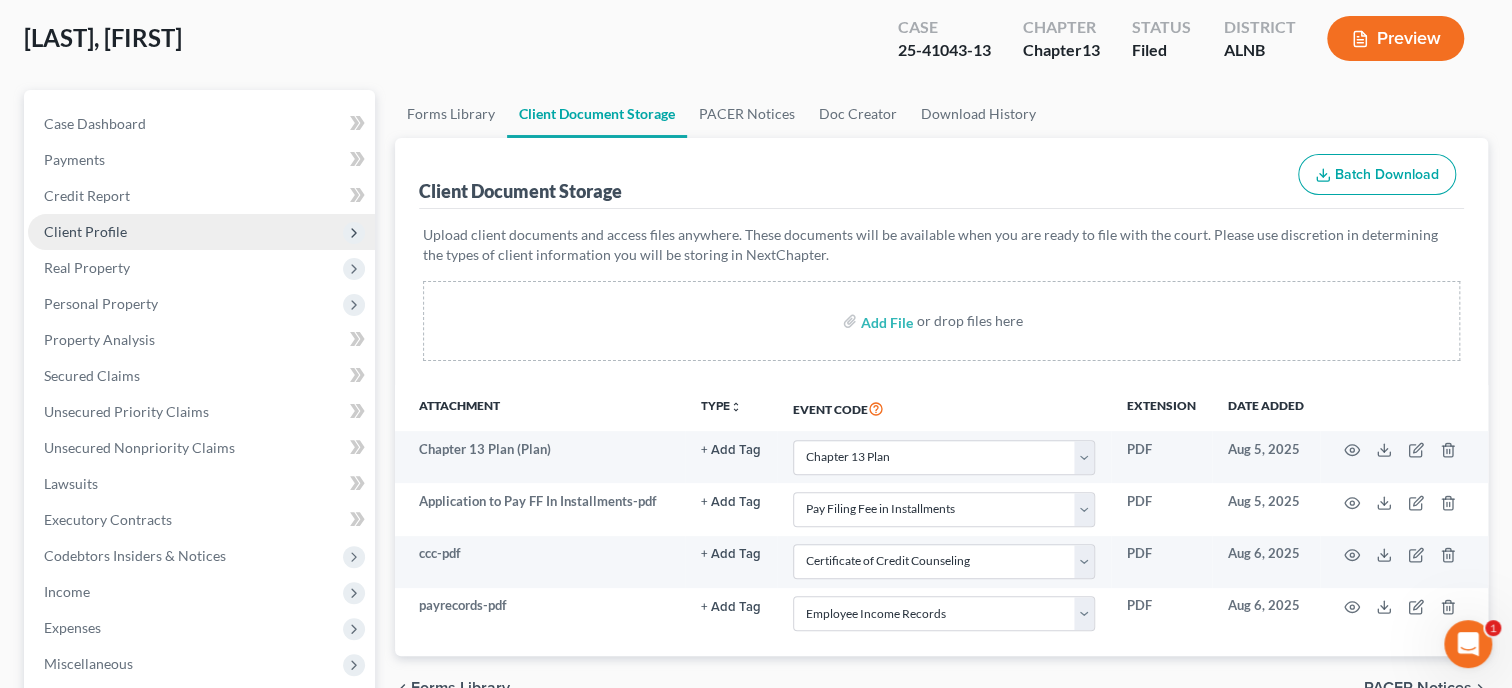 click on "Client Profile" at bounding box center [85, 231] 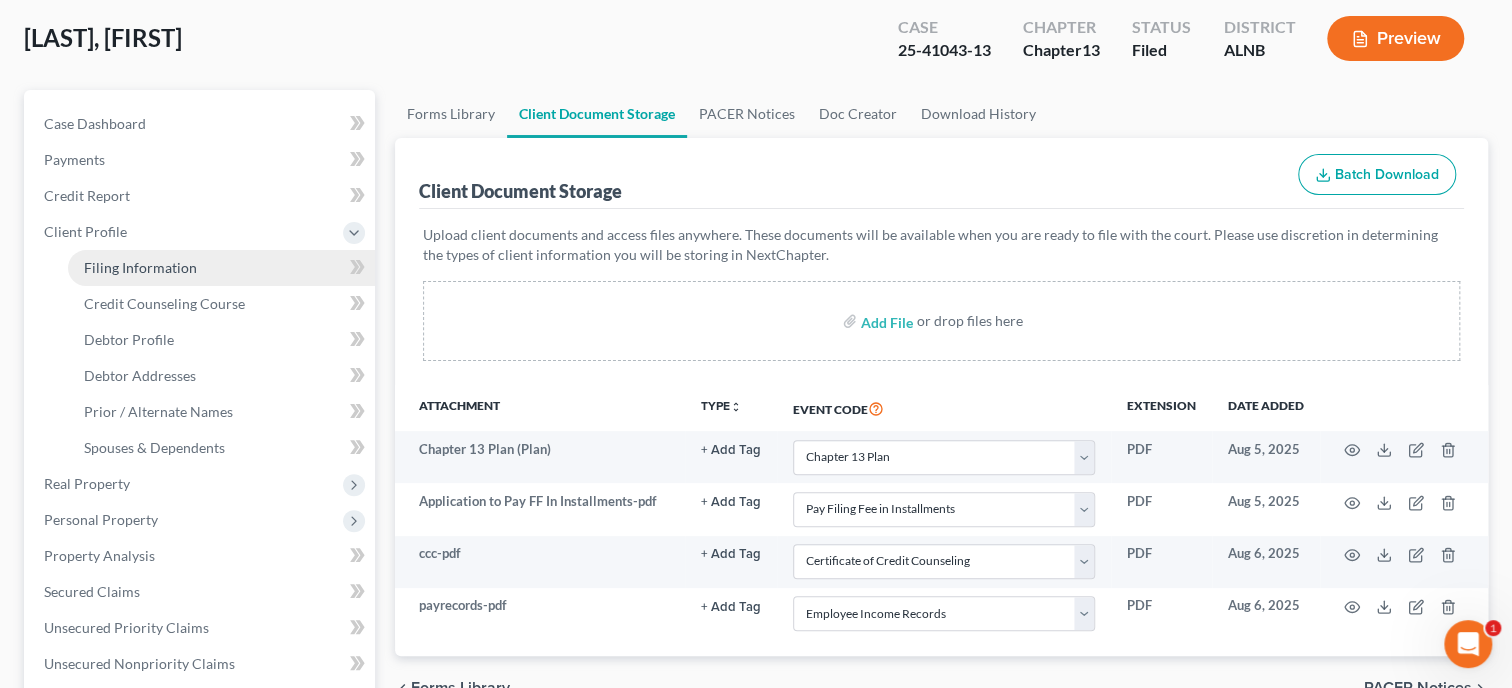 click on "Filing Information" at bounding box center [140, 267] 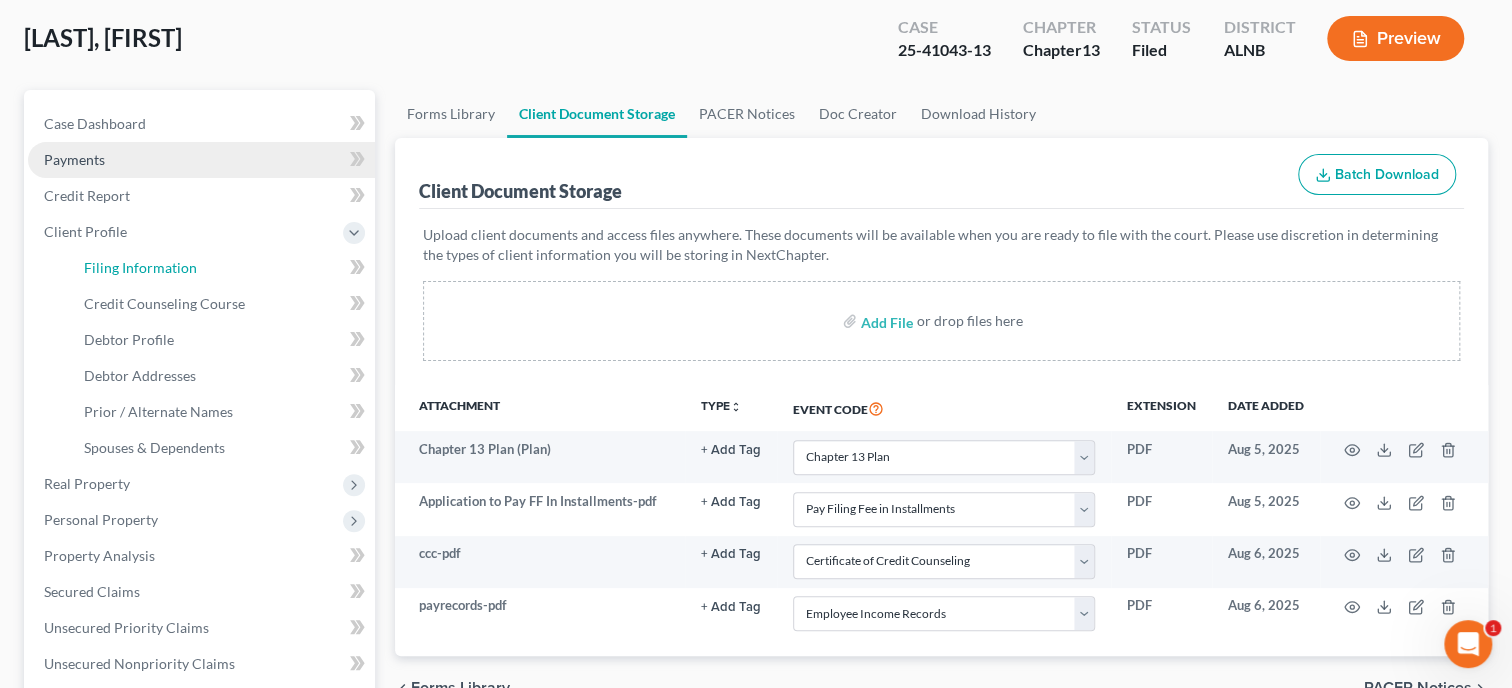 select on "1" 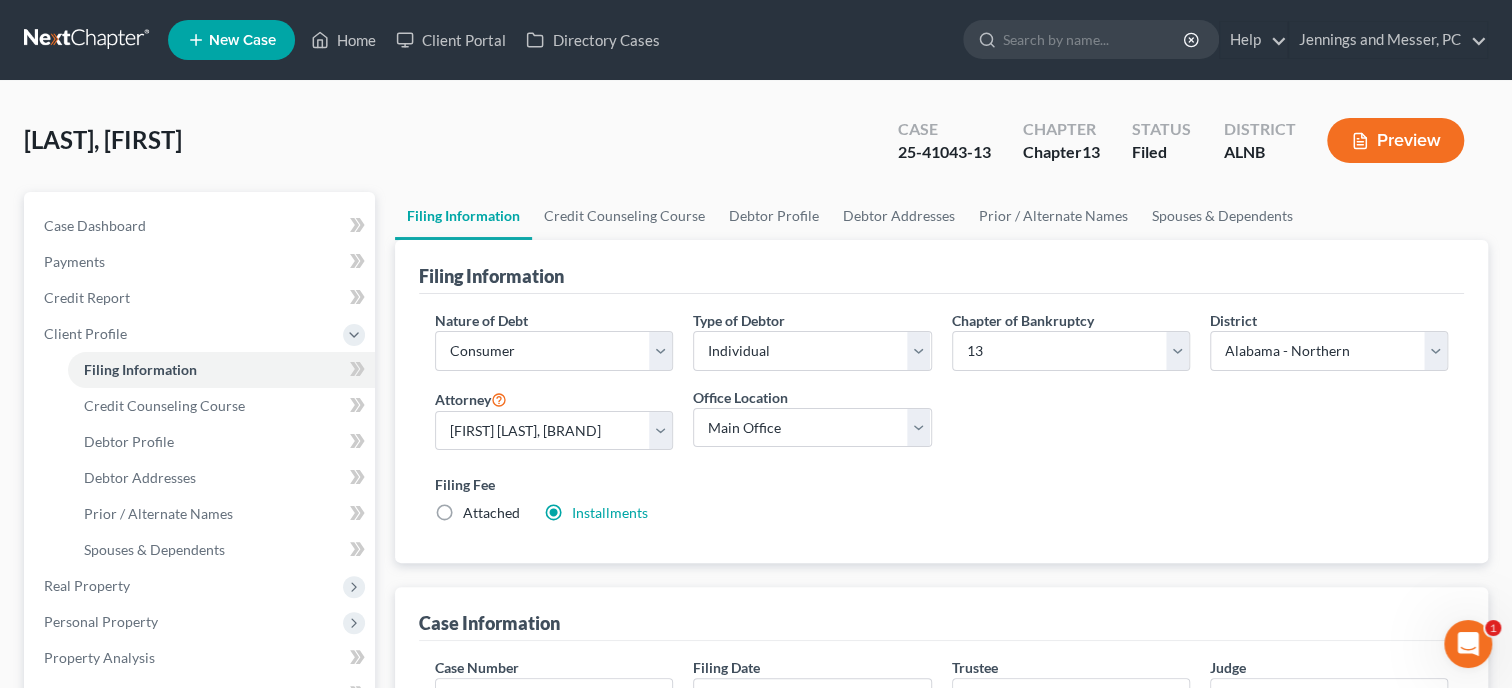 scroll, scrollTop: 0, scrollLeft: 0, axis: both 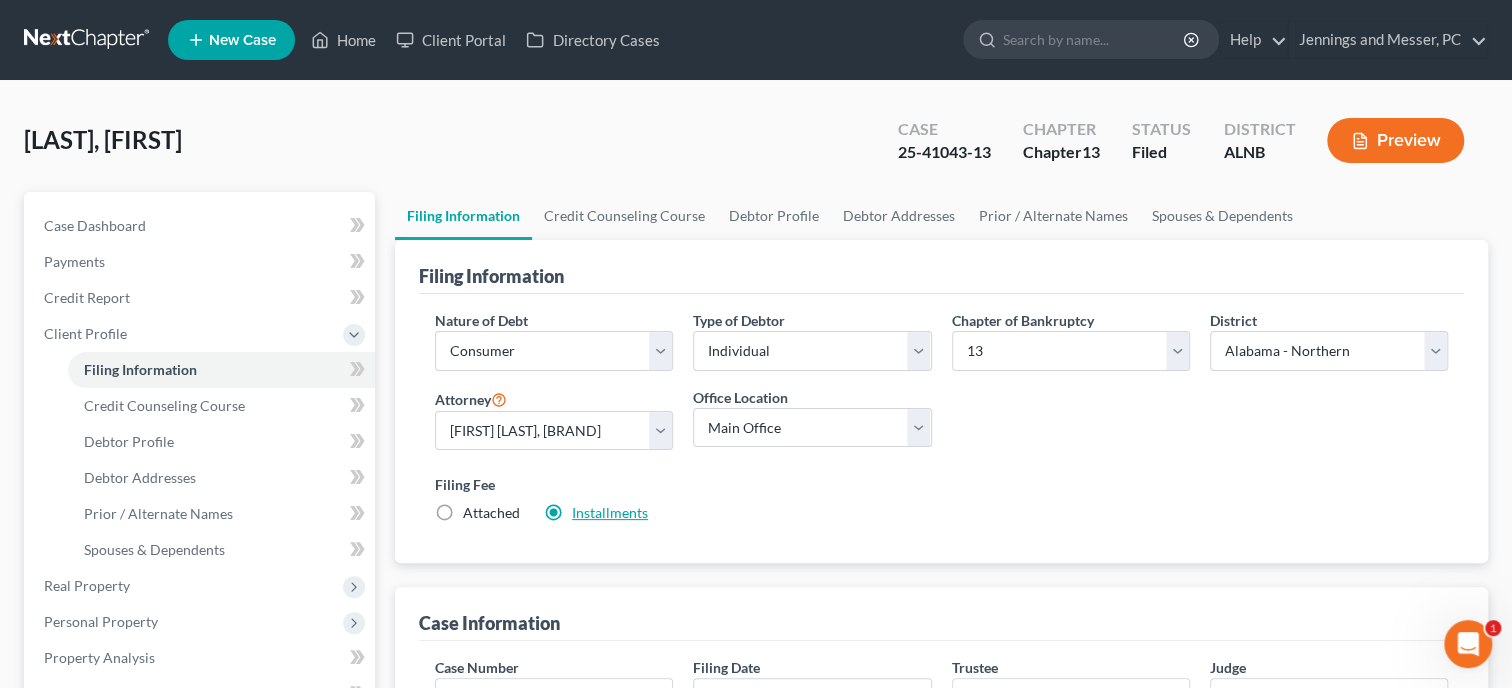 click on "Installments" at bounding box center [610, 512] 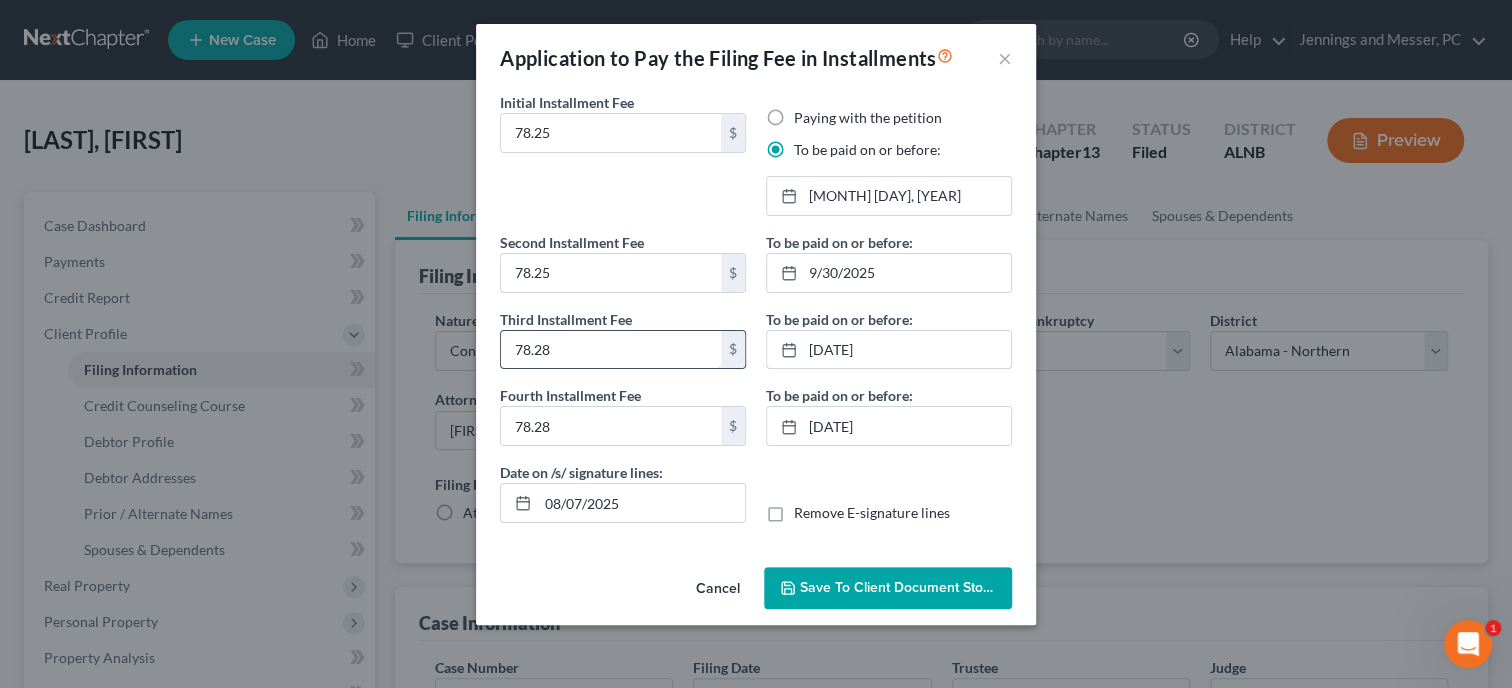 click on "78.28" at bounding box center [611, 350] 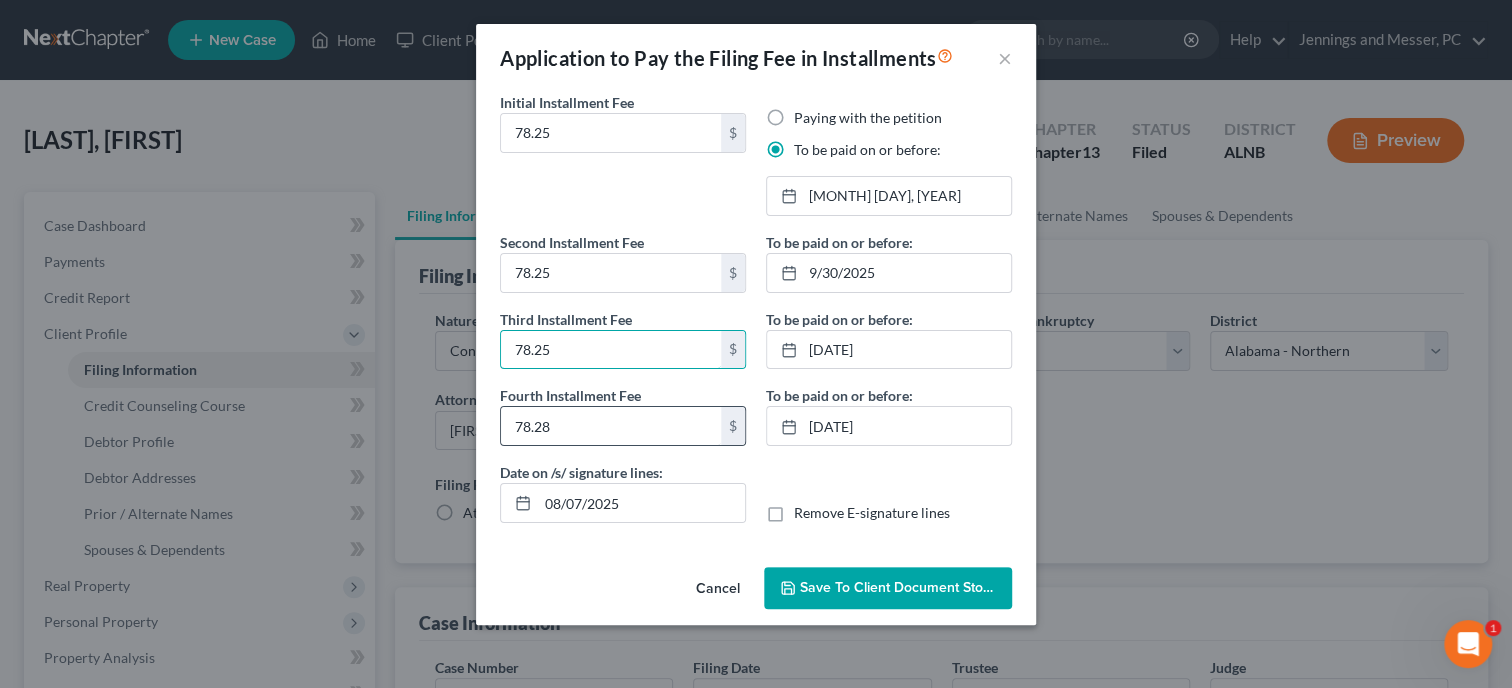 type on "78.25" 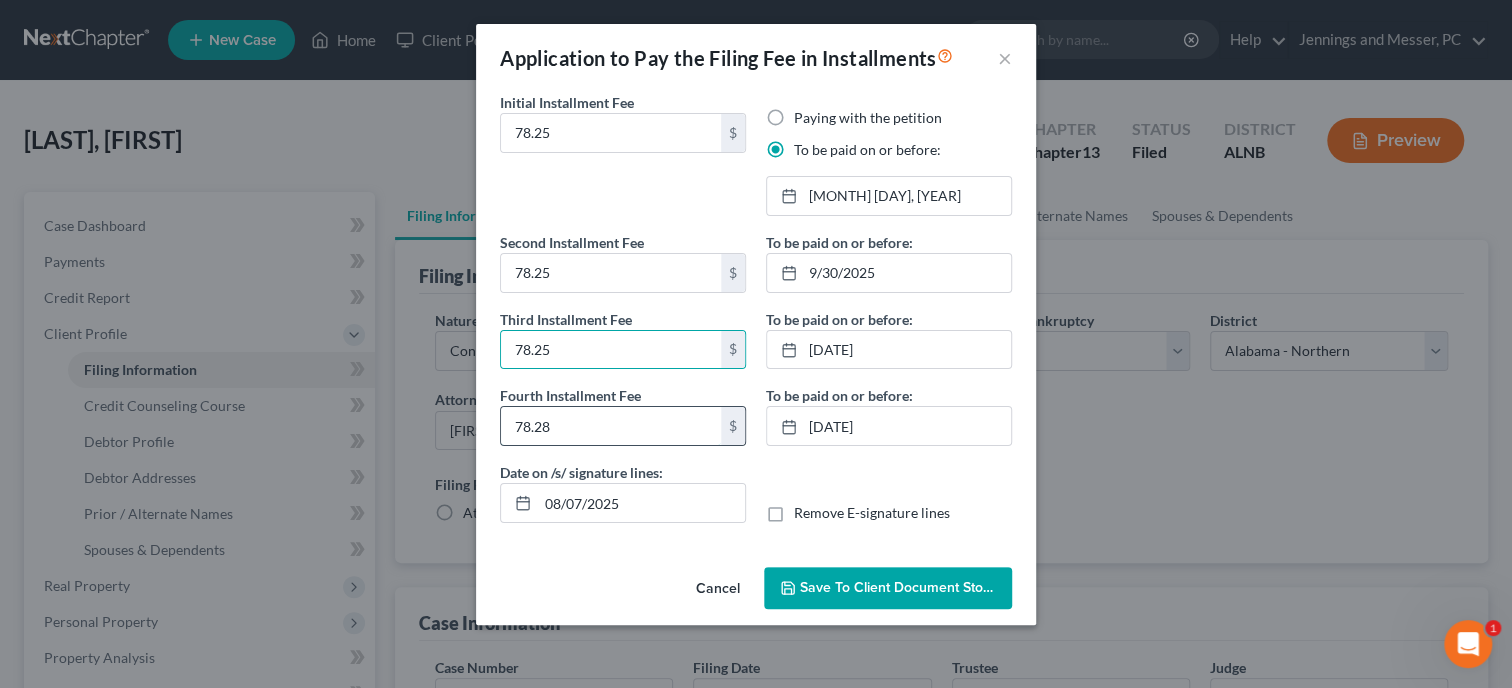 click on "78.28" at bounding box center [611, 426] 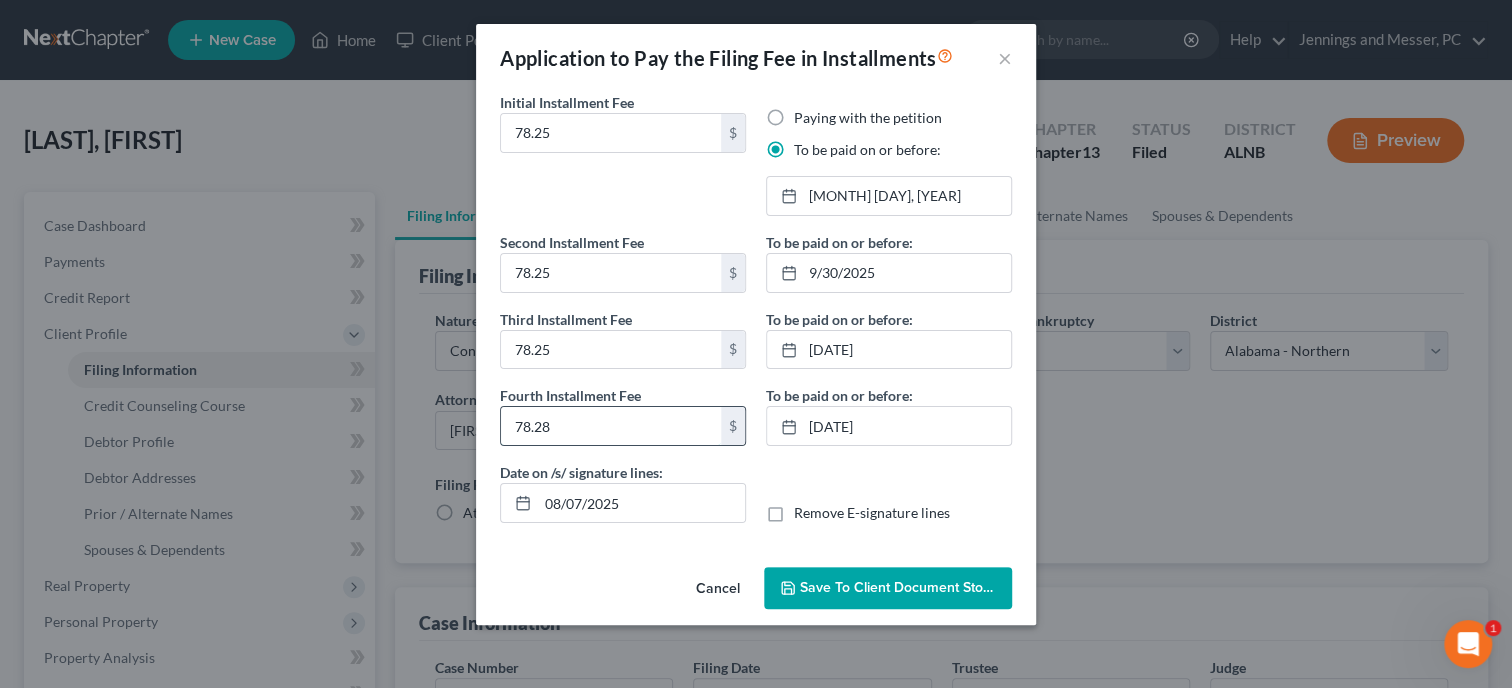click on "78.28" at bounding box center (611, 426) 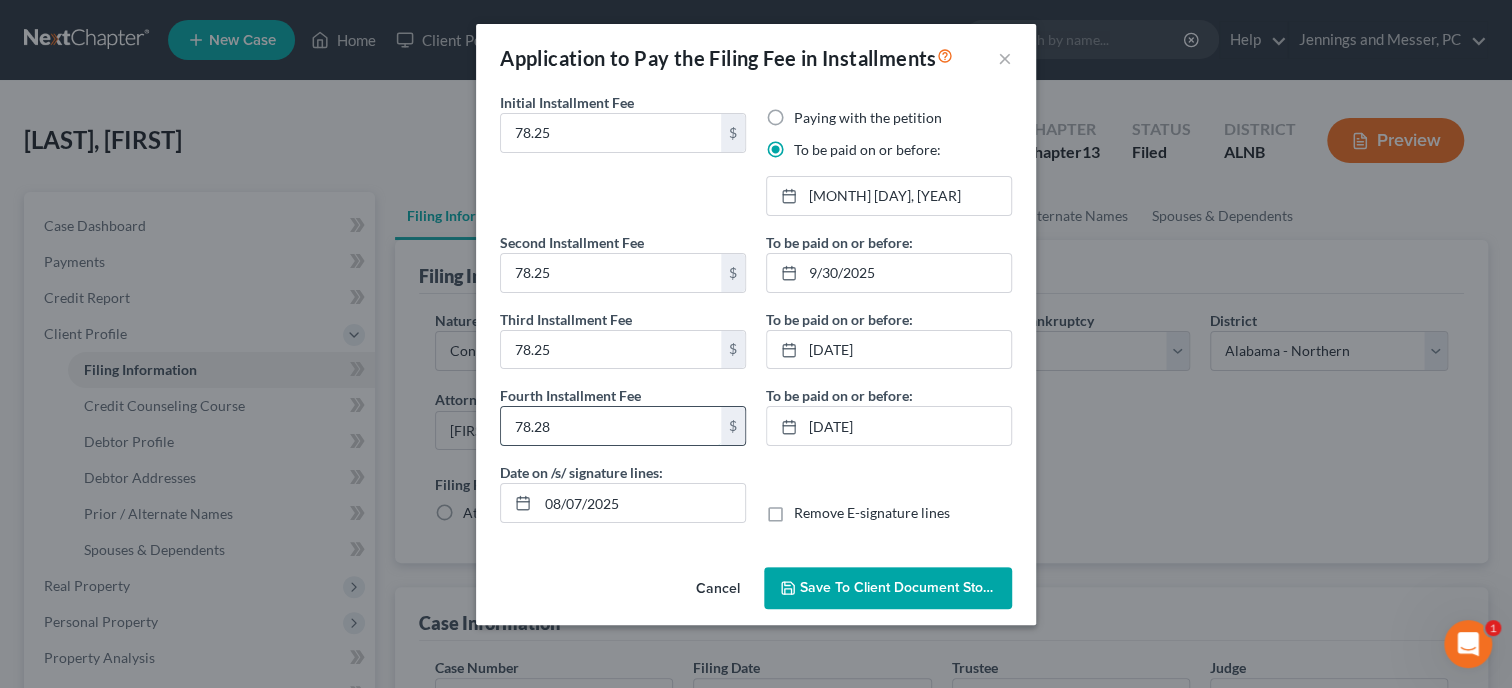 click on "78.28" at bounding box center [611, 426] 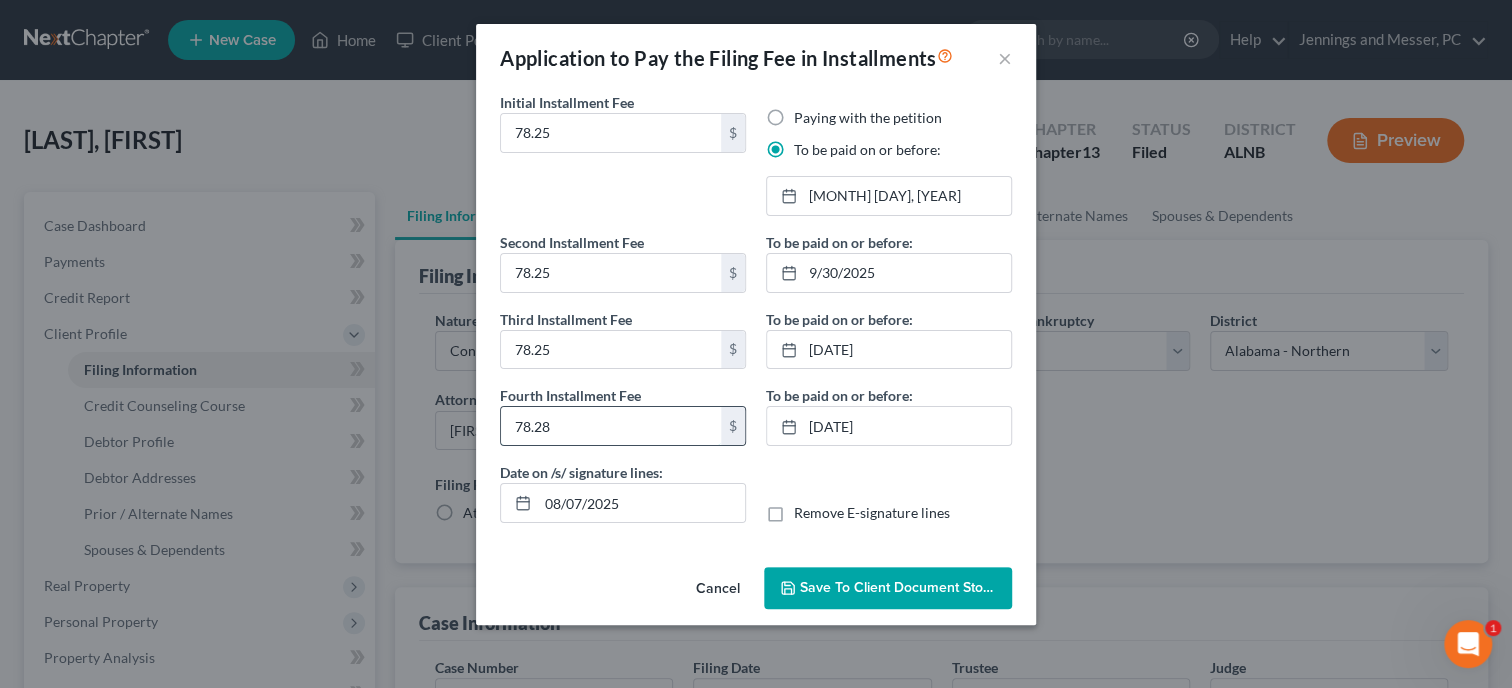 click on "78.28" at bounding box center [611, 426] 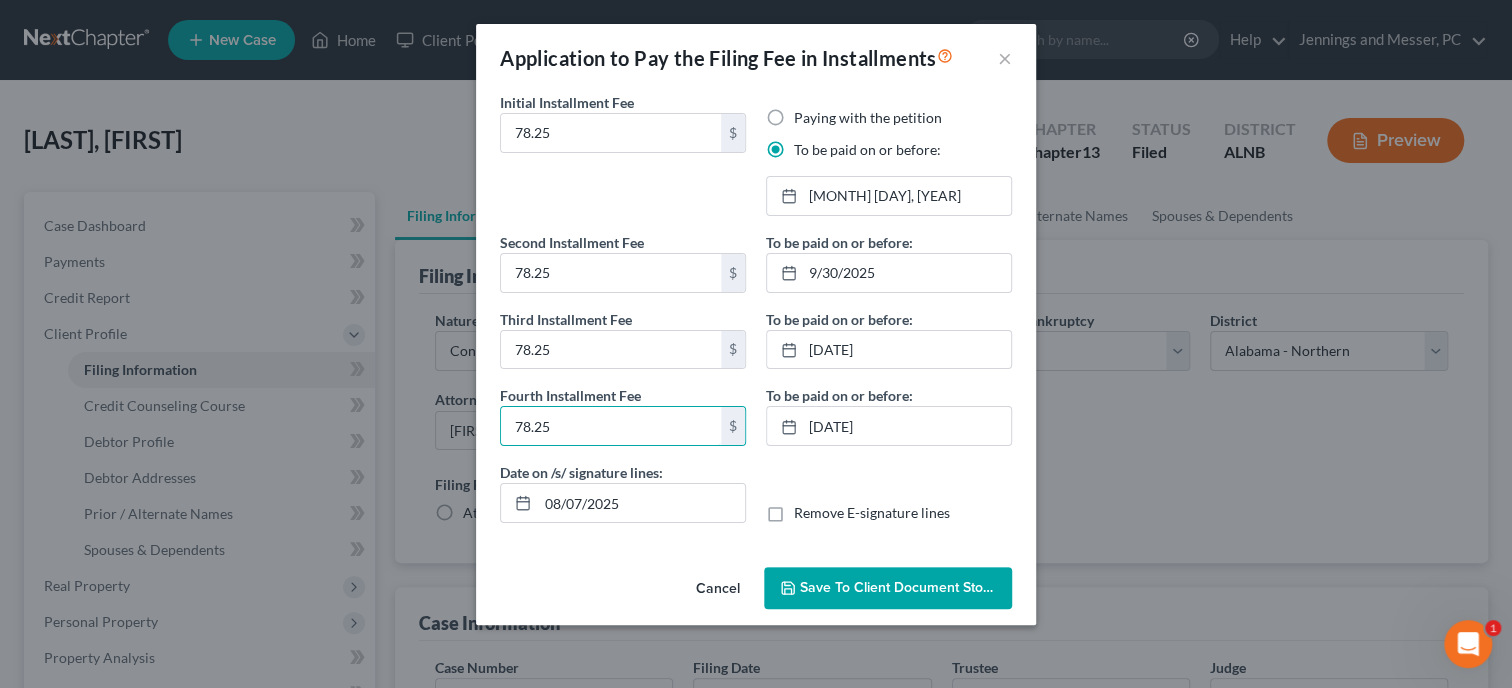type on "78.25" 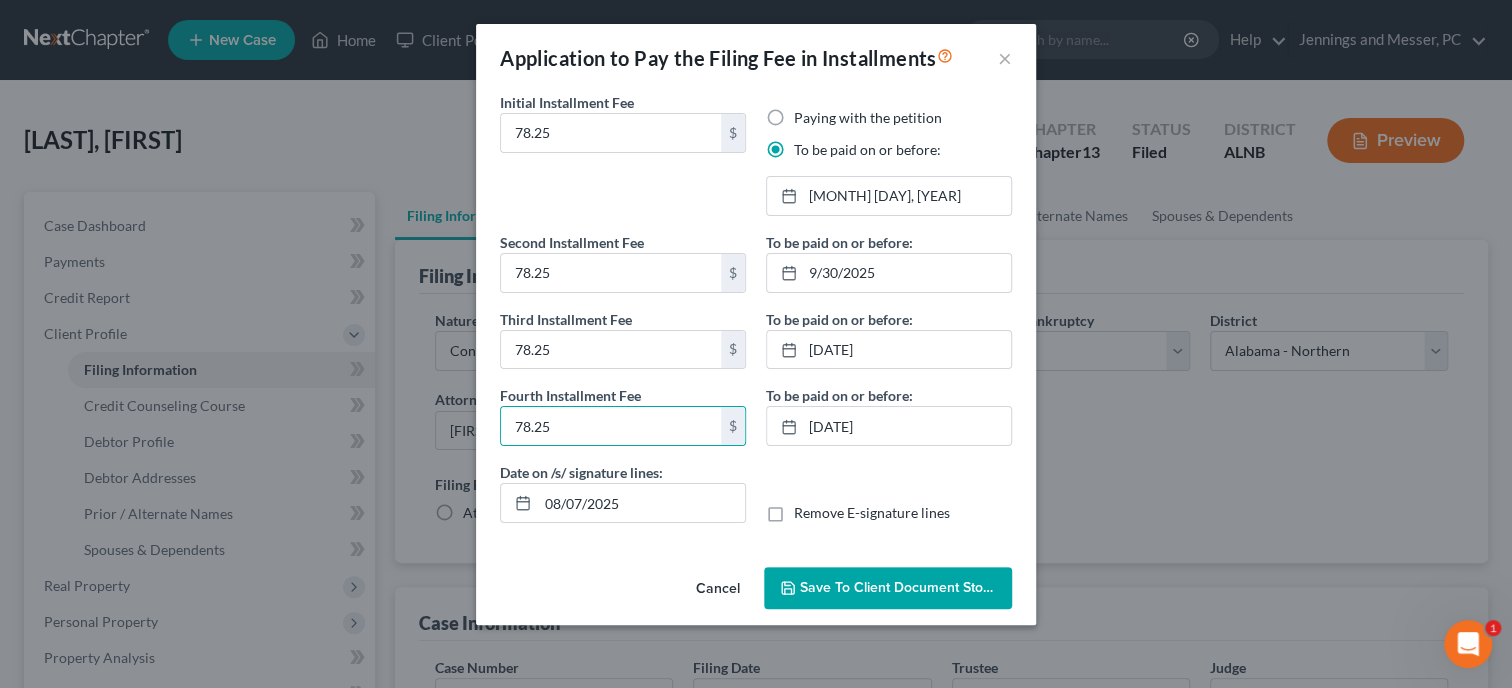 click 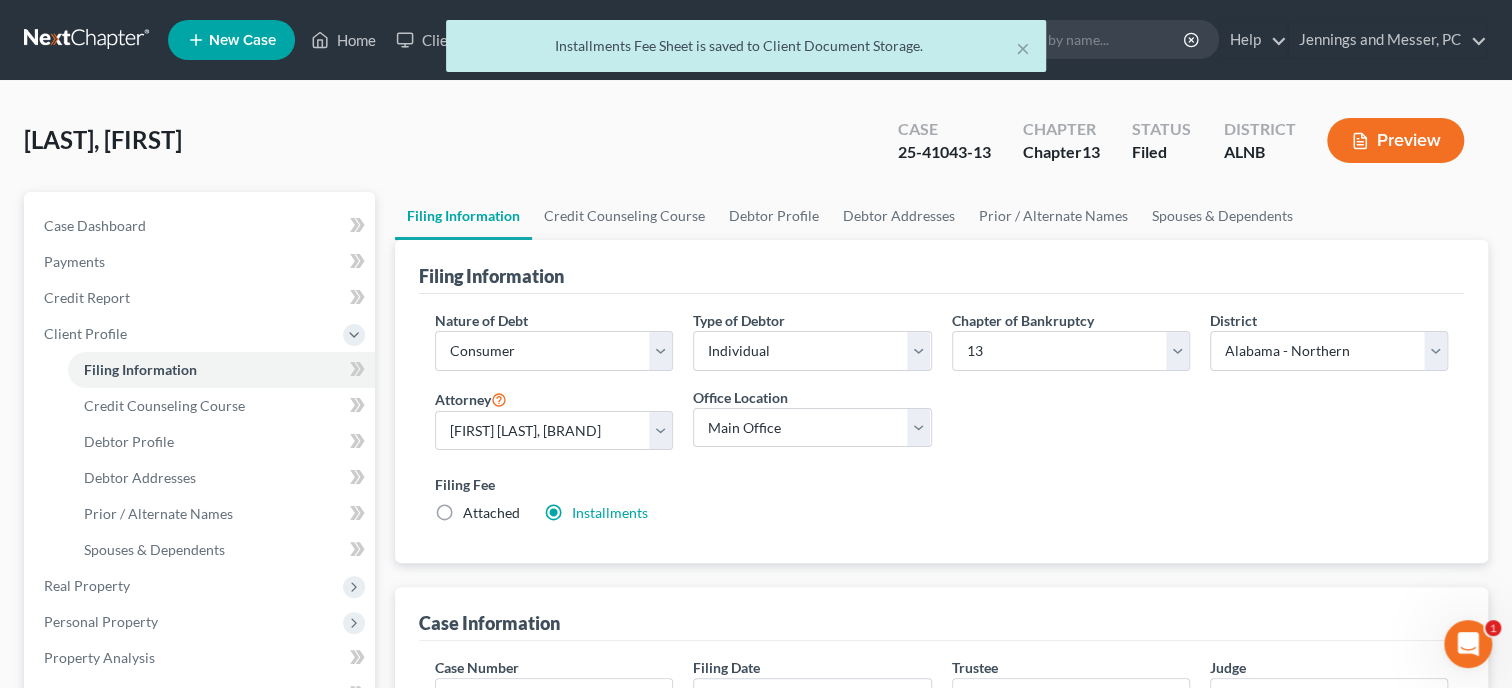 scroll, scrollTop: 687, scrollLeft: 0, axis: vertical 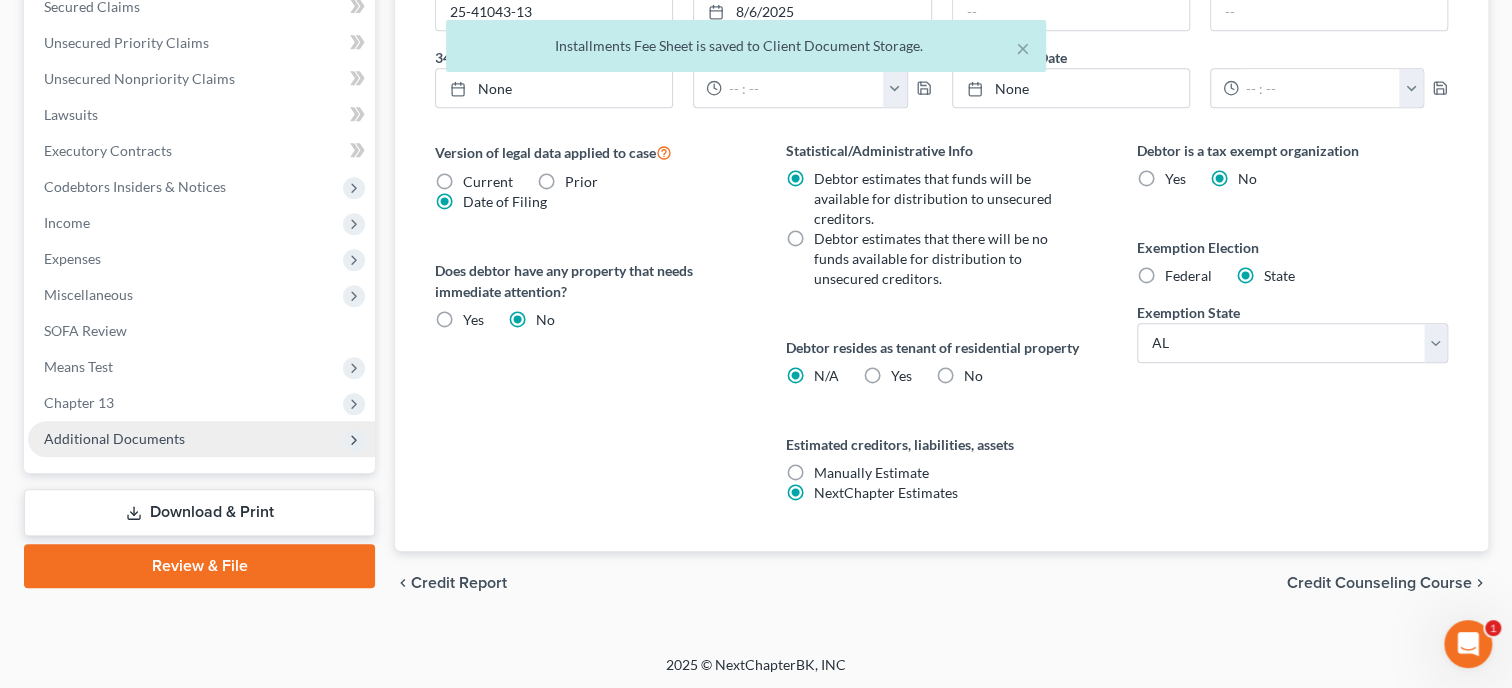 click on "Additional Documents" at bounding box center [201, 439] 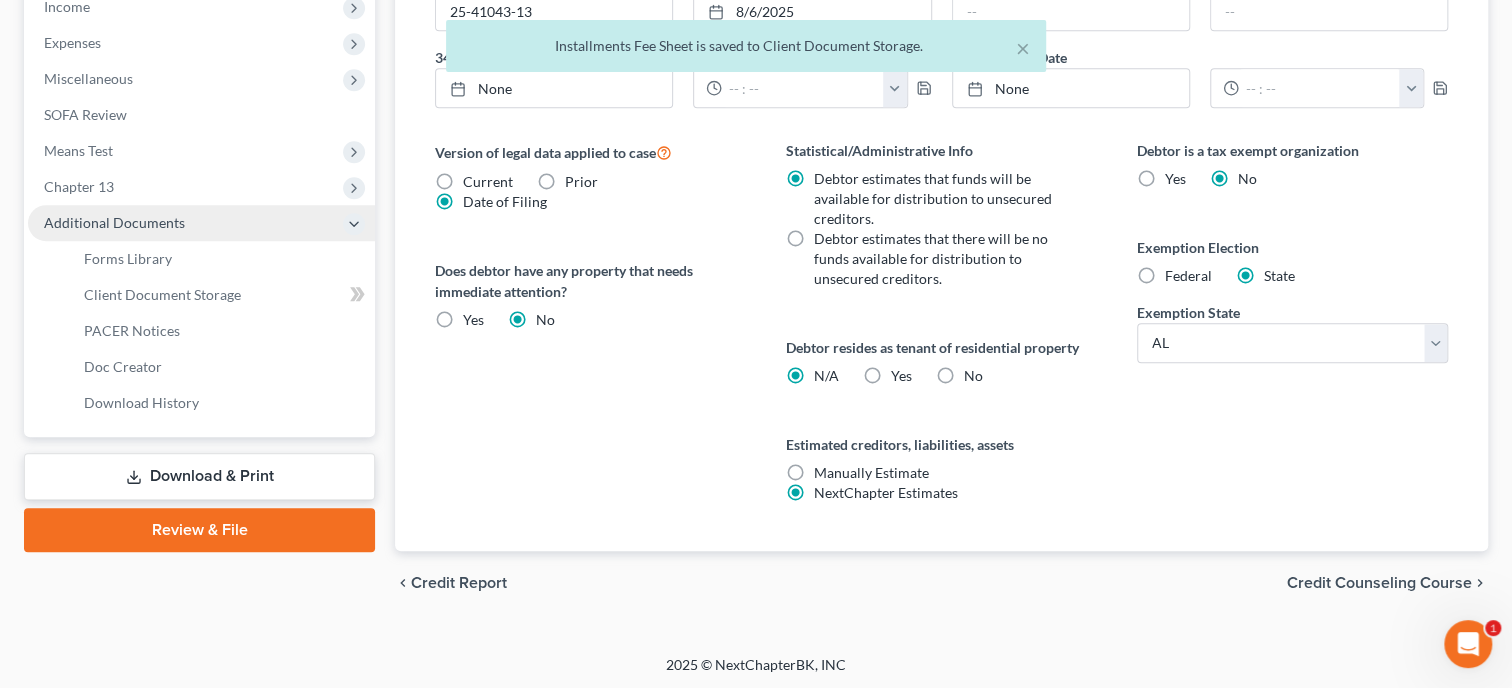 scroll, scrollTop: 471, scrollLeft: 0, axis: vertical 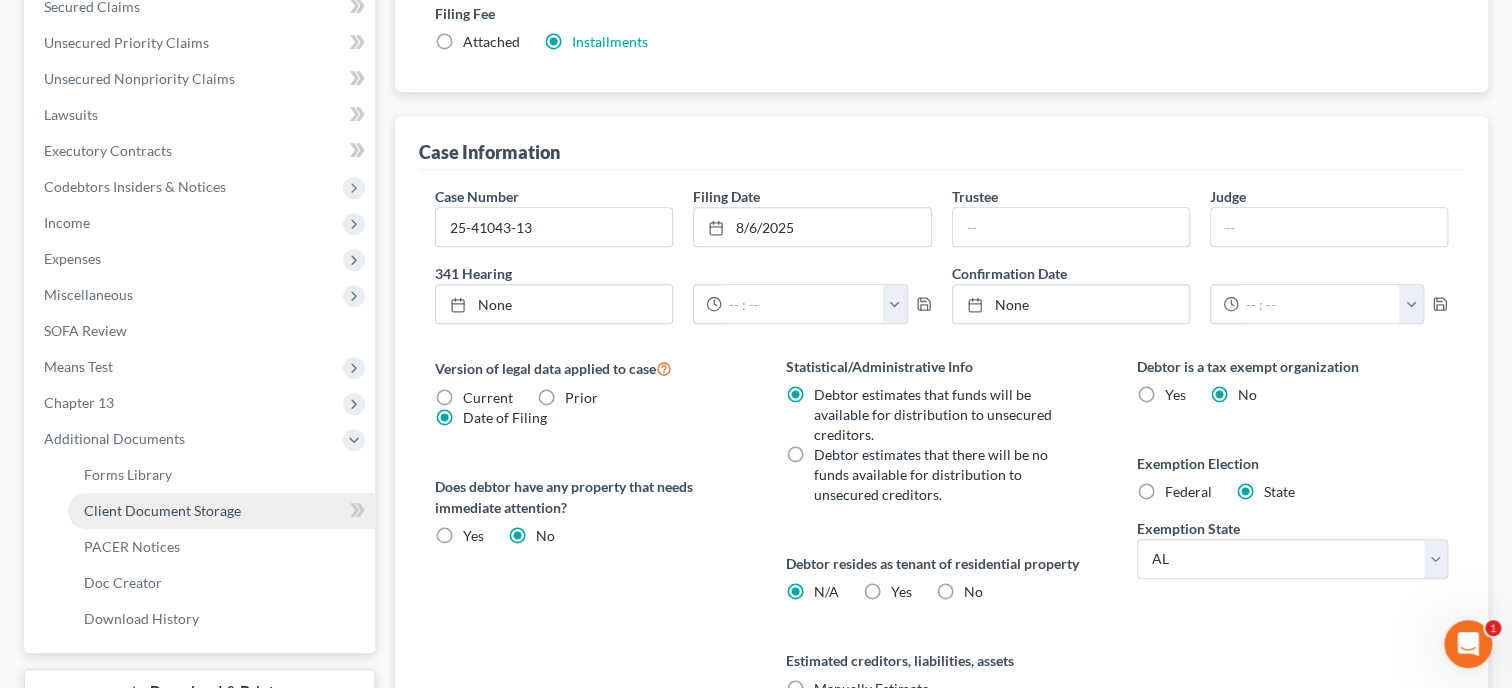 click on "Client Document Storage" at bounding box center (221, 511) 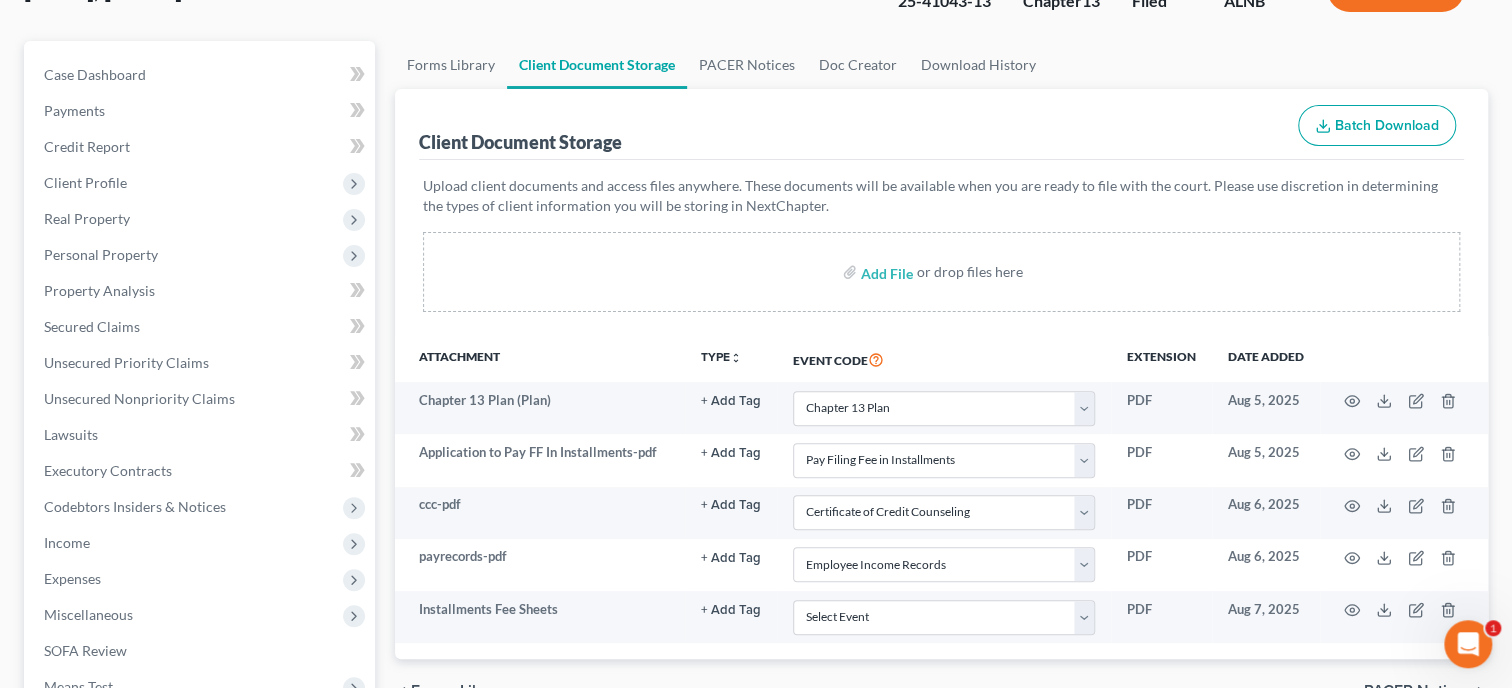 scroll, scrollTop: 308, scrollLeft: 0, axis: vertical 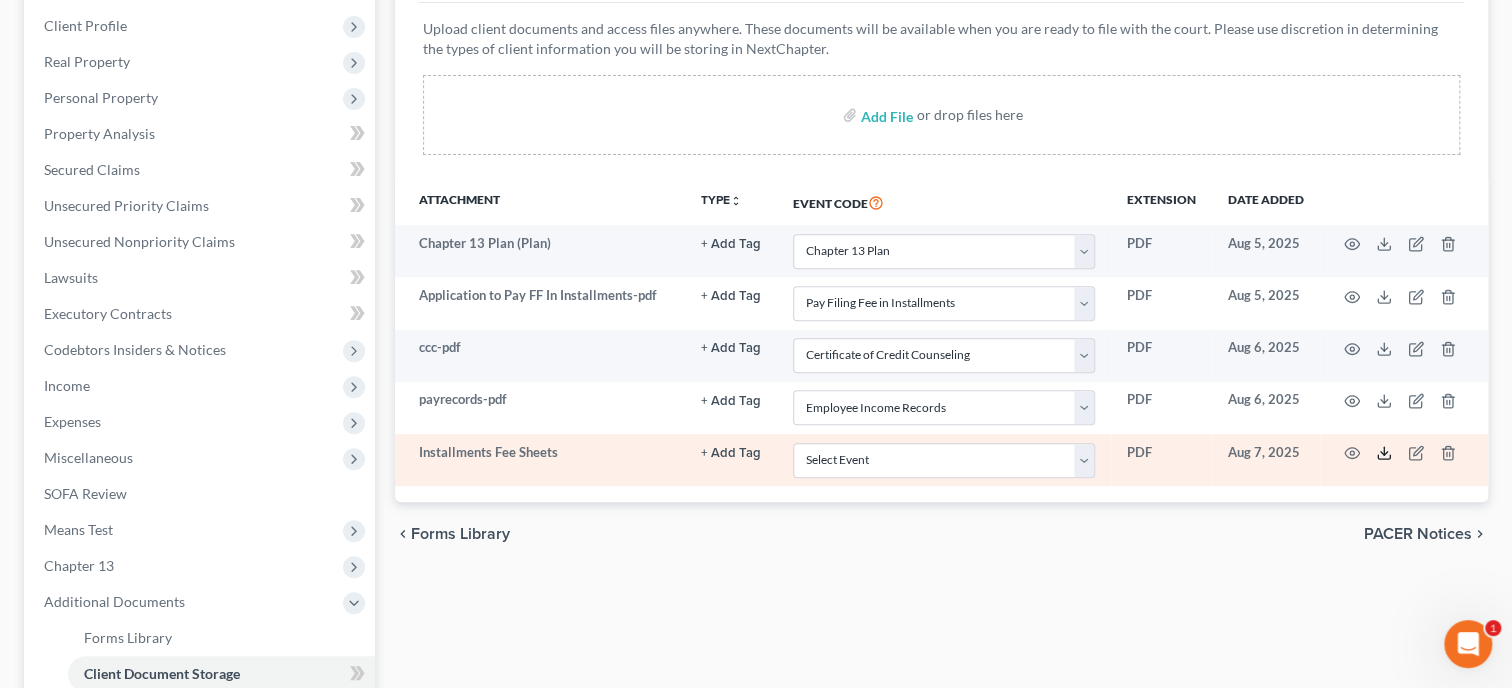 click 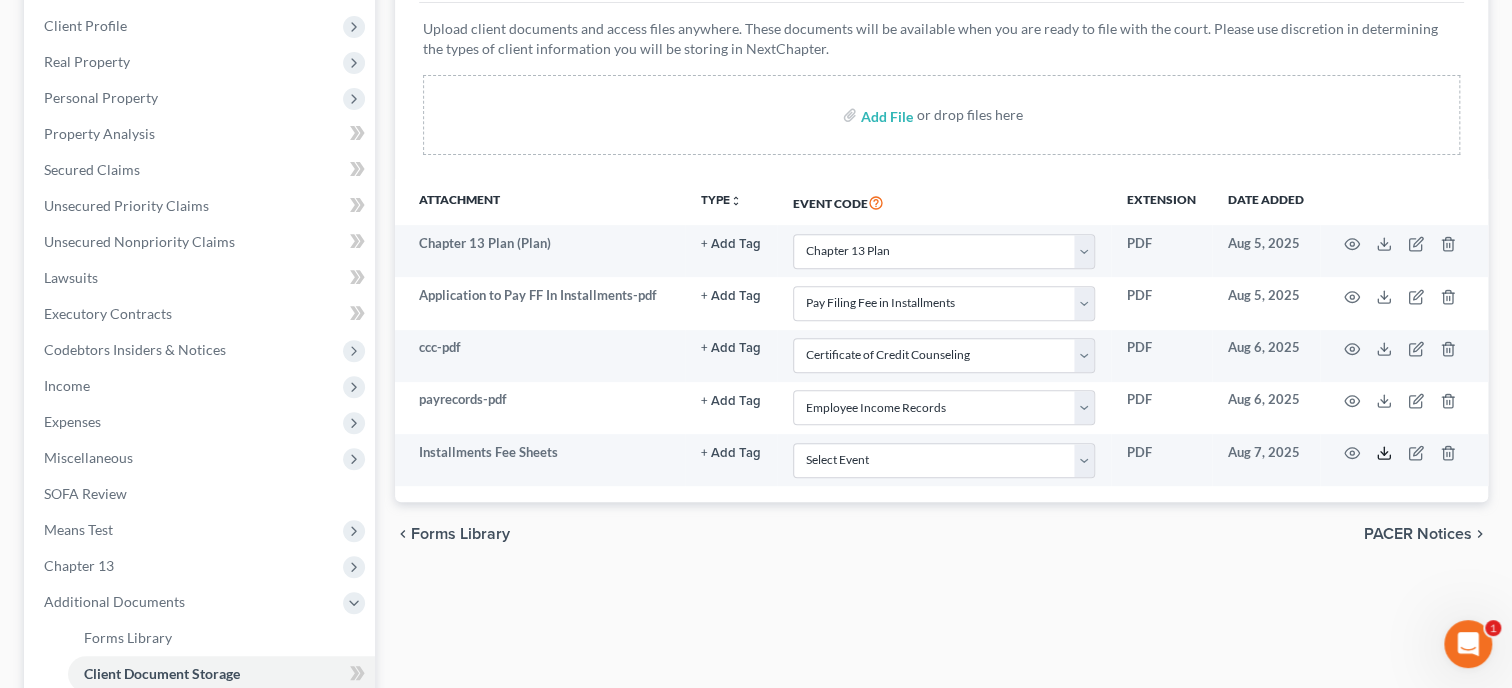 scroll, scrollTop: 0, scrollLeft: 0, axis: both 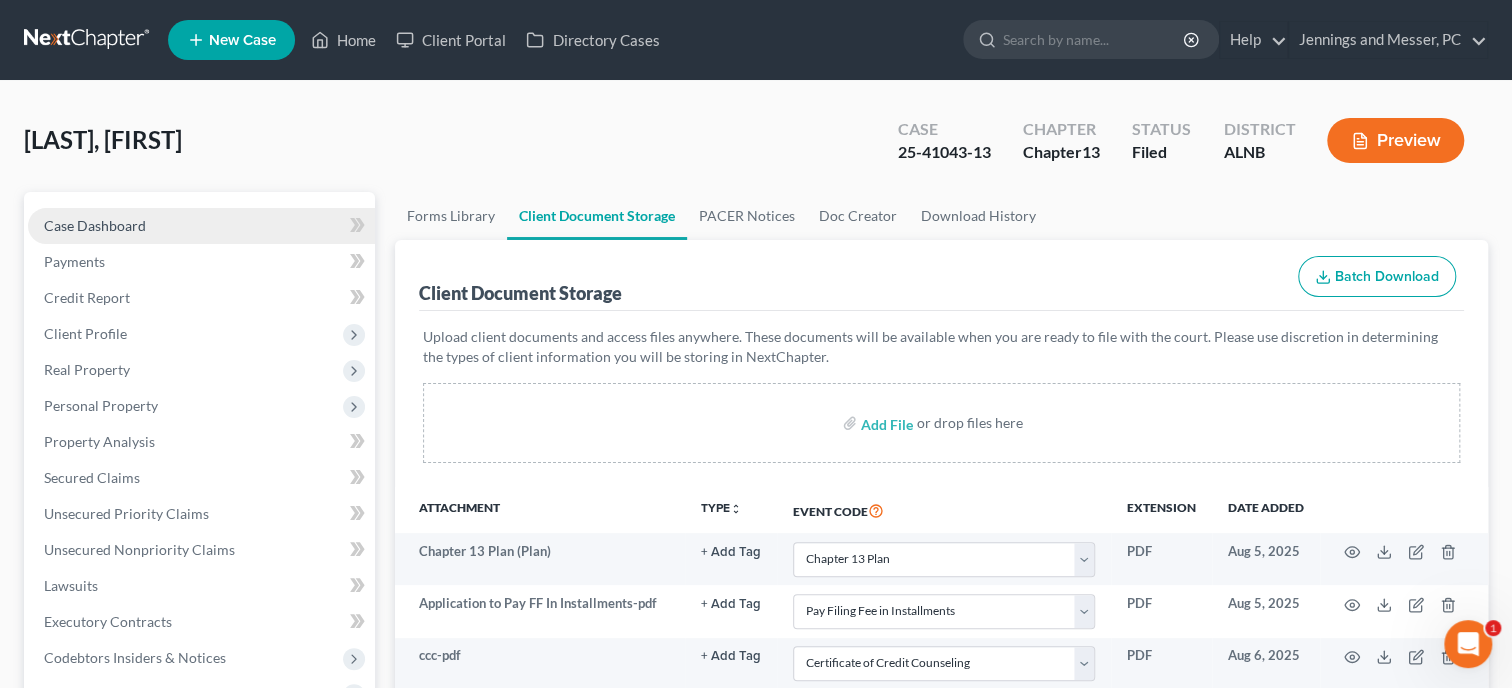 click on "Case Dashboard" at bounding box center (201, 226) 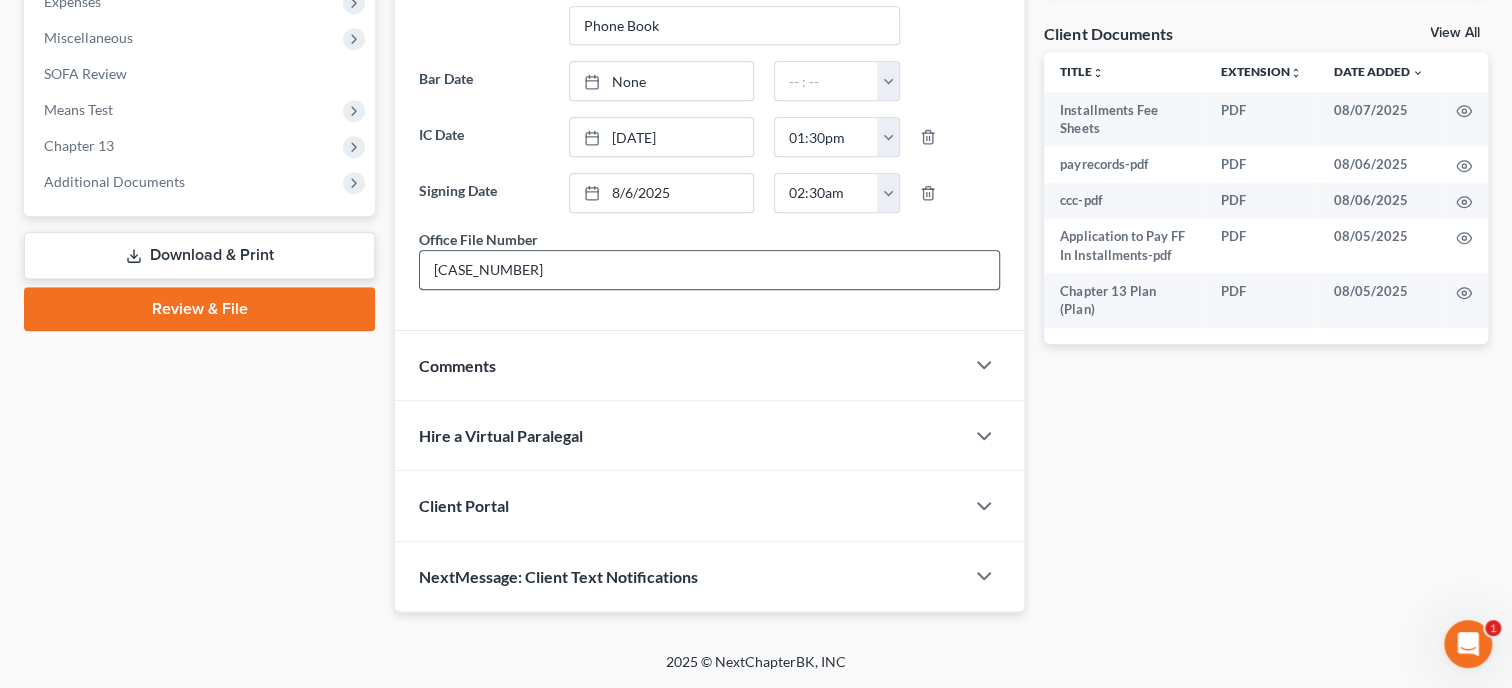 scroll, scrollTop: 743, scrollLeft: 0, axis: vertical 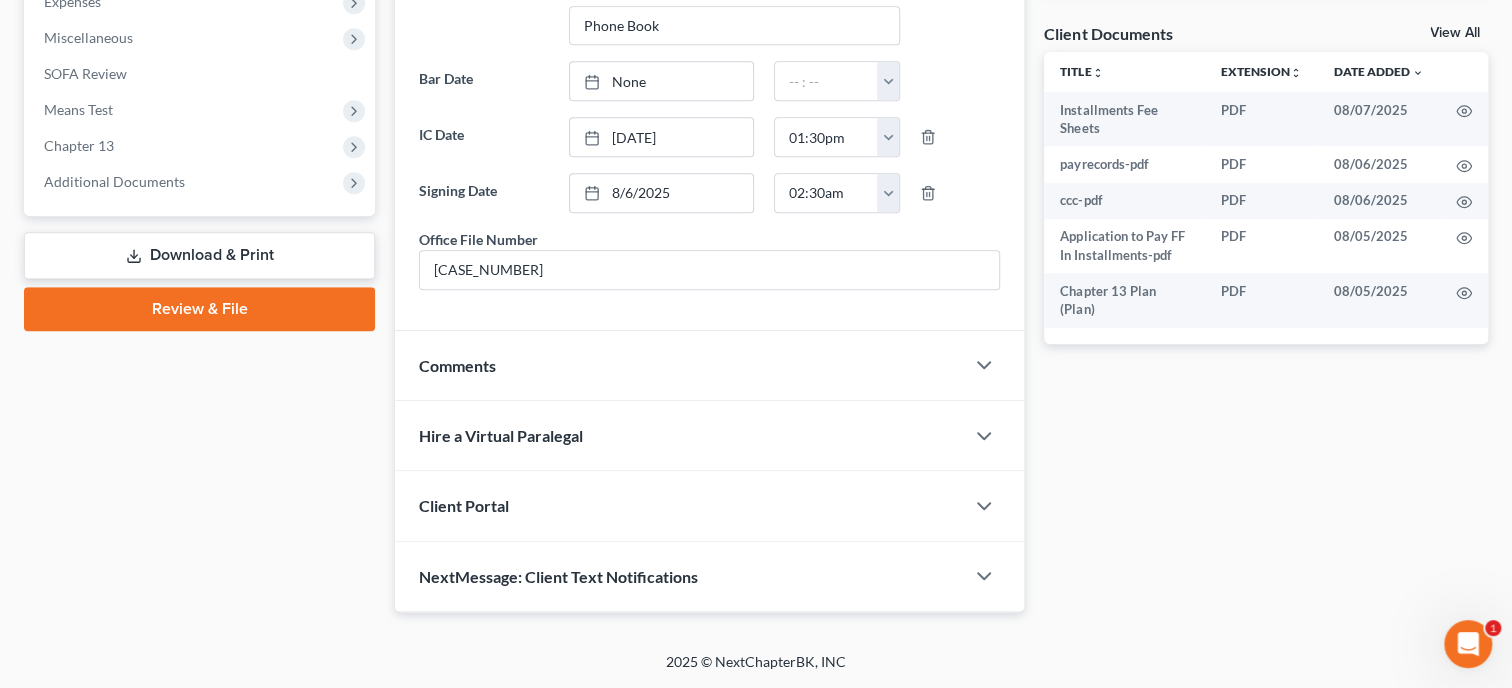 click on "Comments" at bounding box center [679, 365] 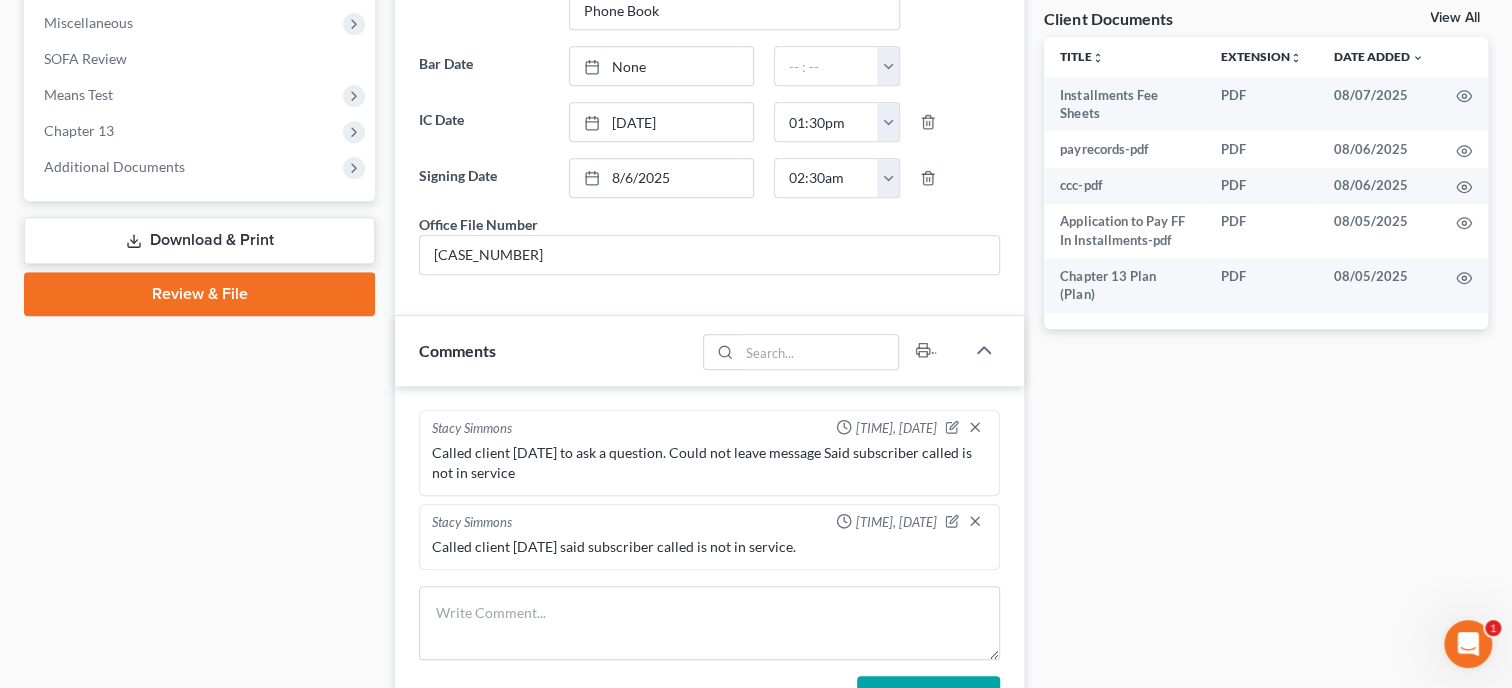 scroll, scrollTop: 949, scrollLeft: 0, axis: vertical 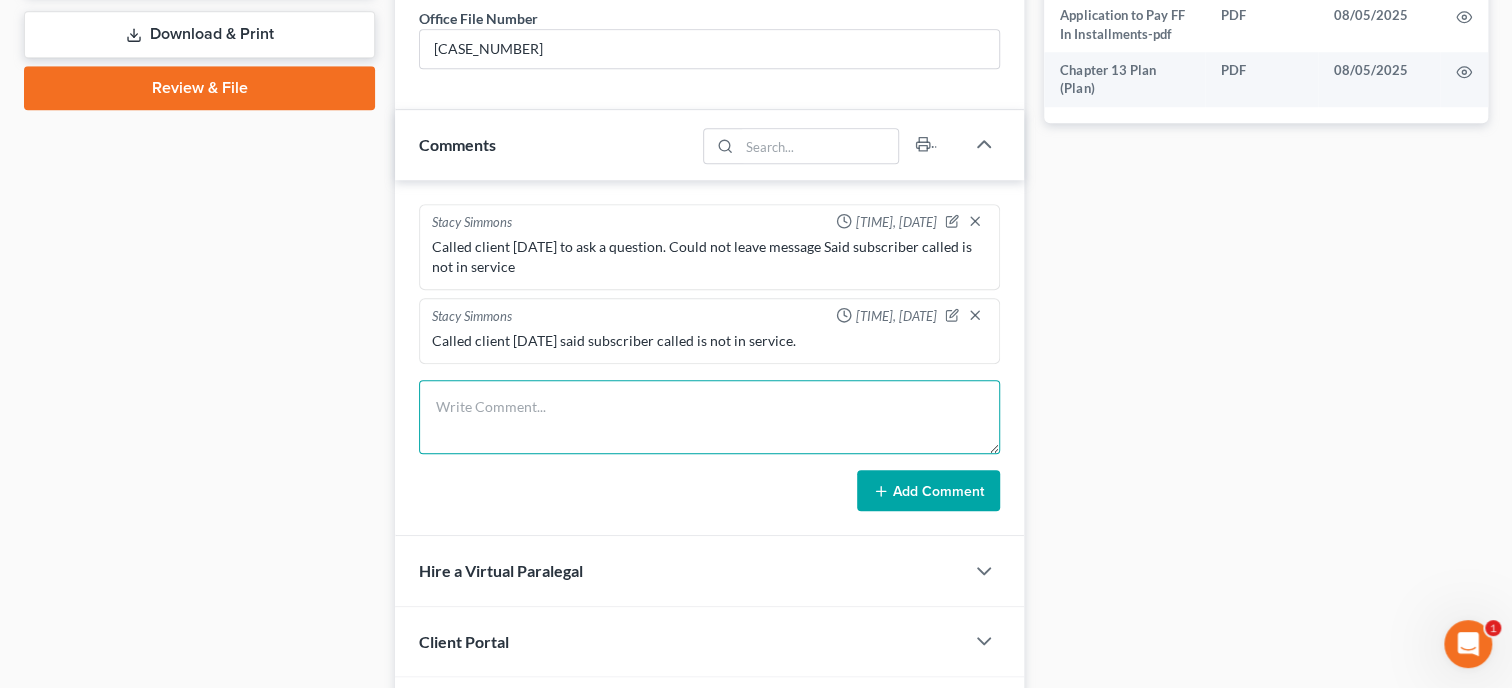 click at bounding box center (709, 417) 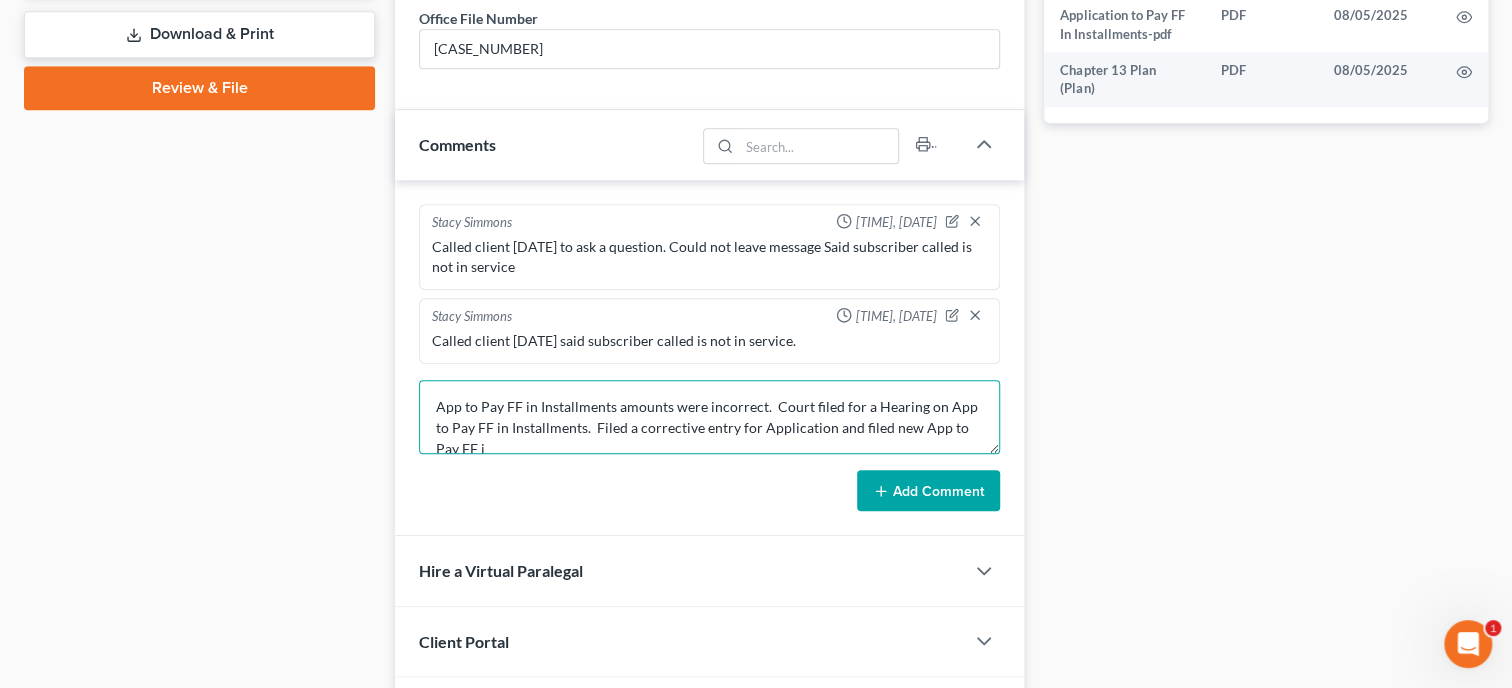 scroll, scrollTop: 4, scrollLeft: 0, axis: vertical 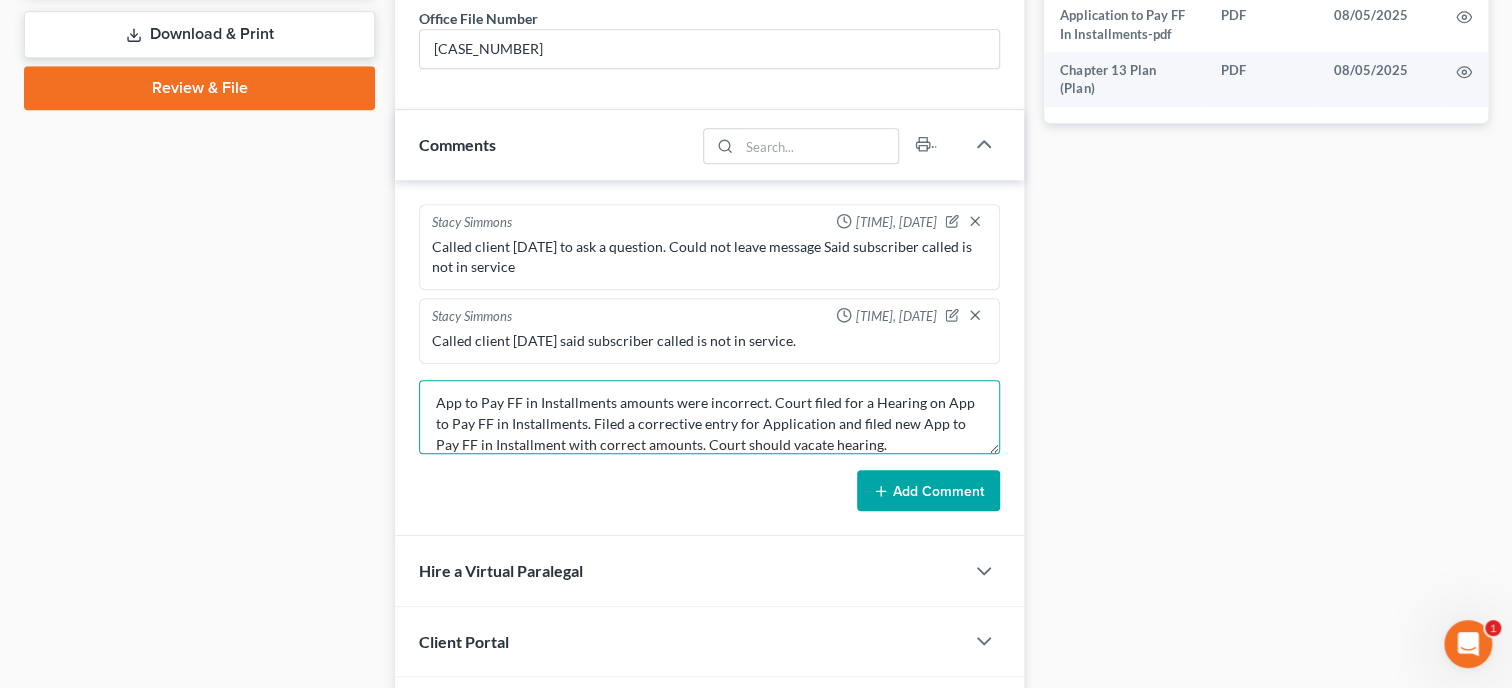 type on "App to Pay FF in Installments amounts were incorrect. Court filed for a Hearing on App to Pay FF in Installments. Filed a corrective entry for Application and filed new App to Pay FF in Installment with correct amounts. Court should vacate hearing." 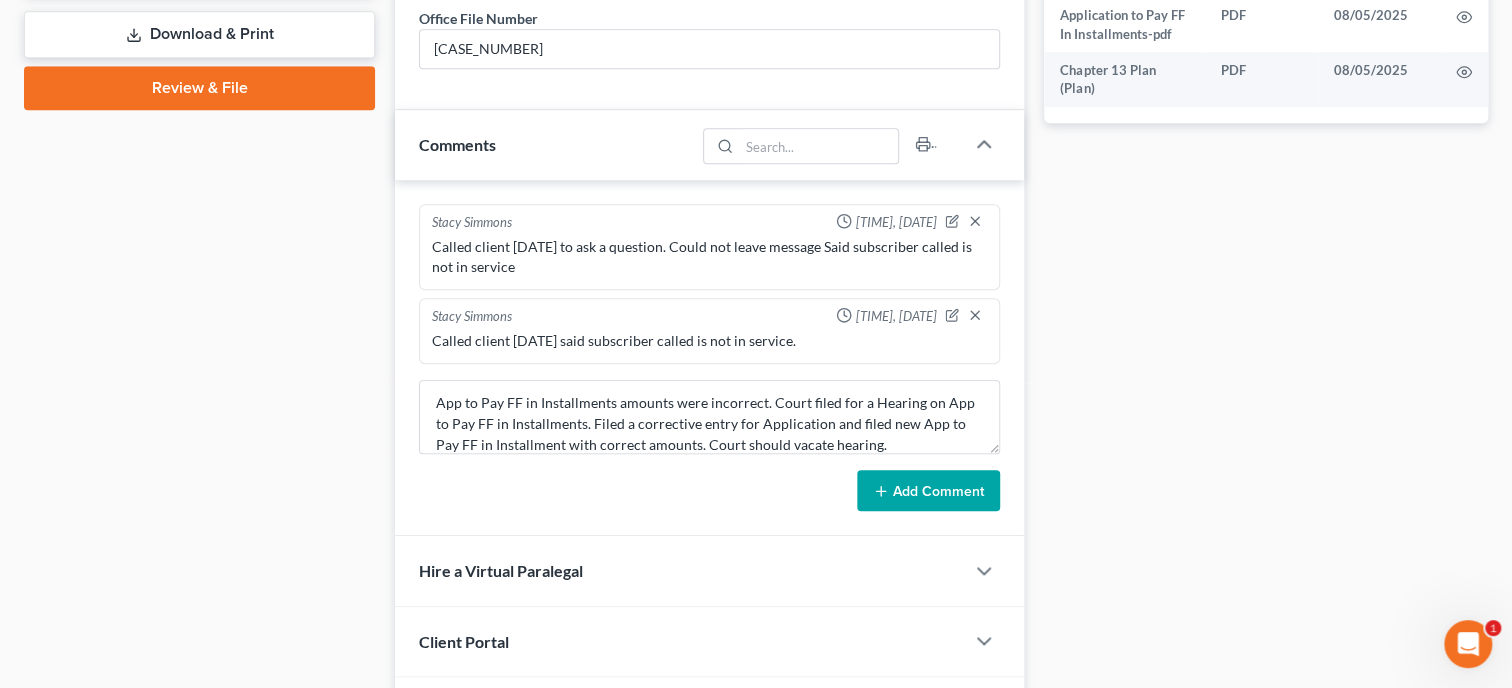click on "Add Comment" at bounding box center [928, 491] 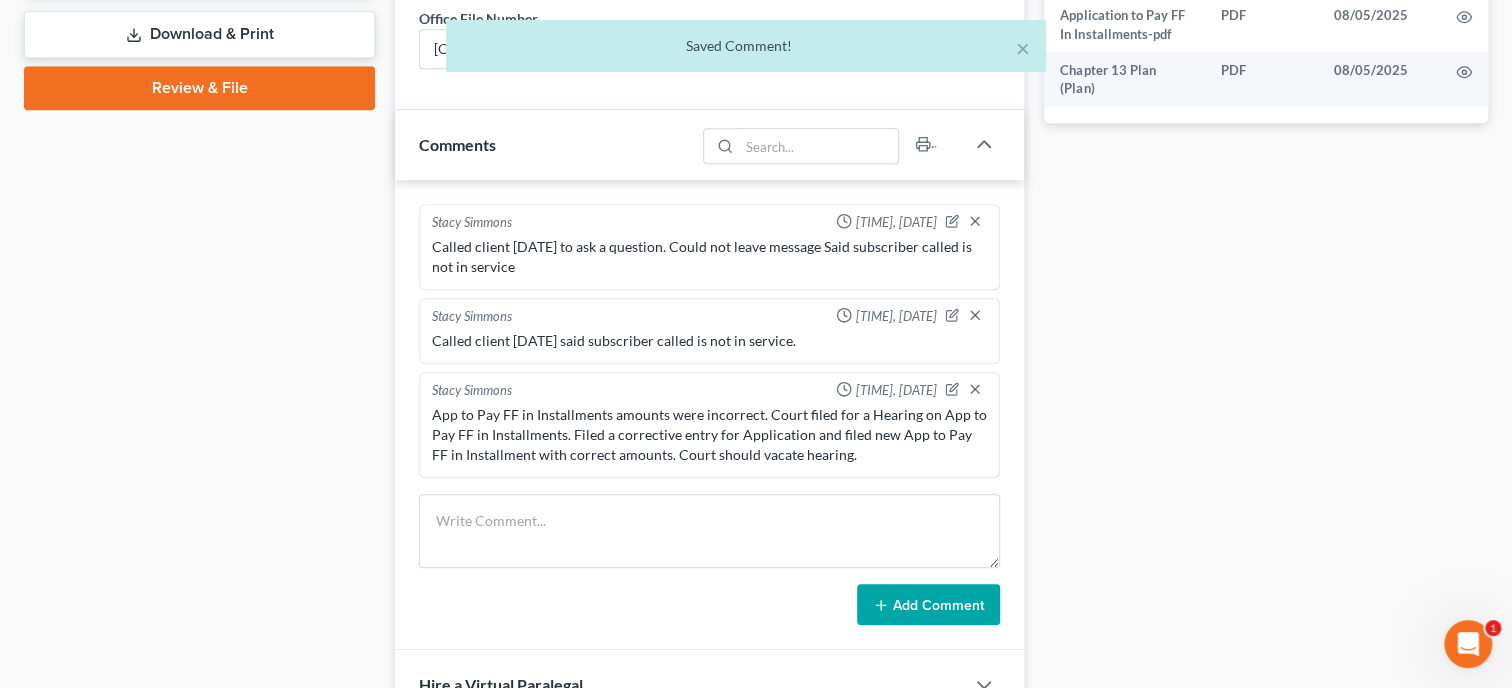 scroll, scrollTop: 0, scrollLeft: 0, axis: both 